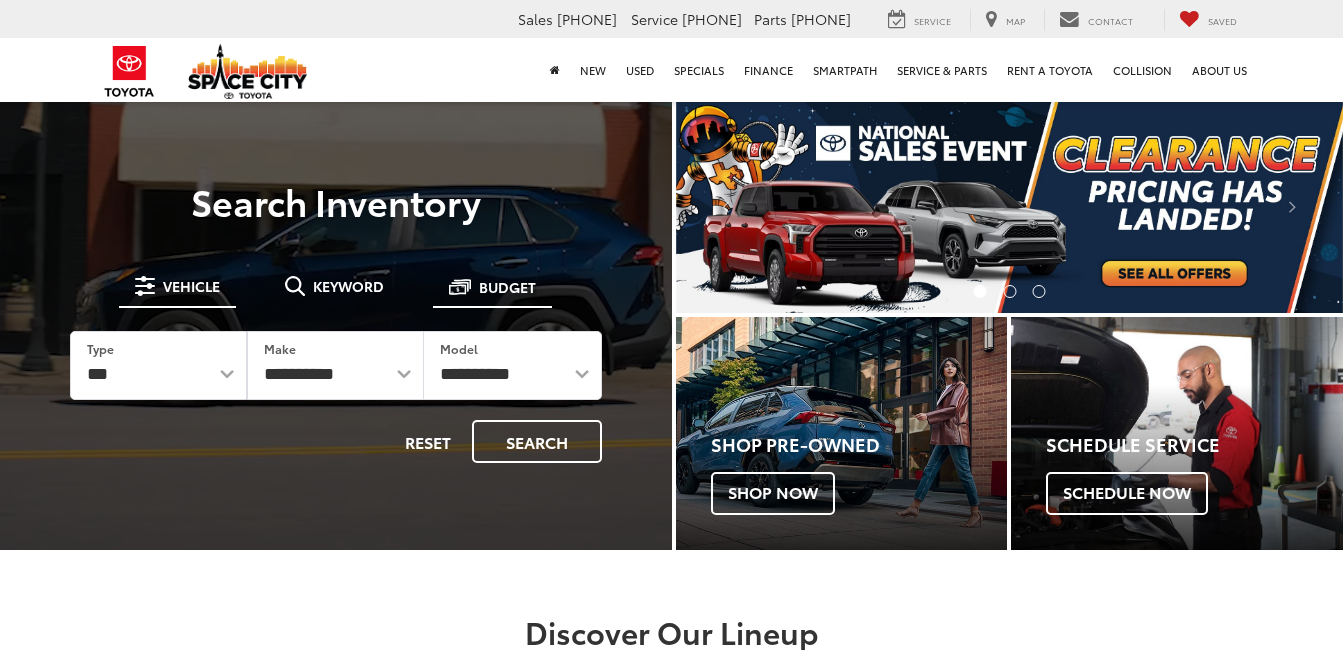 scroll, scrollTop: 0, scrollLeft: 0, axis: both 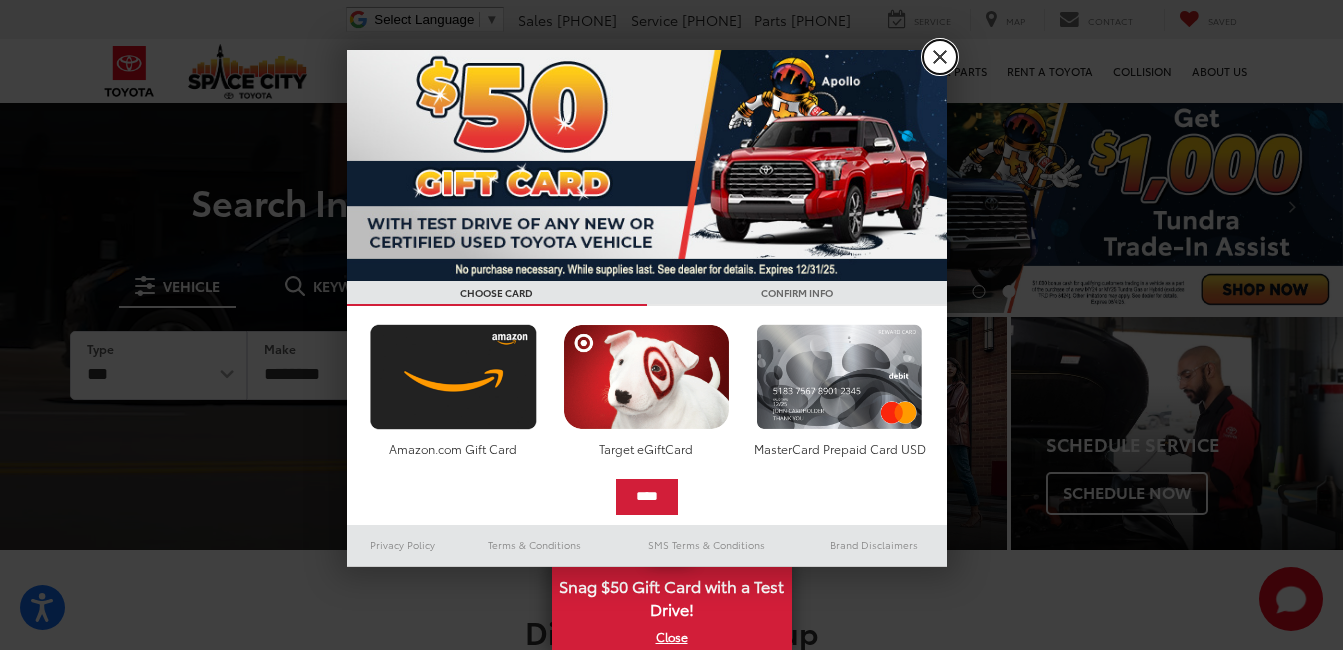 click on "X" at bounding box center [940, 57] 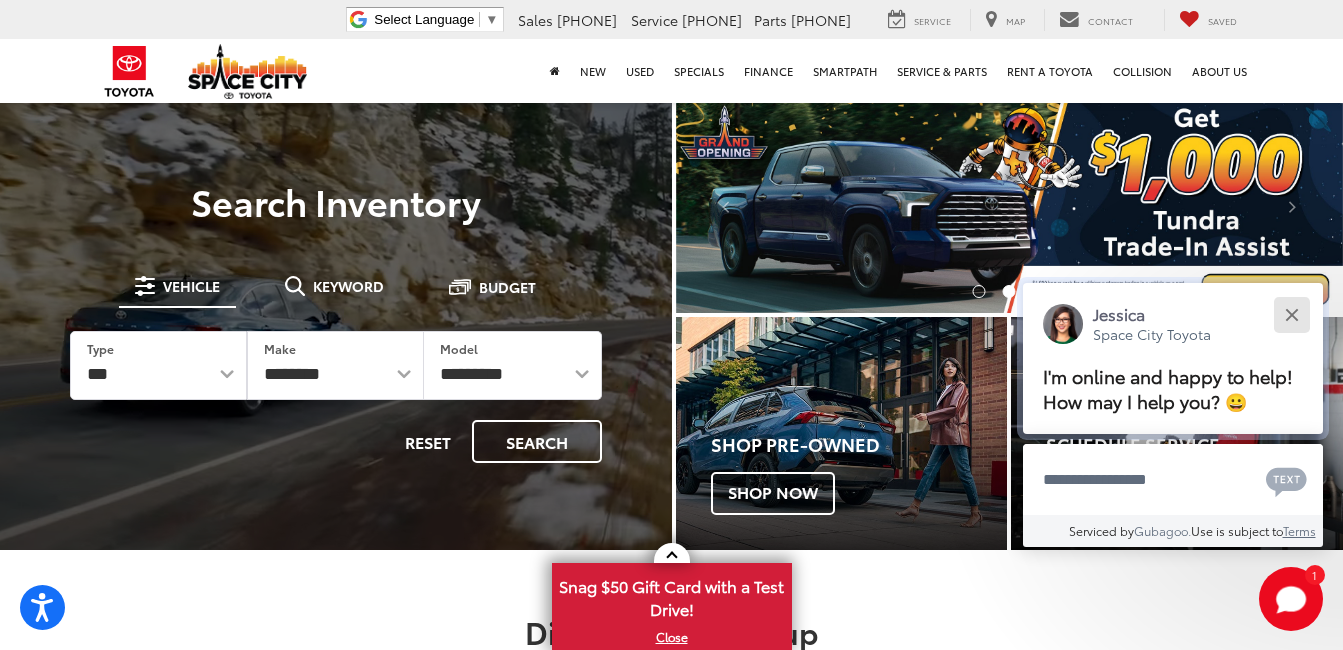 click at bounding box center [1291, 314] 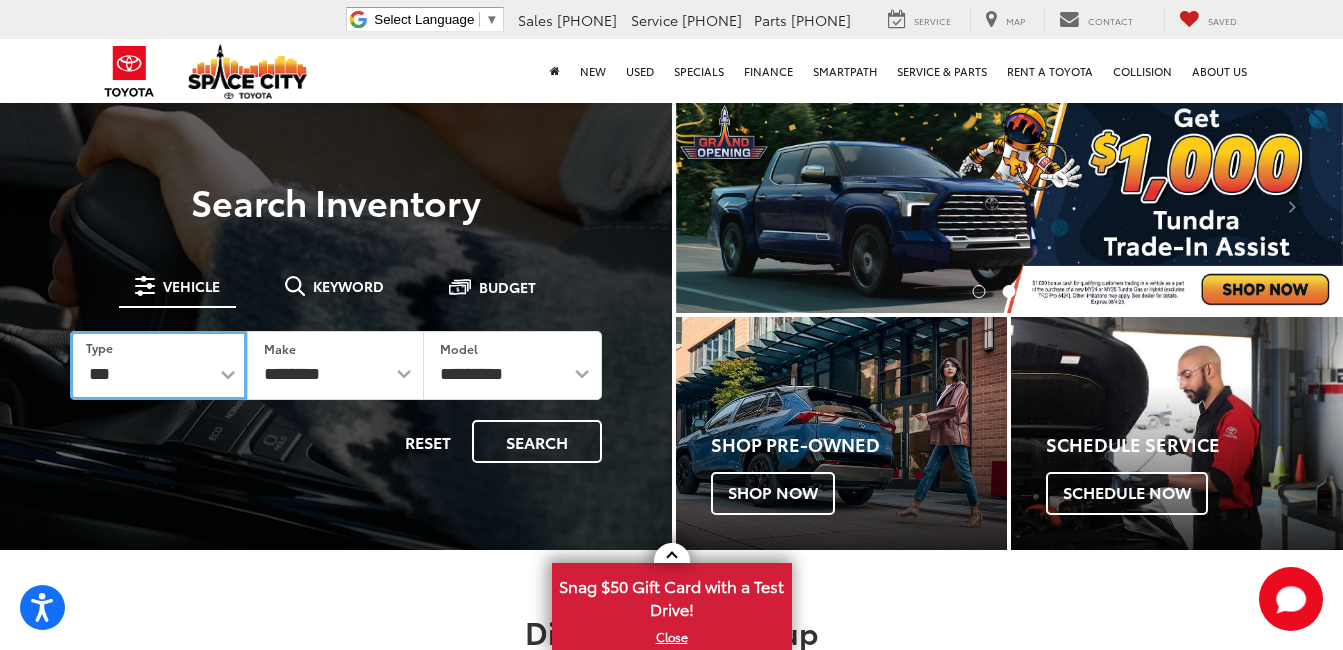 click on "***
***
****
*********" at bounding box center (158, 365) 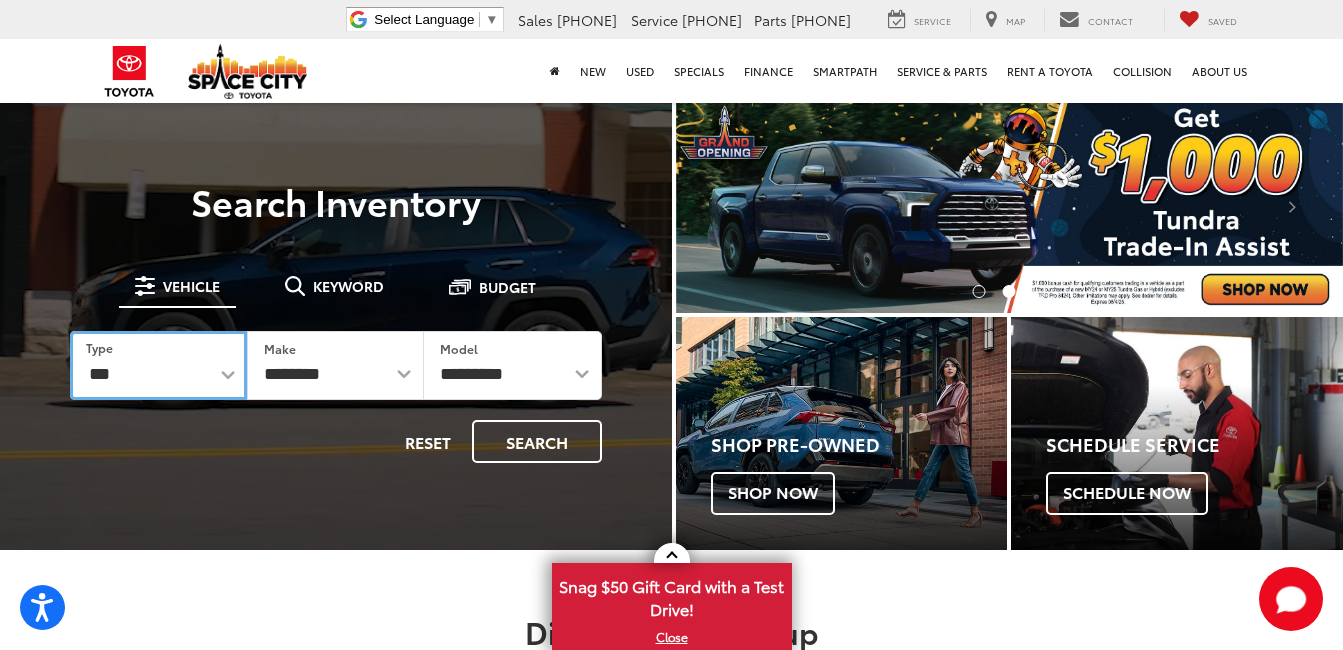 select on "******" 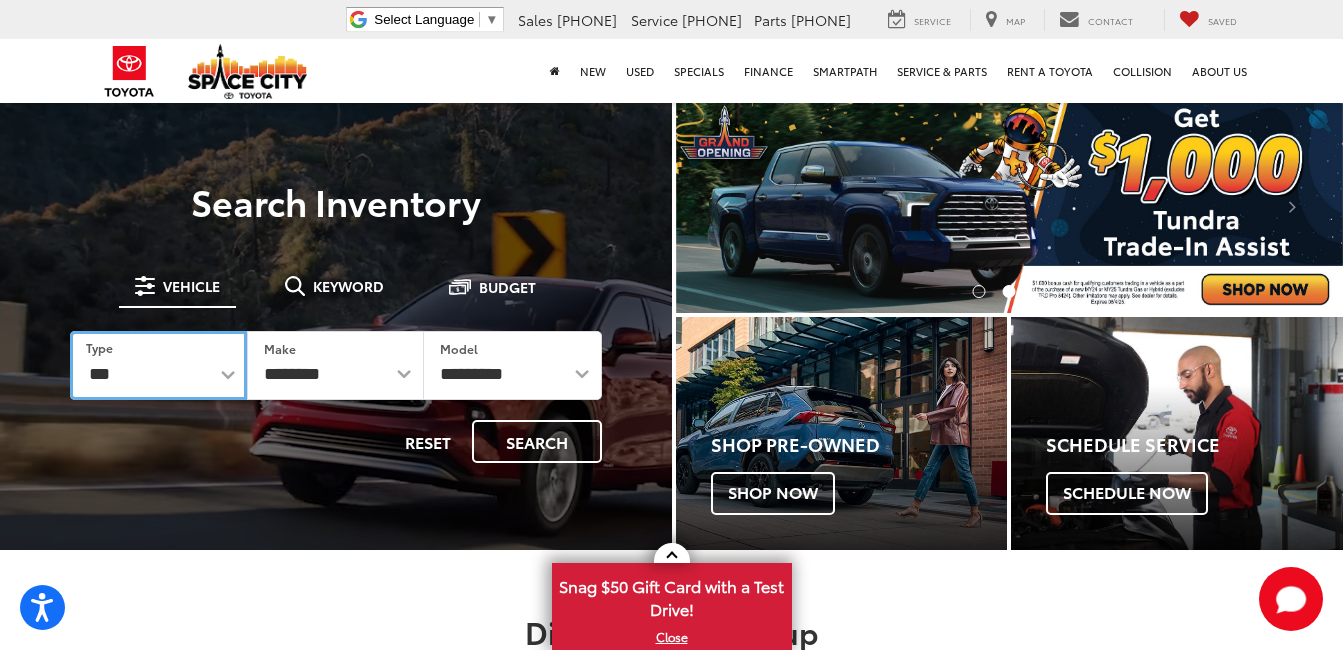 click on "***
***
****
*********" at bounding box center [158, 365] 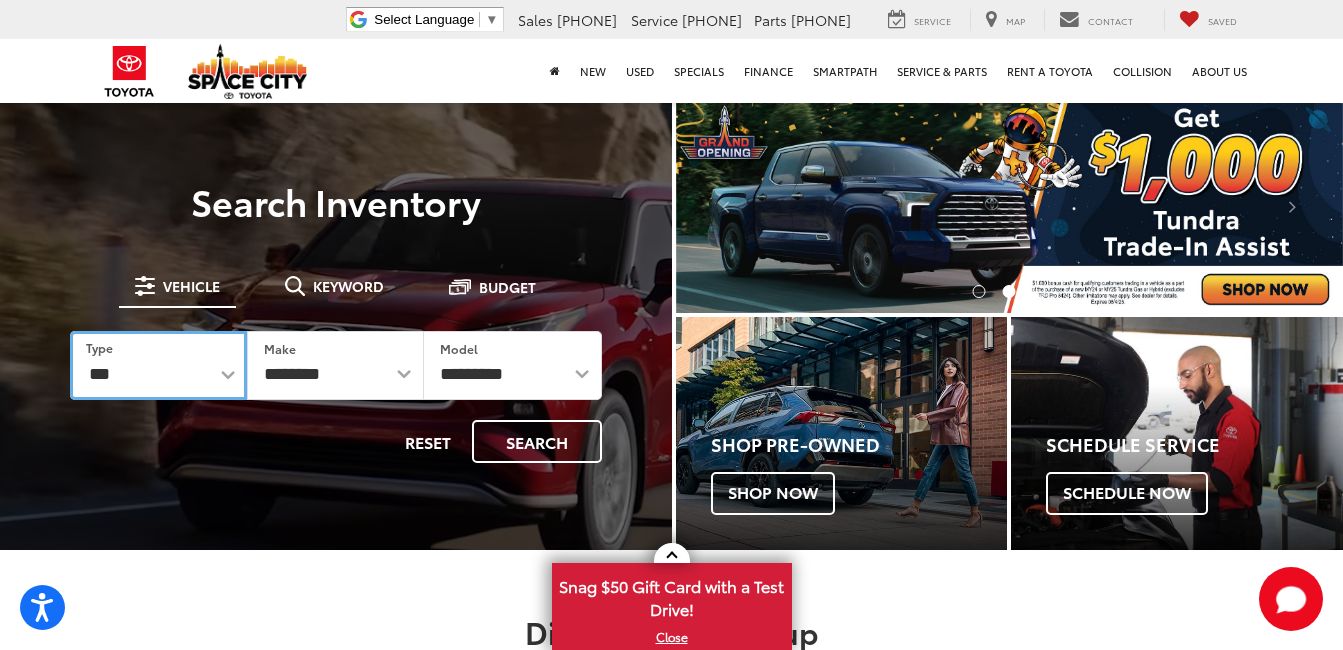 select 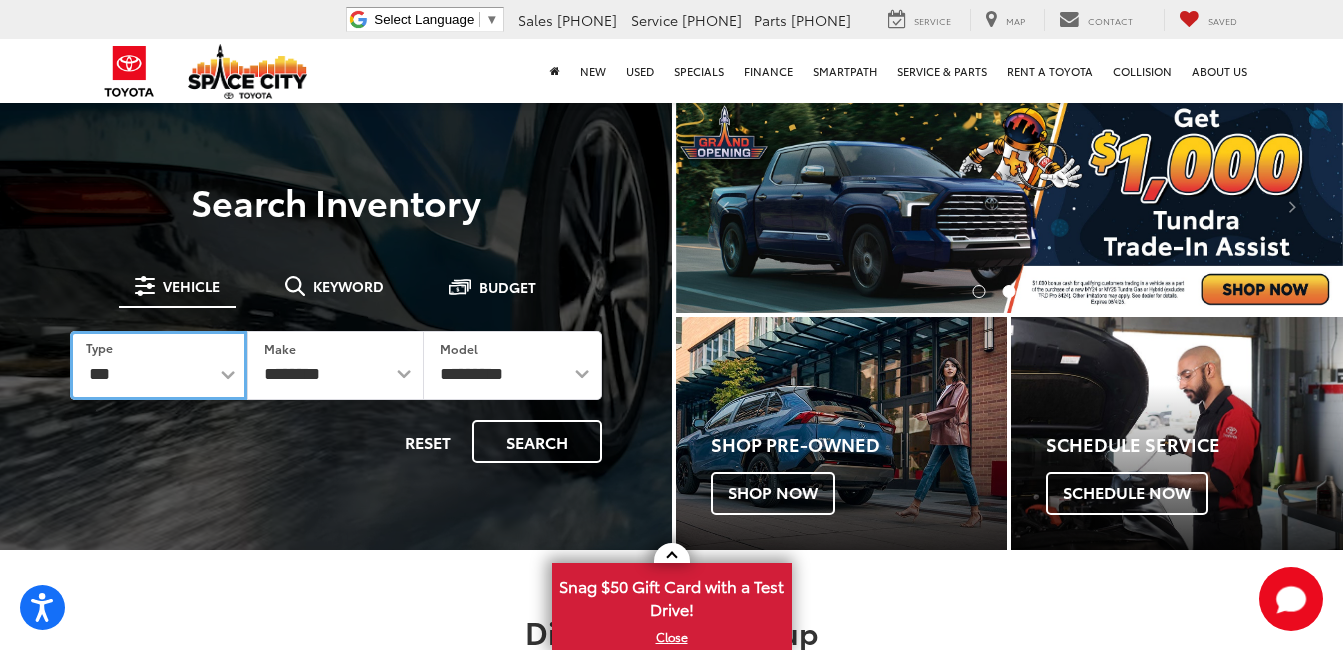 select 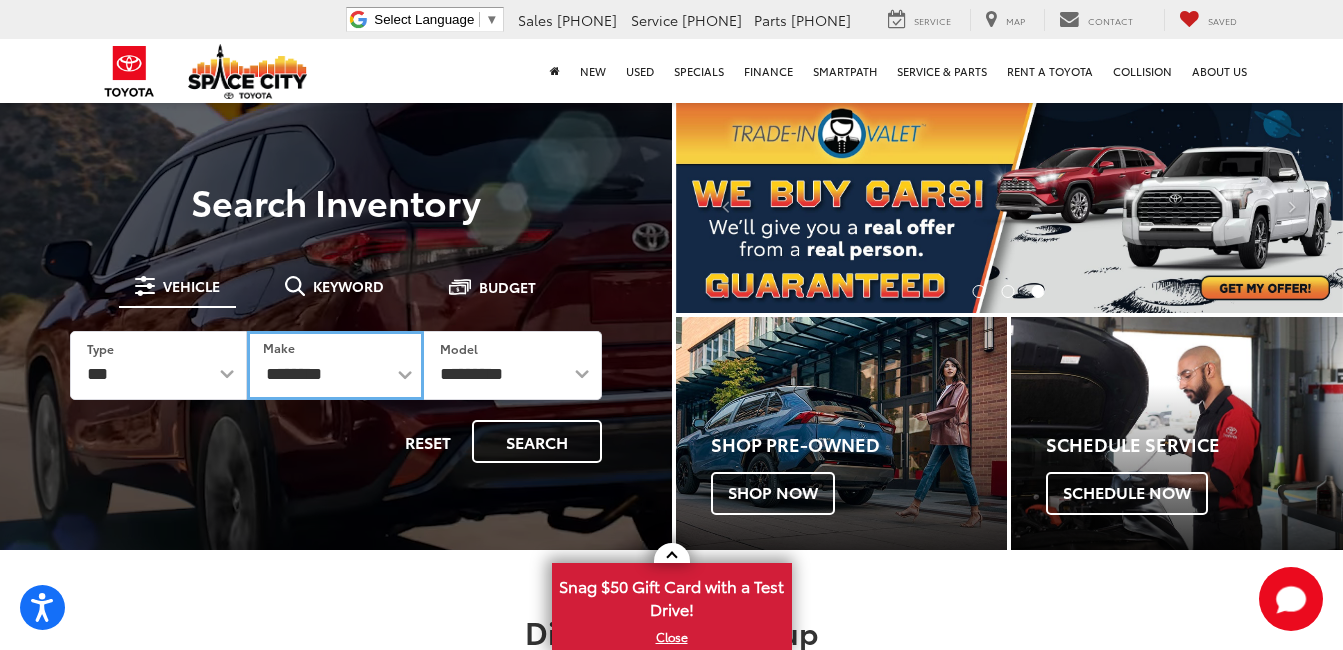 click on "**********" at bounding box center (335, 365) 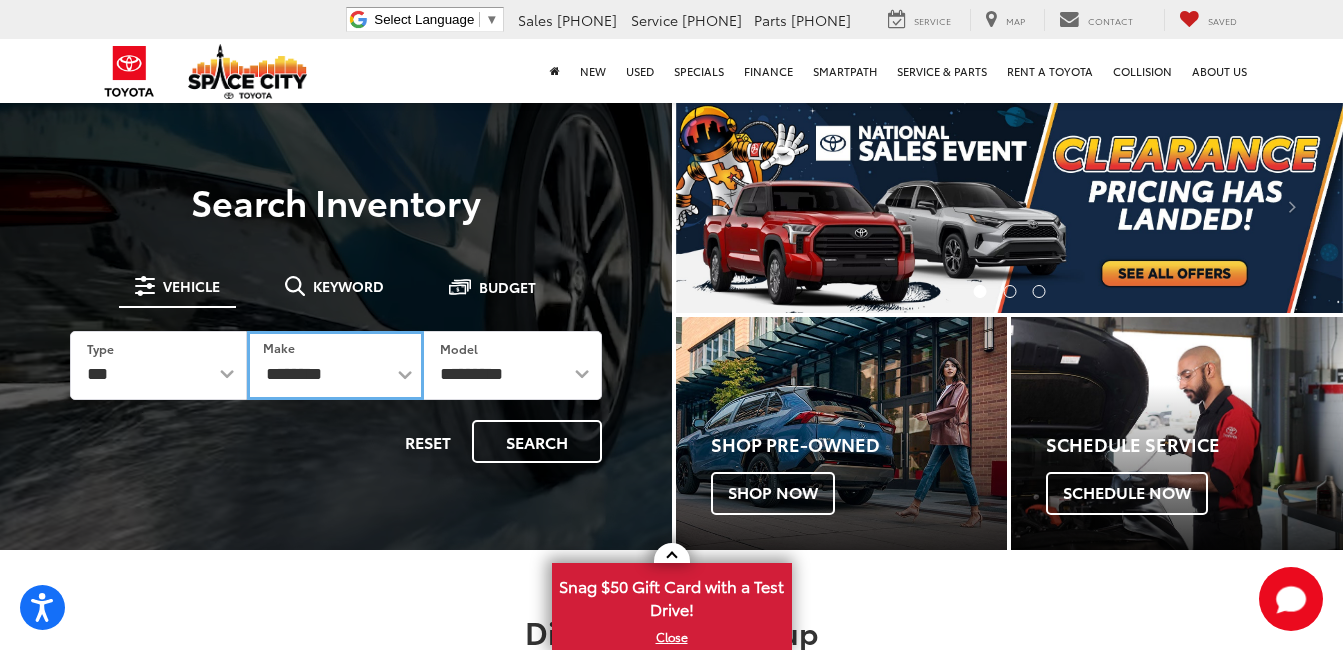 select on "******" 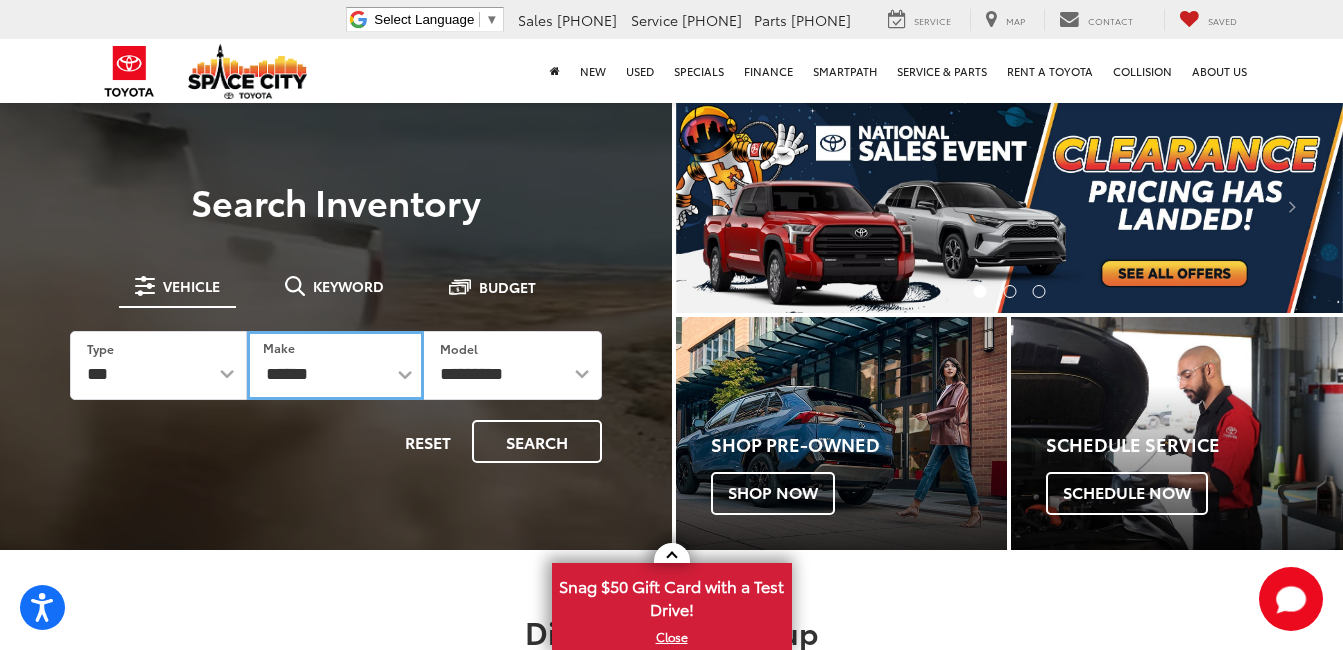 click on "**********" at bounding box center (335, 365) 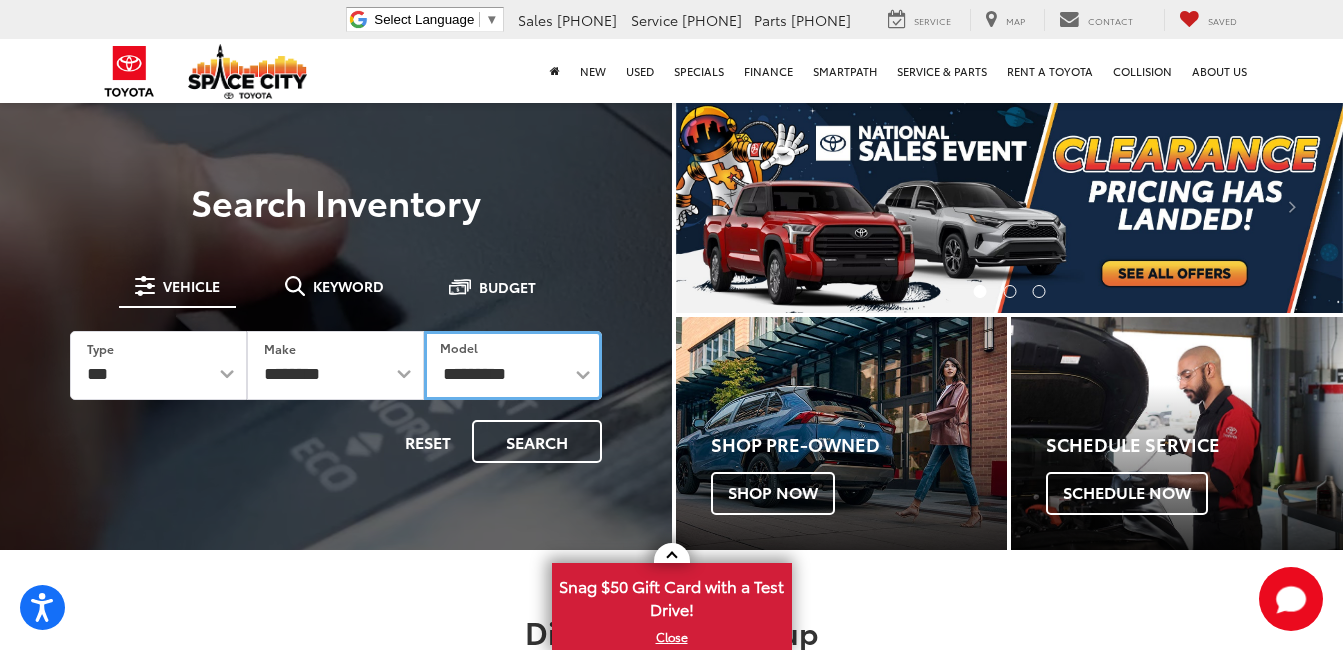 click on "**********" at bounding box center [512, 365] 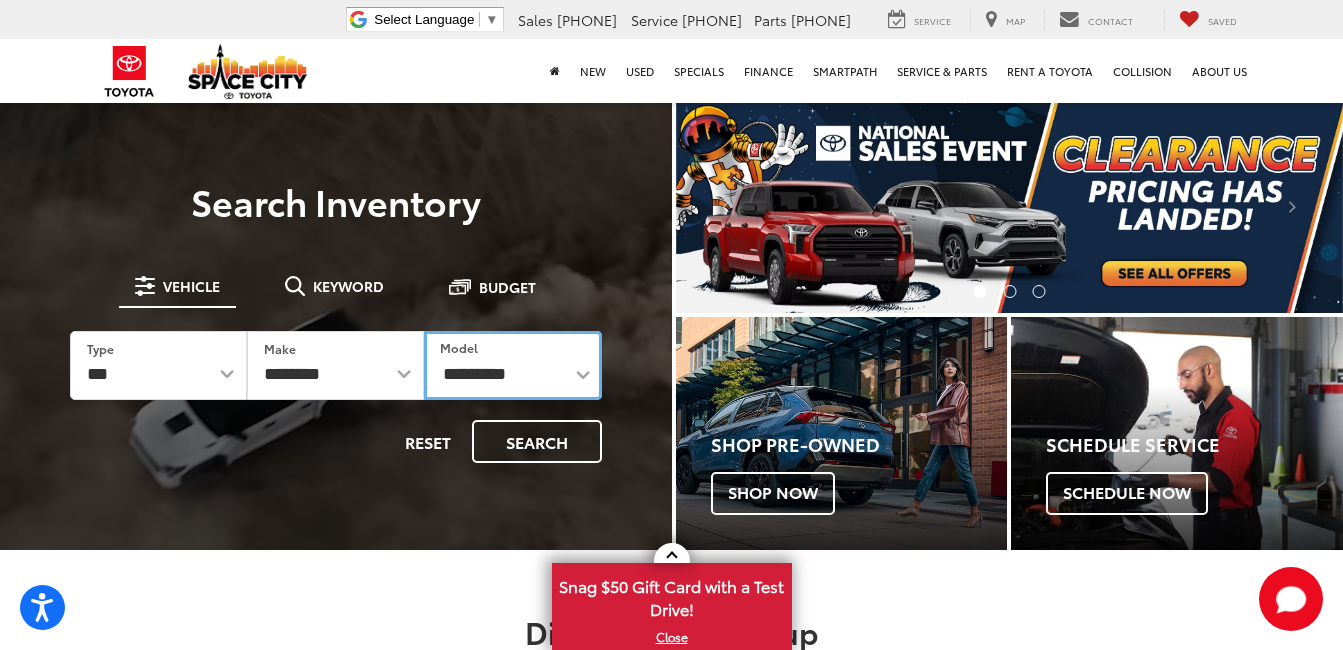 click on "**********" at bounding box center [512, 365] 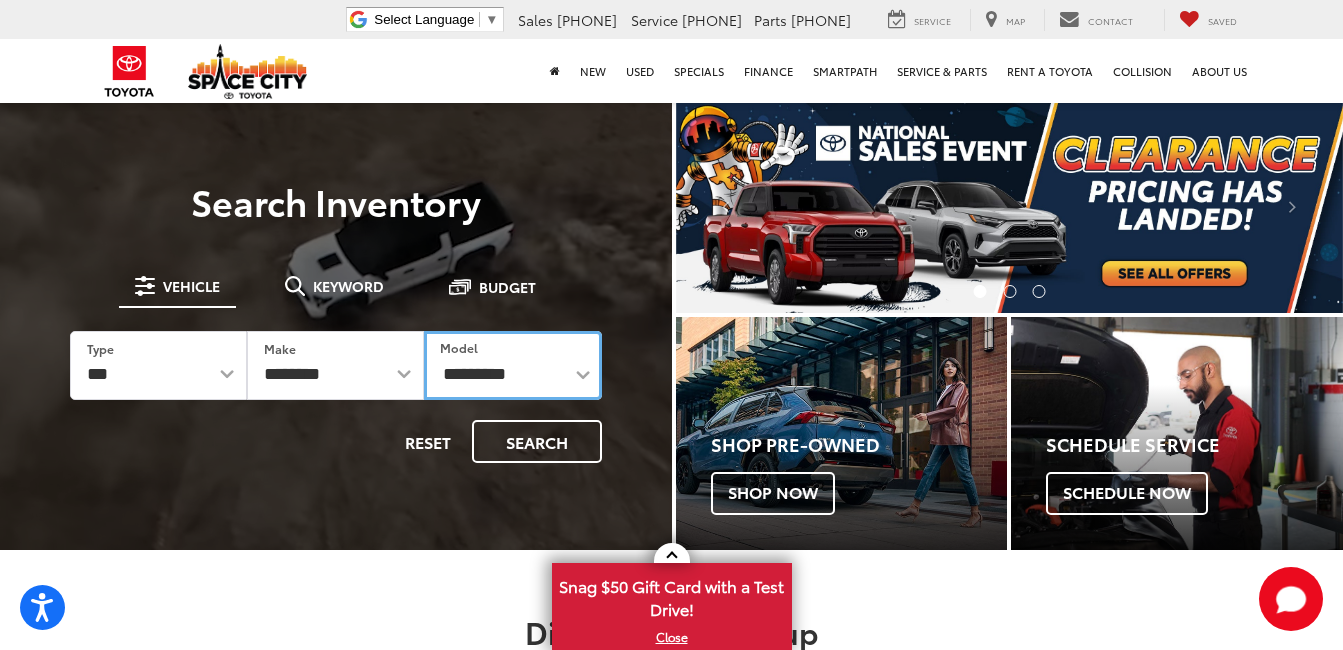 click on "**********" at bounding box center [512, 365] 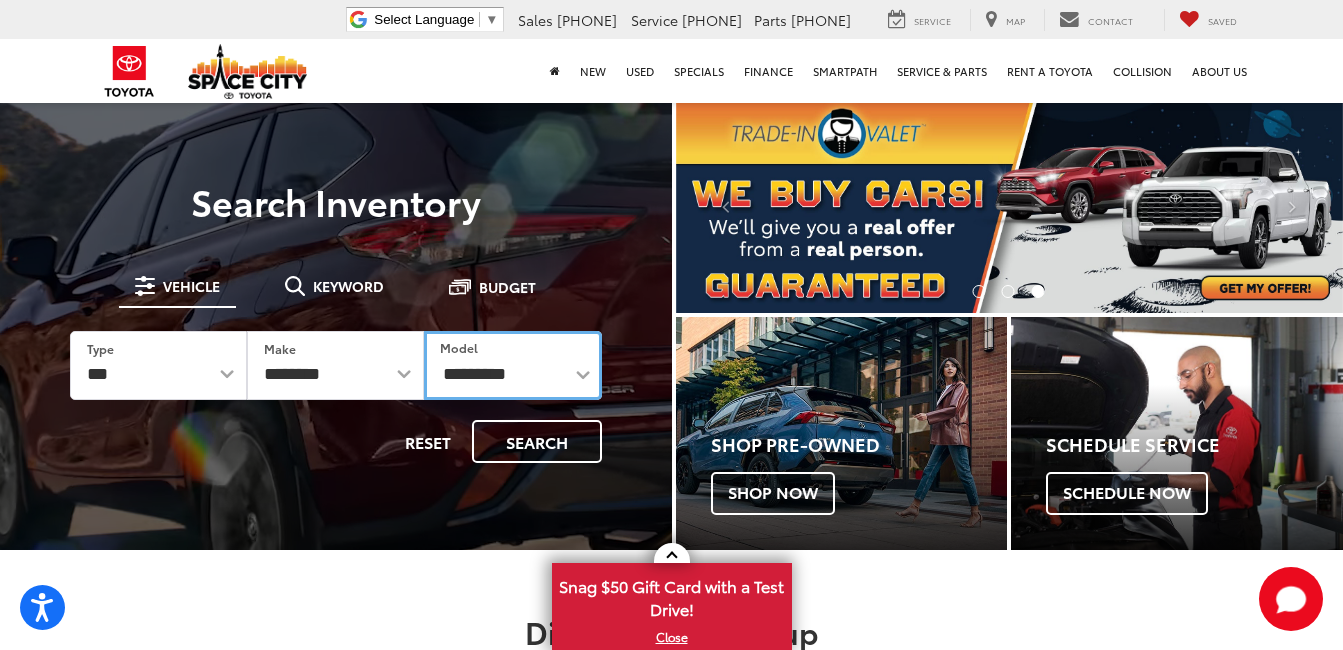 select on "****" 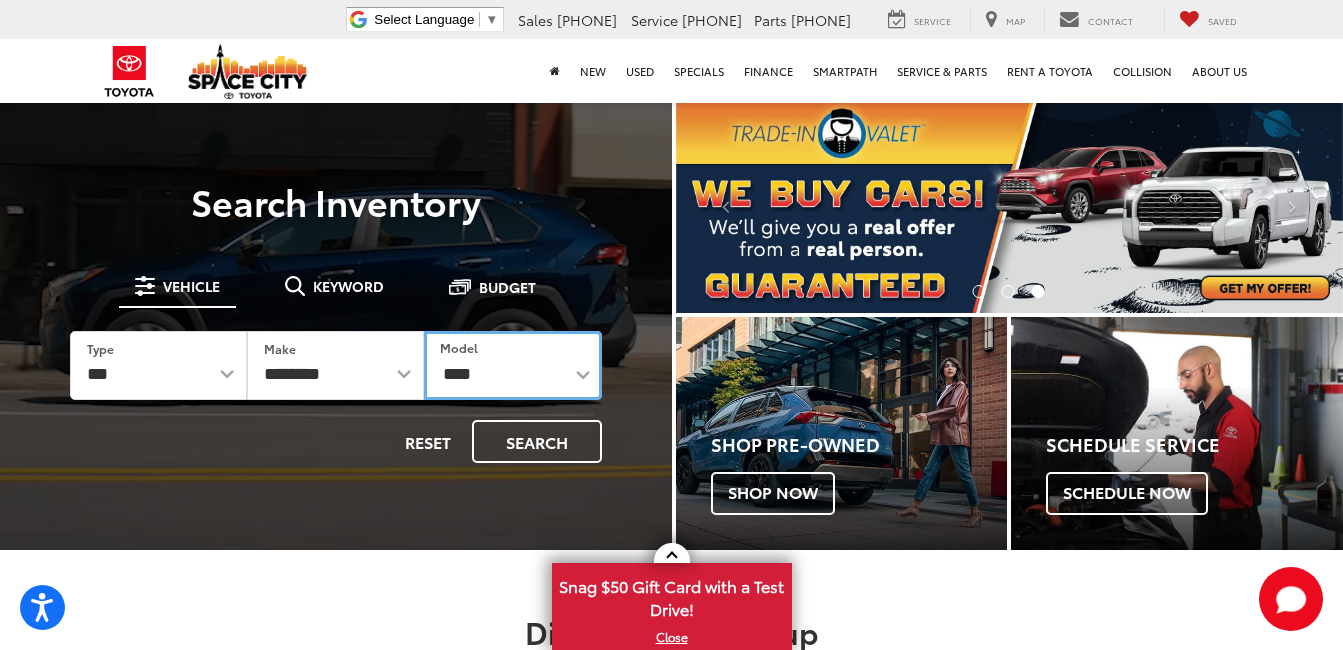 click on "**********" at bounding box center (512, 365) 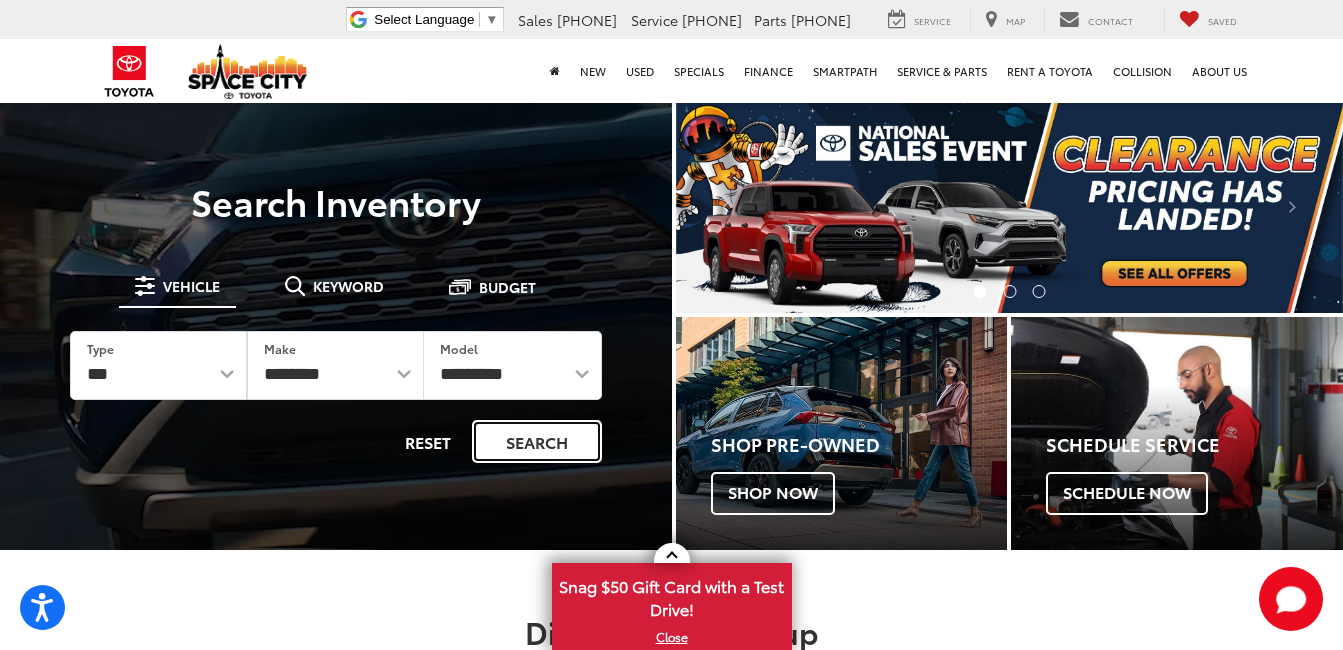 click on "Search" at bounding box center (537, 441) 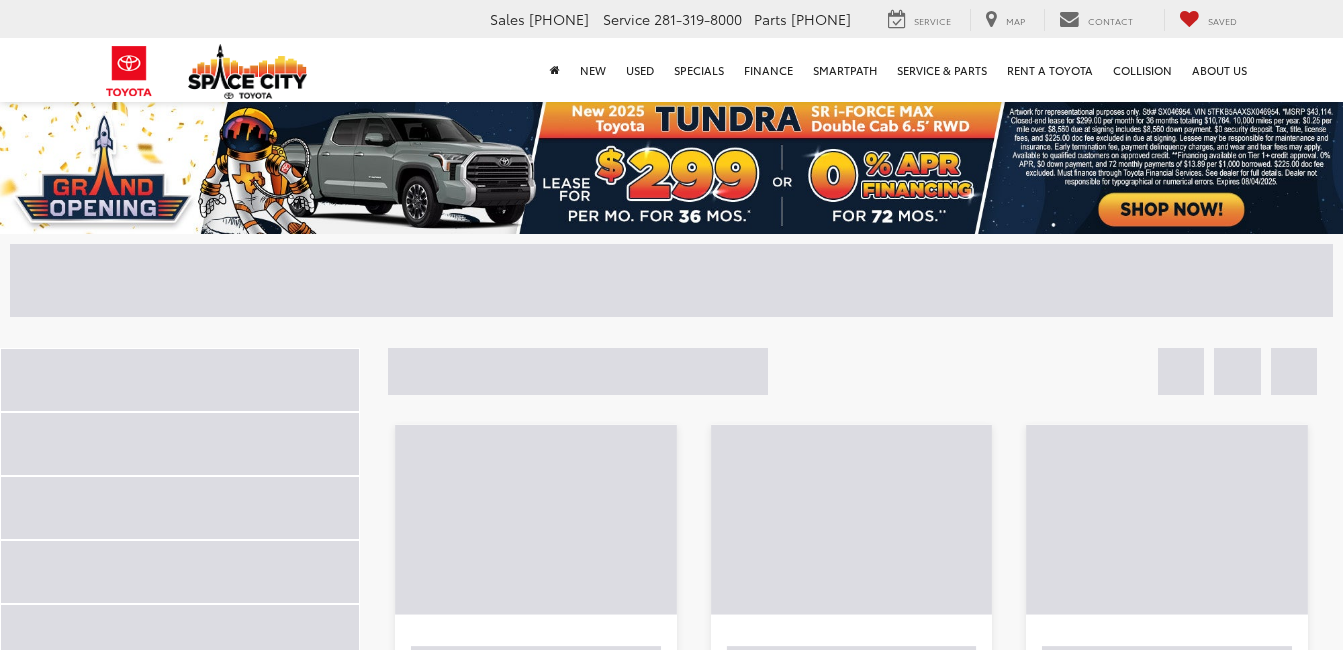 scroll, scrollTop: 0, scrollLeft: 0, axis: both 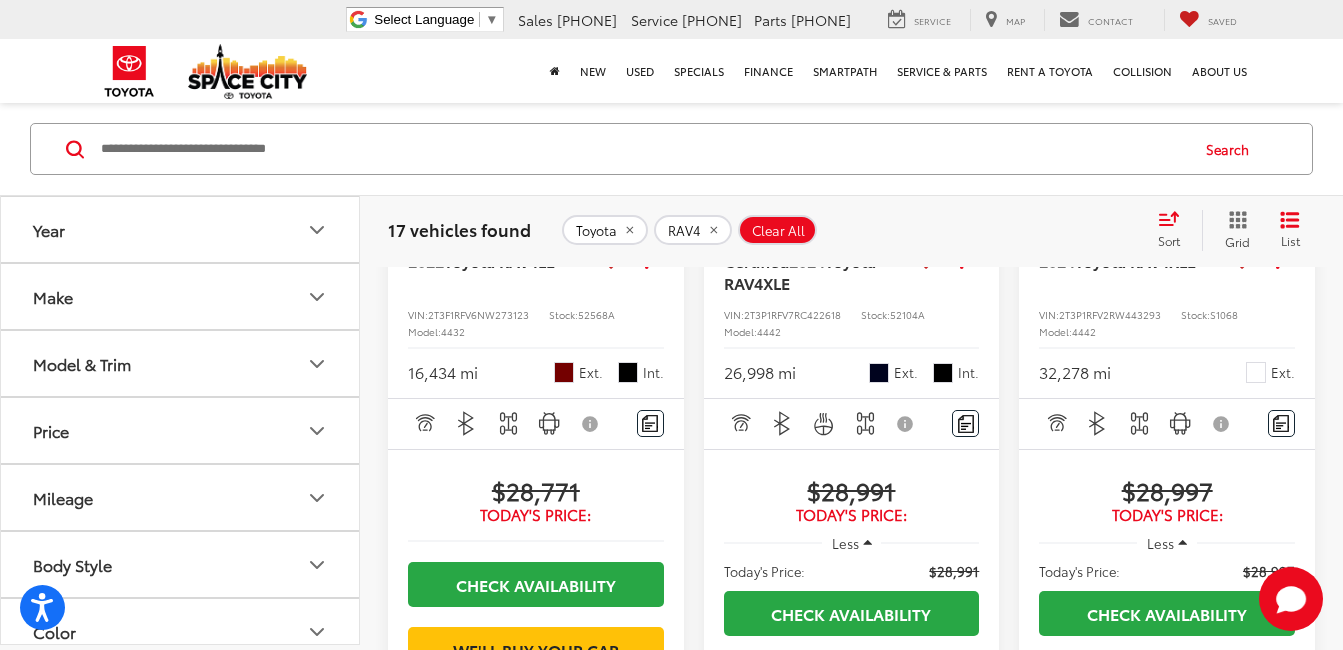 click on "Price" at bounding box center (181, 430) 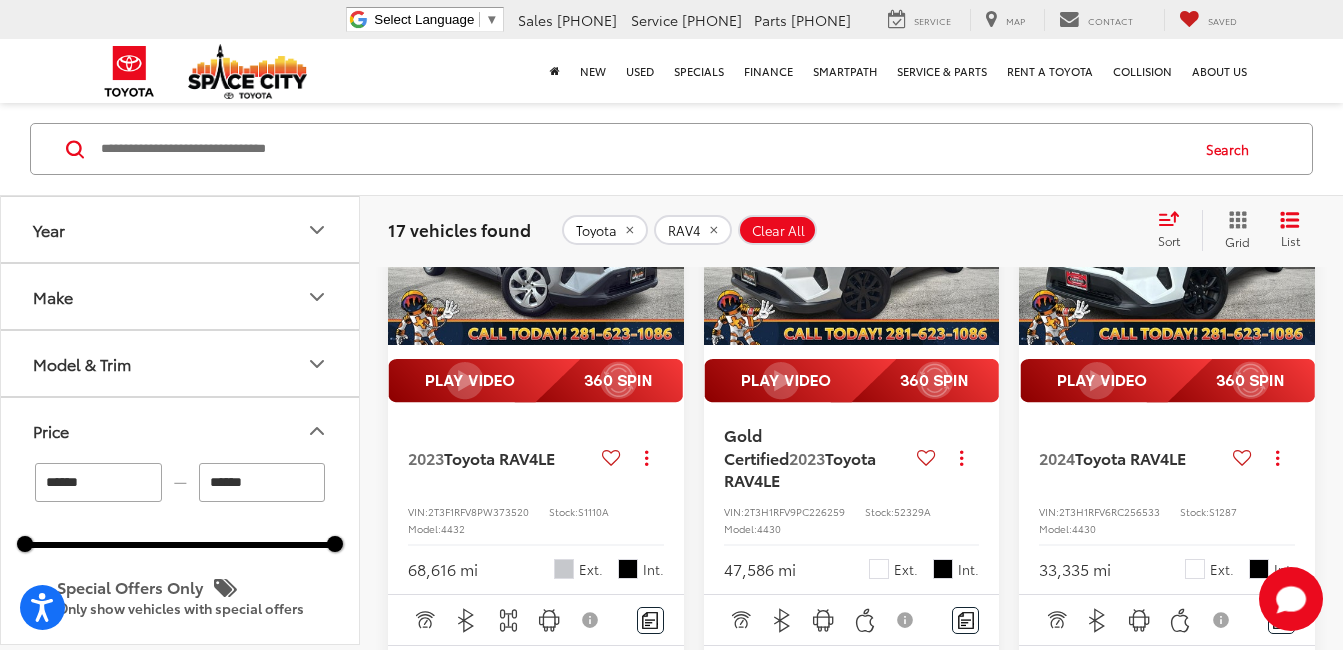 scroll, scrollTop: 289, scrollLeft: 0, axis: vertical 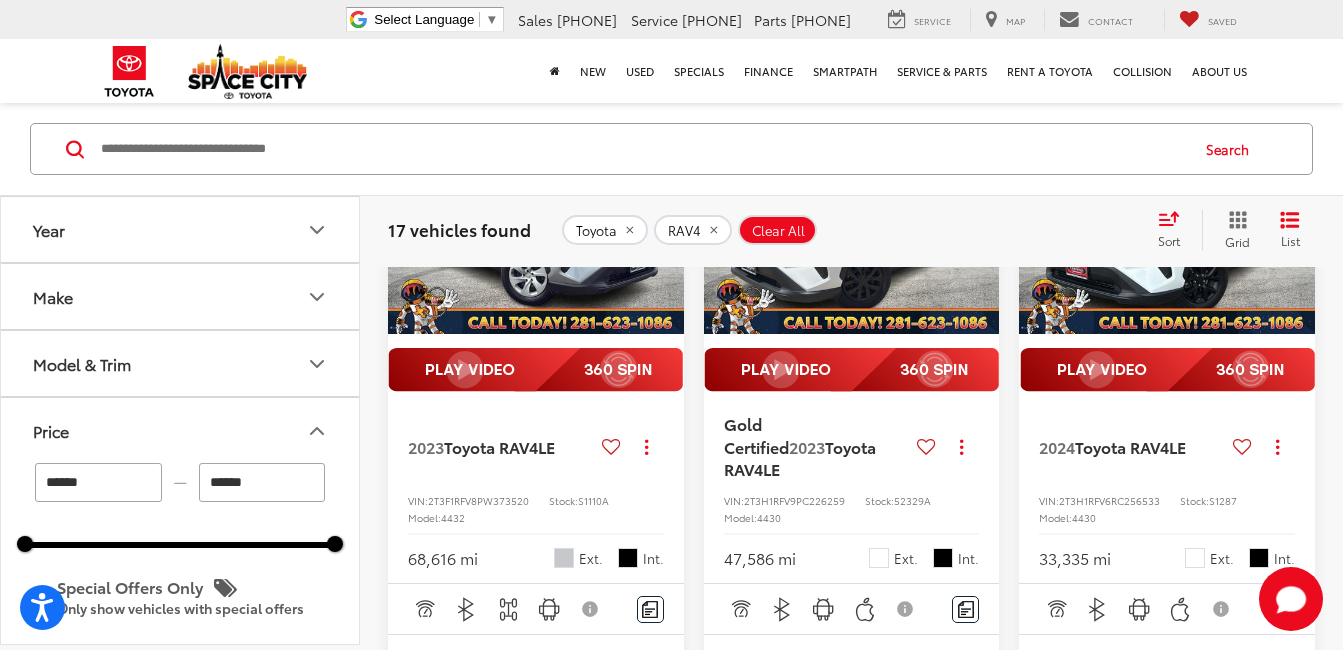 click at bounding box center (824, 609) 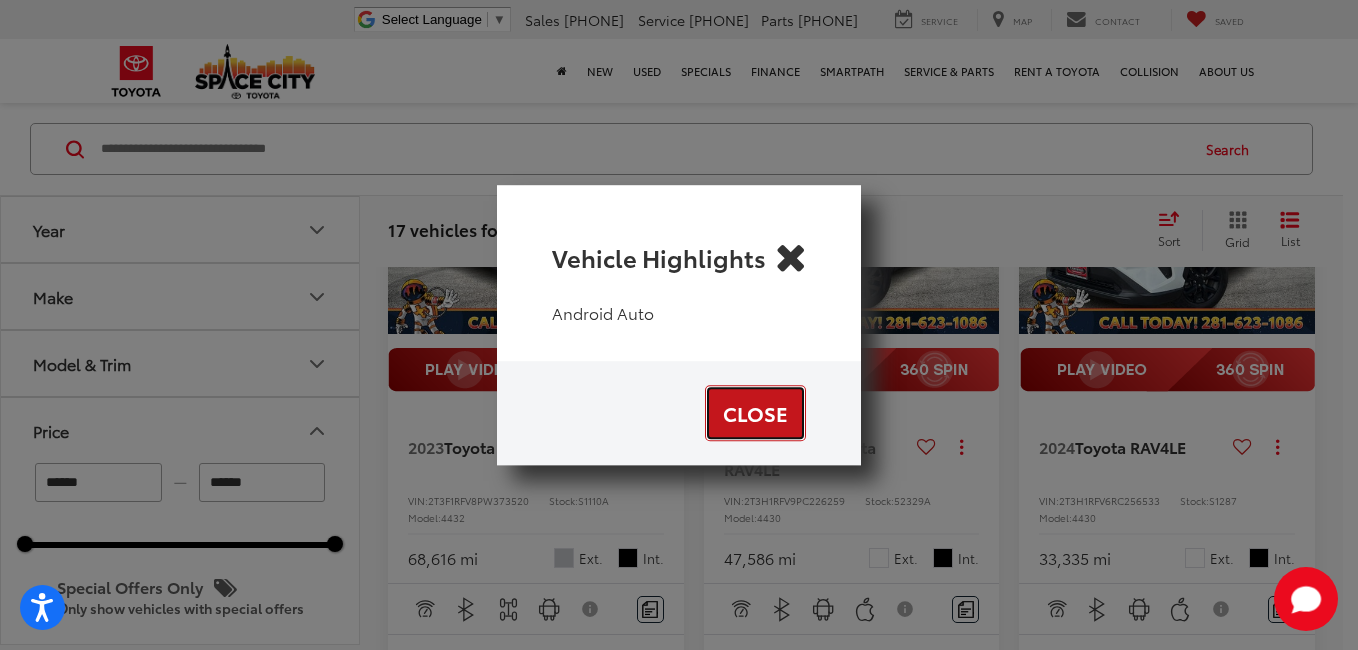 click on "Close" at bounding box center (755, 413) 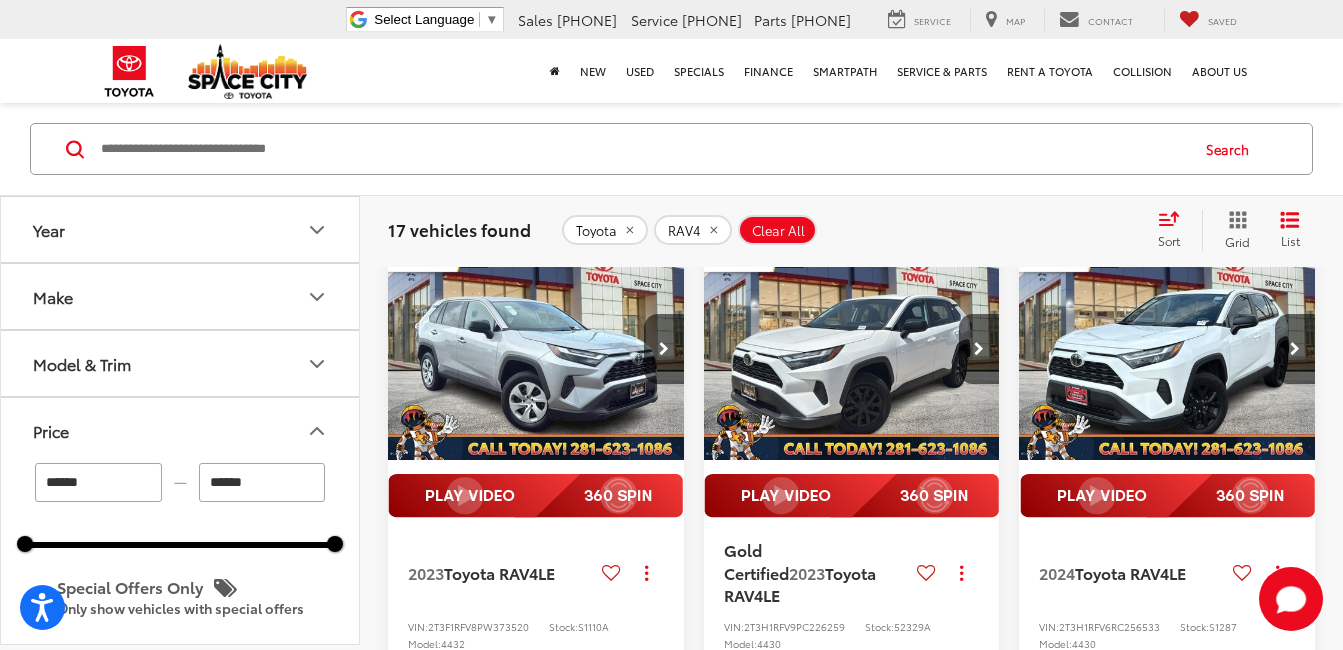scroll, scrollTop: 161, scrollLeft: 0, axis: vertical 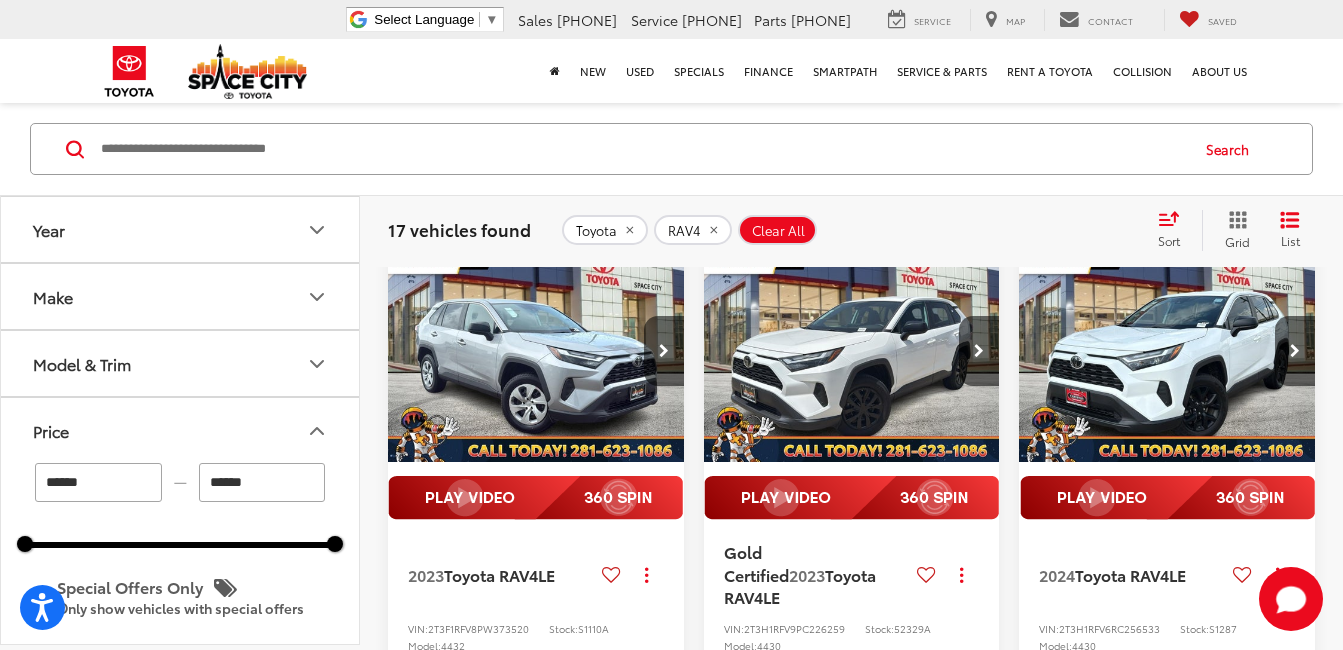click at bounding box center [1167, 351] 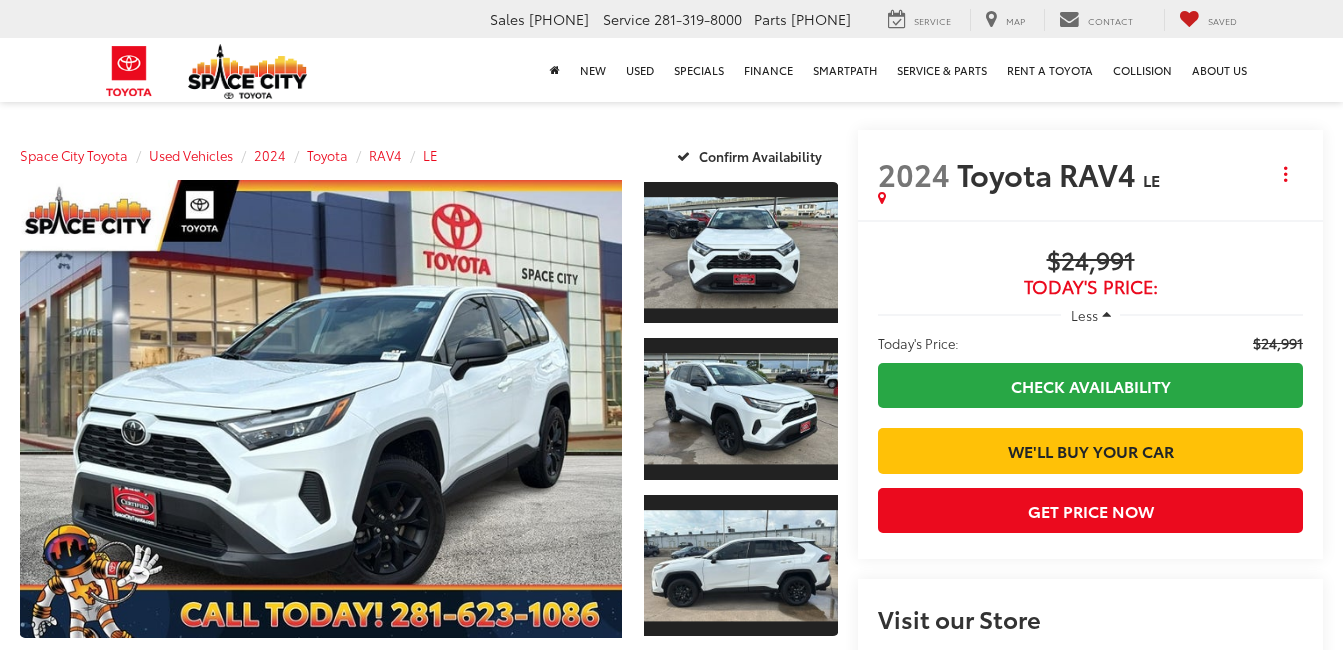 scroll, scrollTop: 0, scrollLeft: 0, axis: both 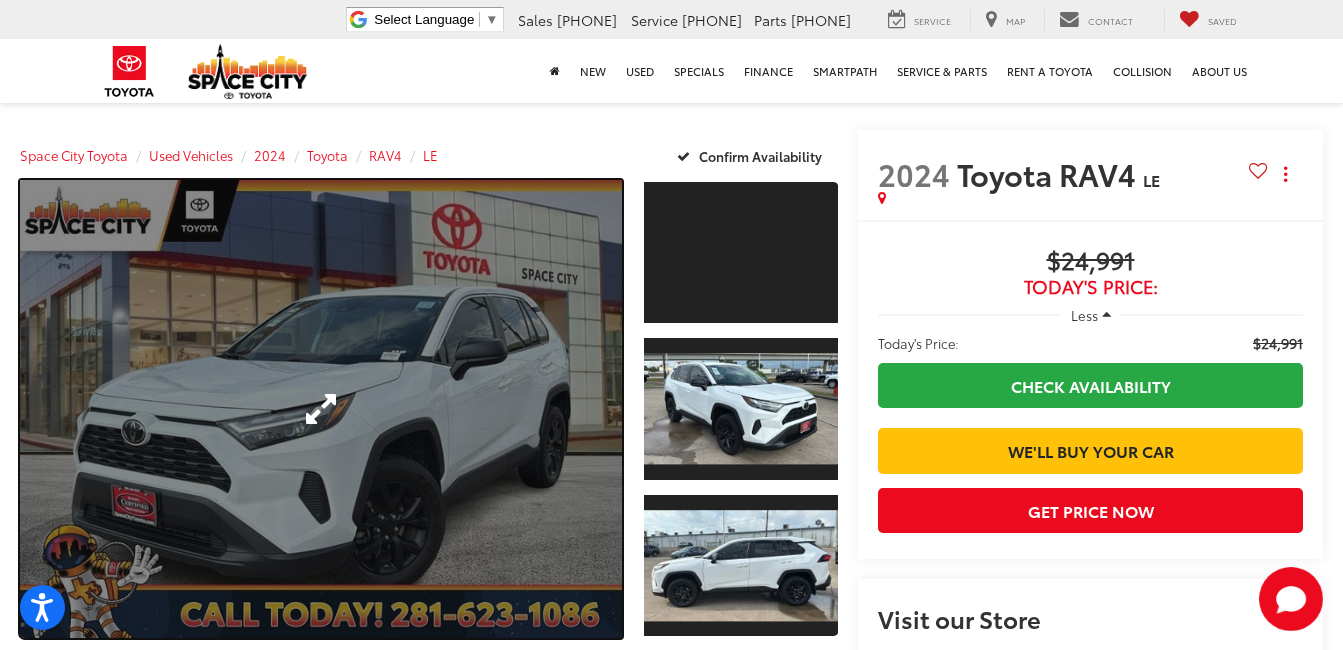 click at bounding box center (321, 409) 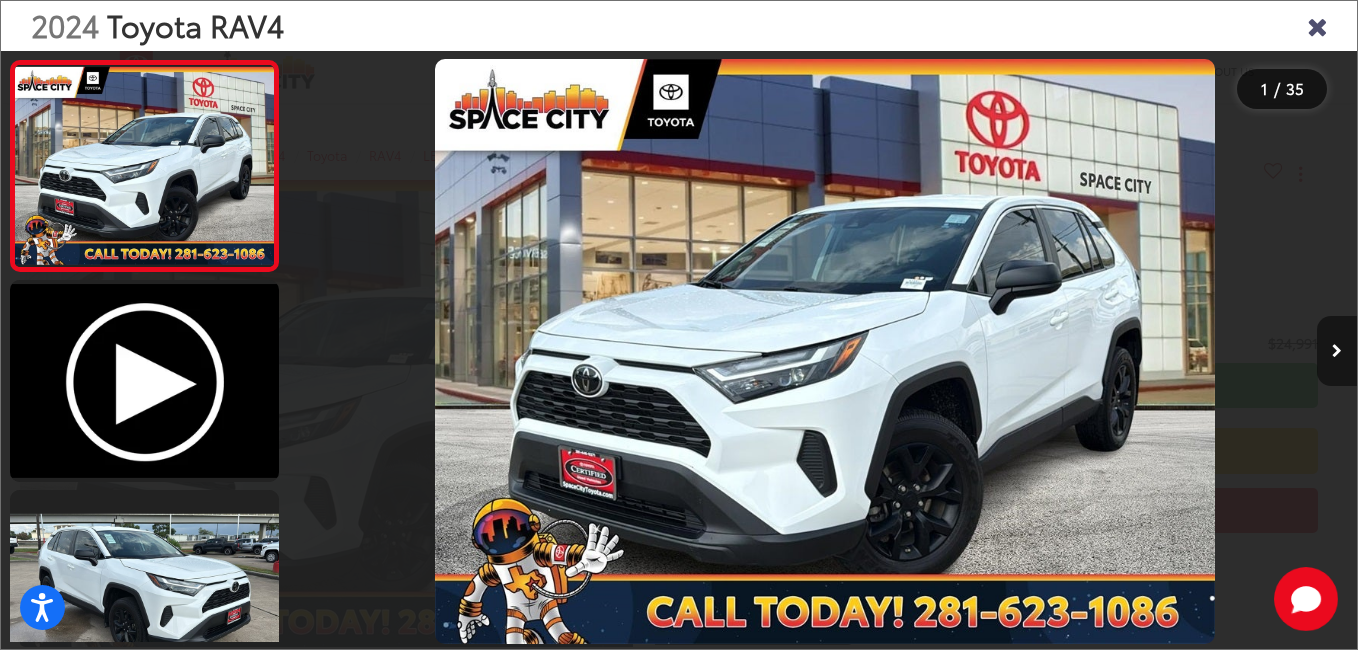 click at bounding box center (1337, 351) 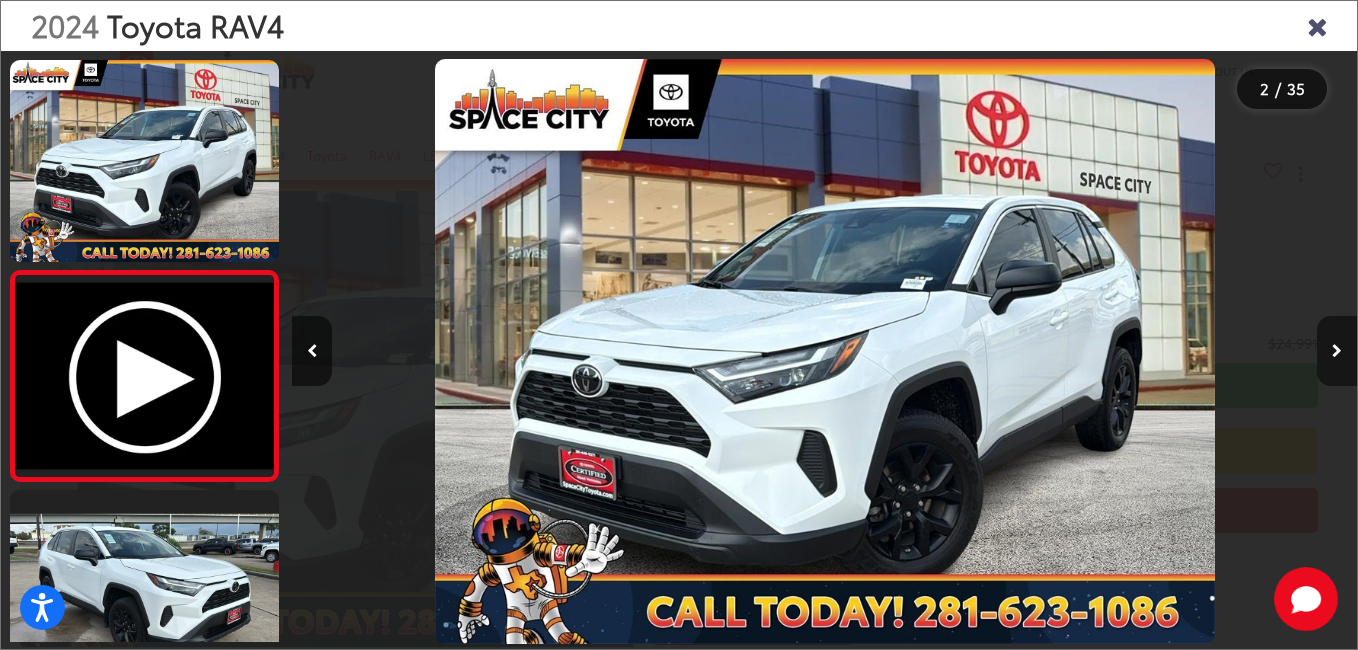 scroll, scrollTop: 0, scrollLeft: 733, axis: horizontal 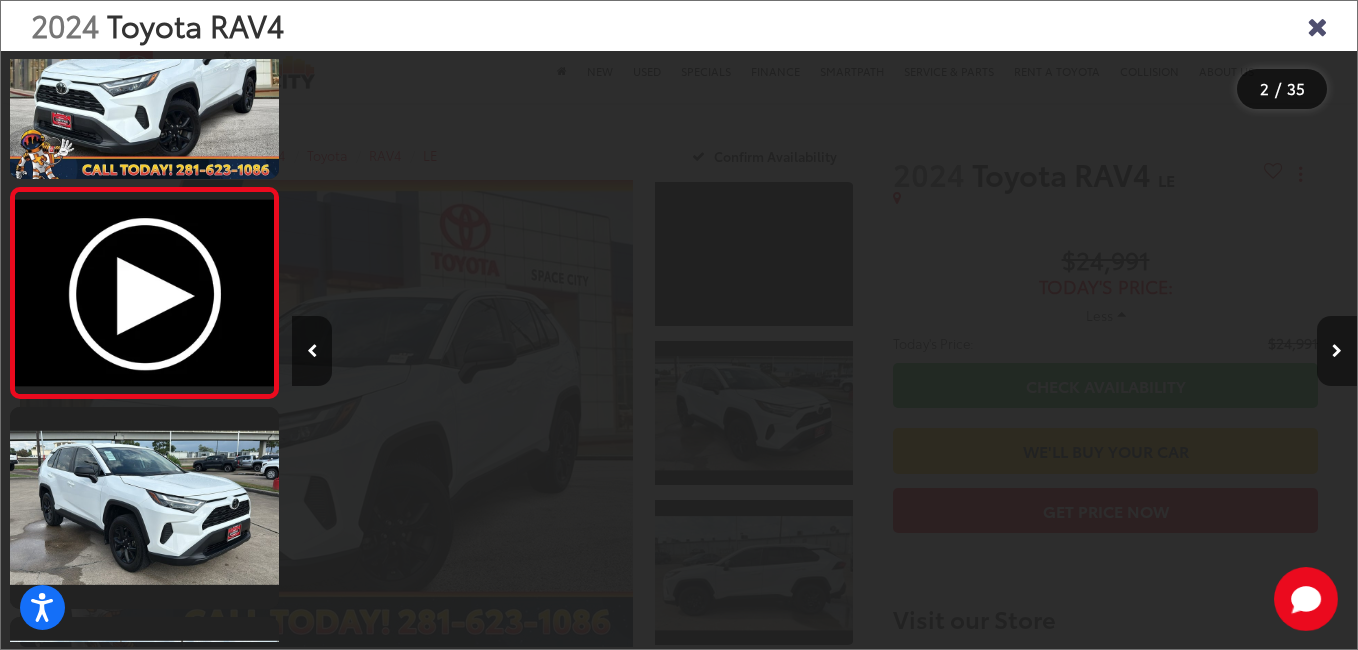 click at bounding box center (1337, 351) 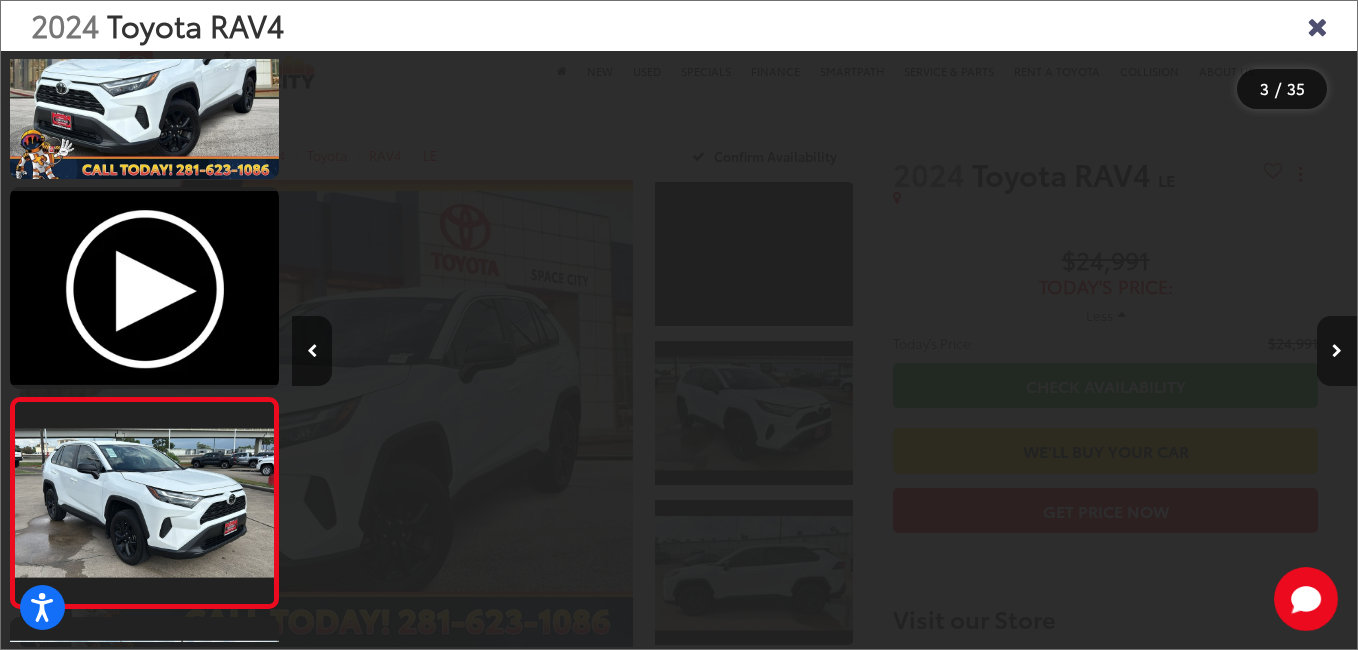 scroll, scrollTop: 0, scrollLeft: 1732, axis: horizontal 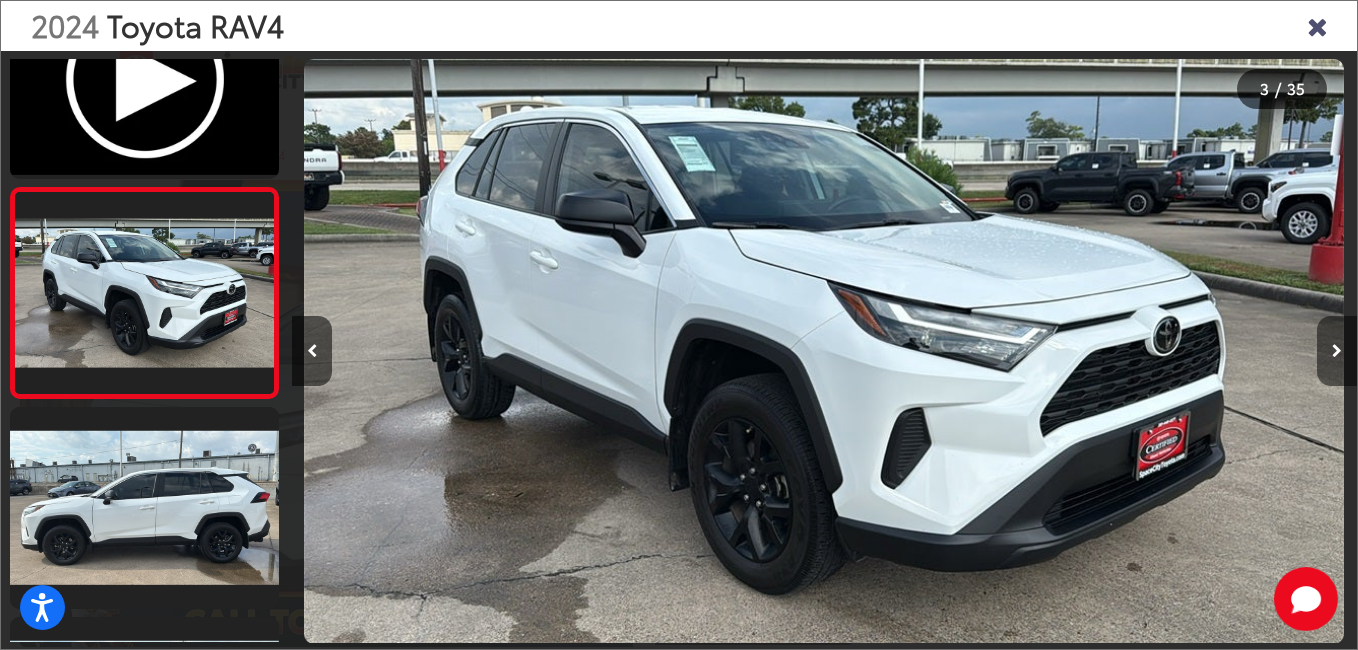 click at bounding box center (1337, 351) 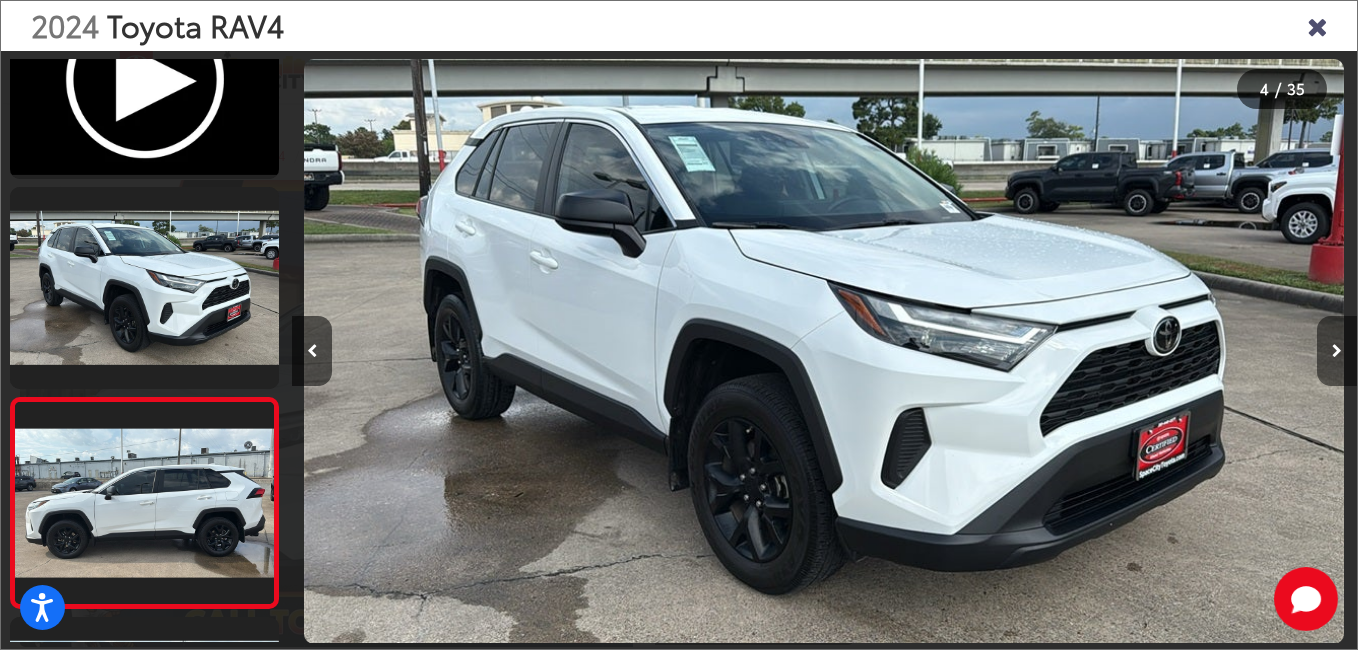 scroll, scrollTop: 0, scrollLeft: 2799, axis: horizontal 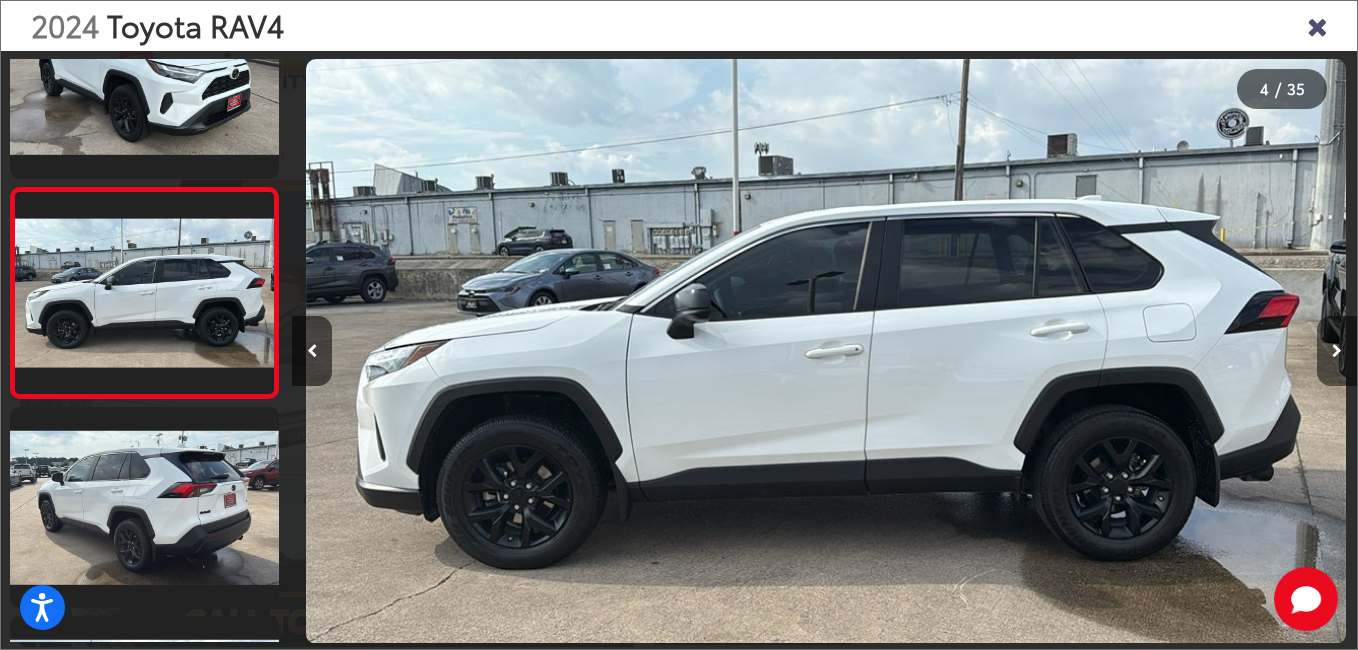 click at bounding box center [1337, 351] 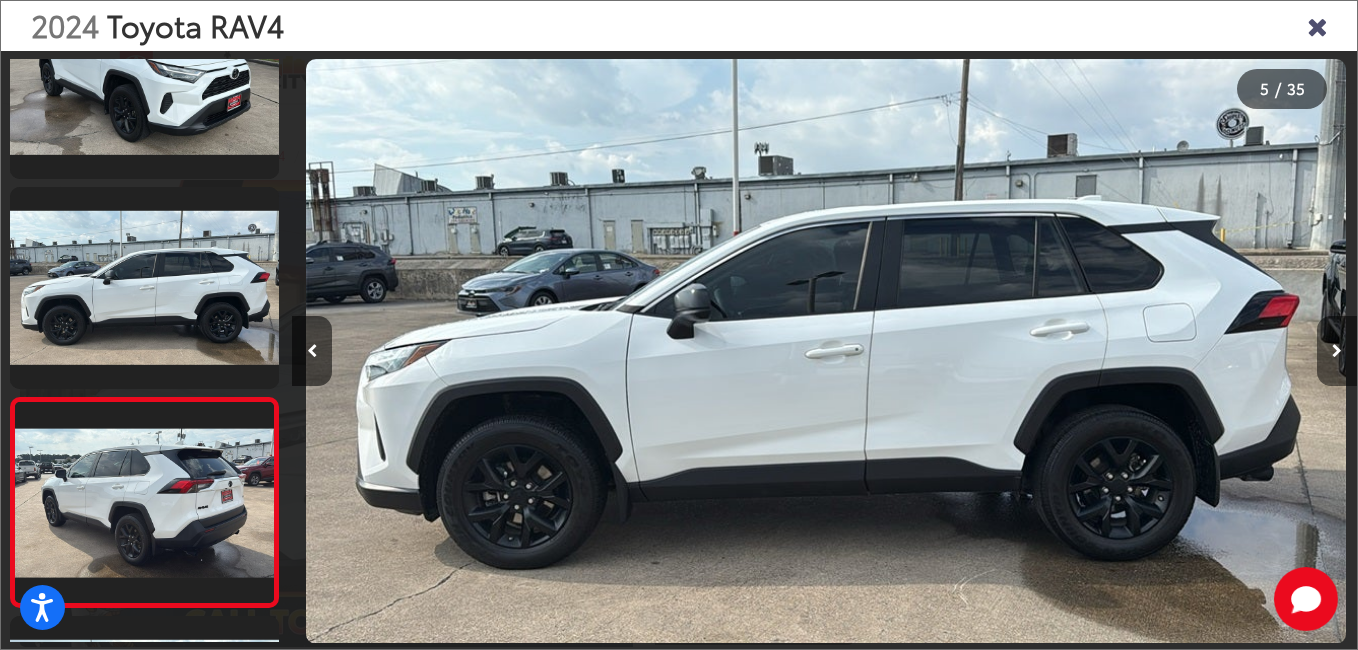scroll, scrollTop: 0, scrollLeft: 3309, axis: horizontal 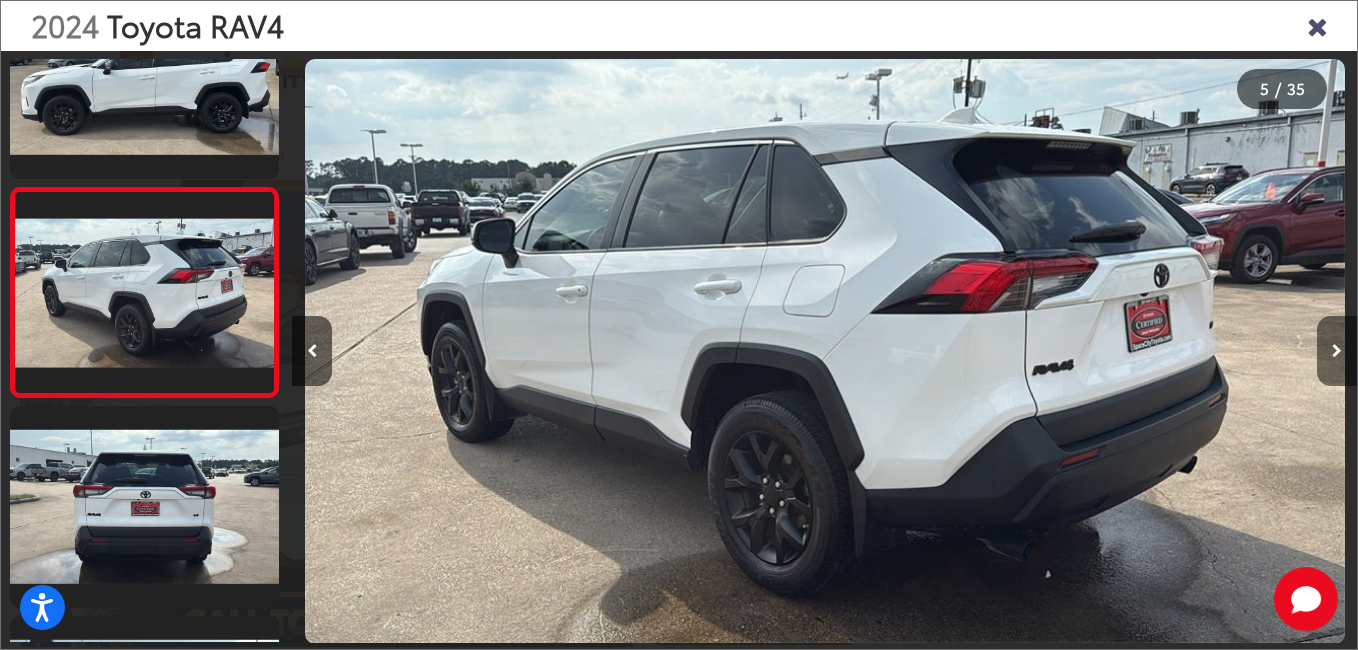 click at bounding box center [1337, 351] 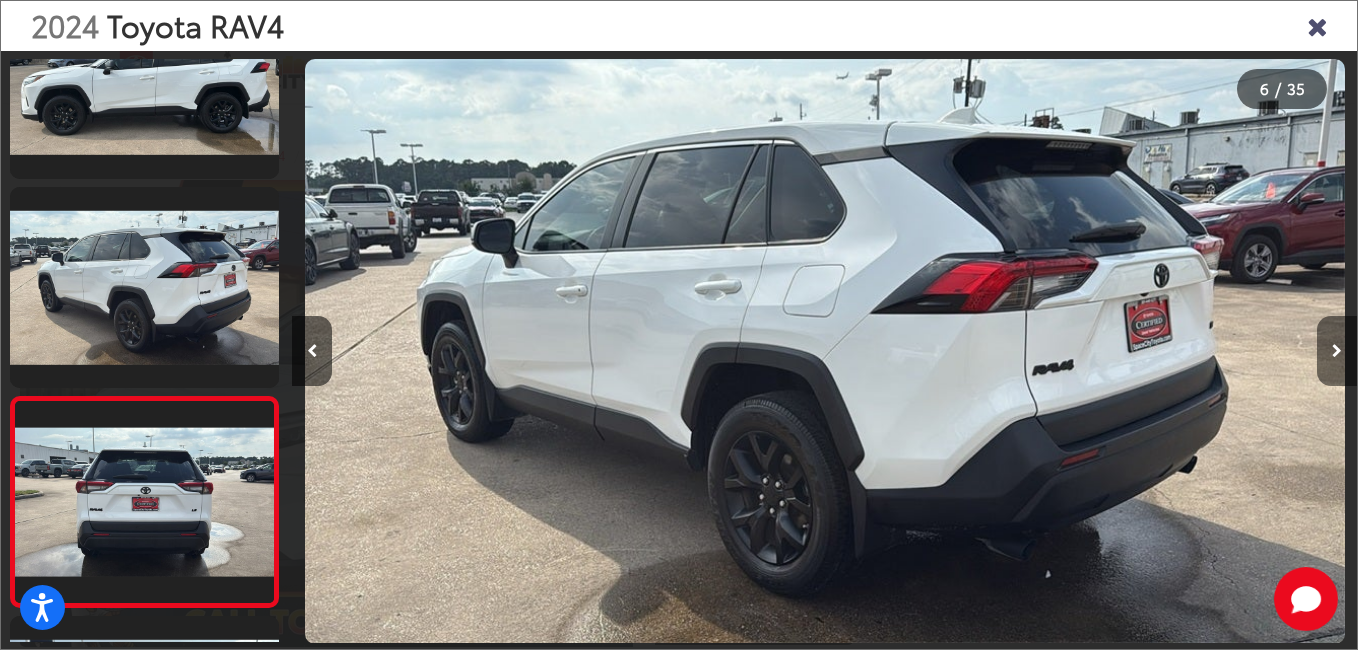 scroll, scrollTop: 0, scrollLeft: 4339, axis: horizontal 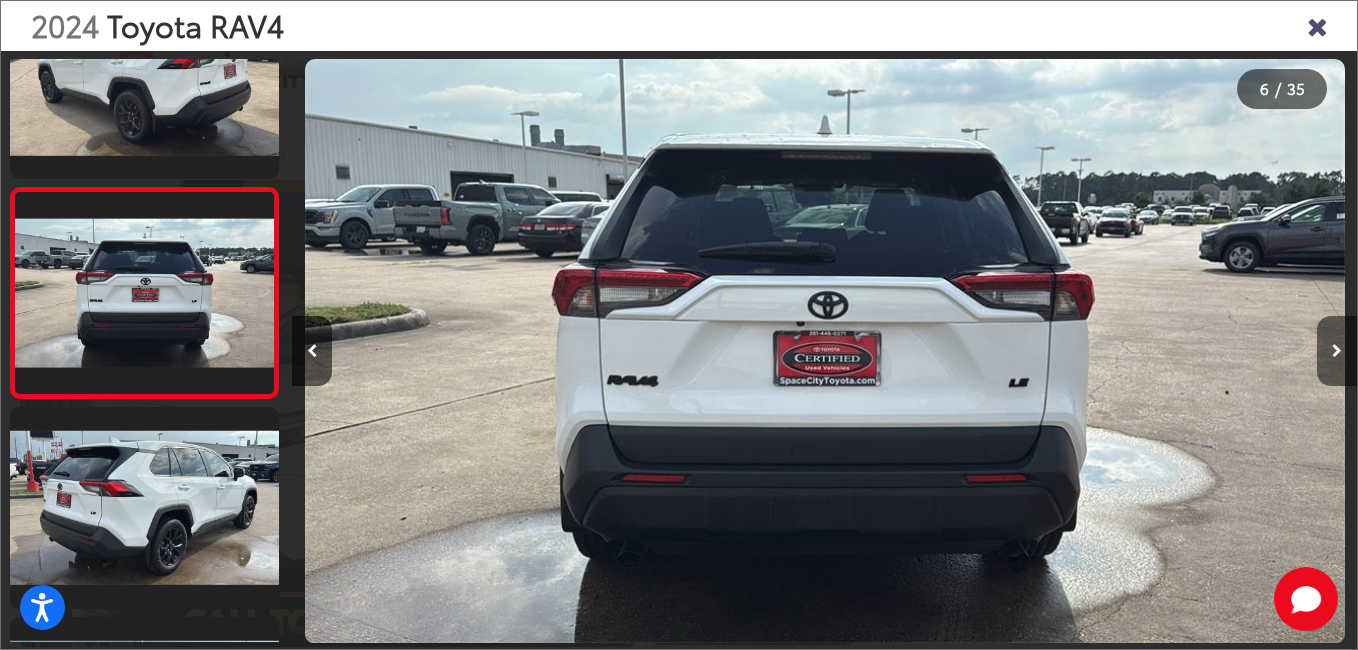 click at bounding box center [1337, 351] 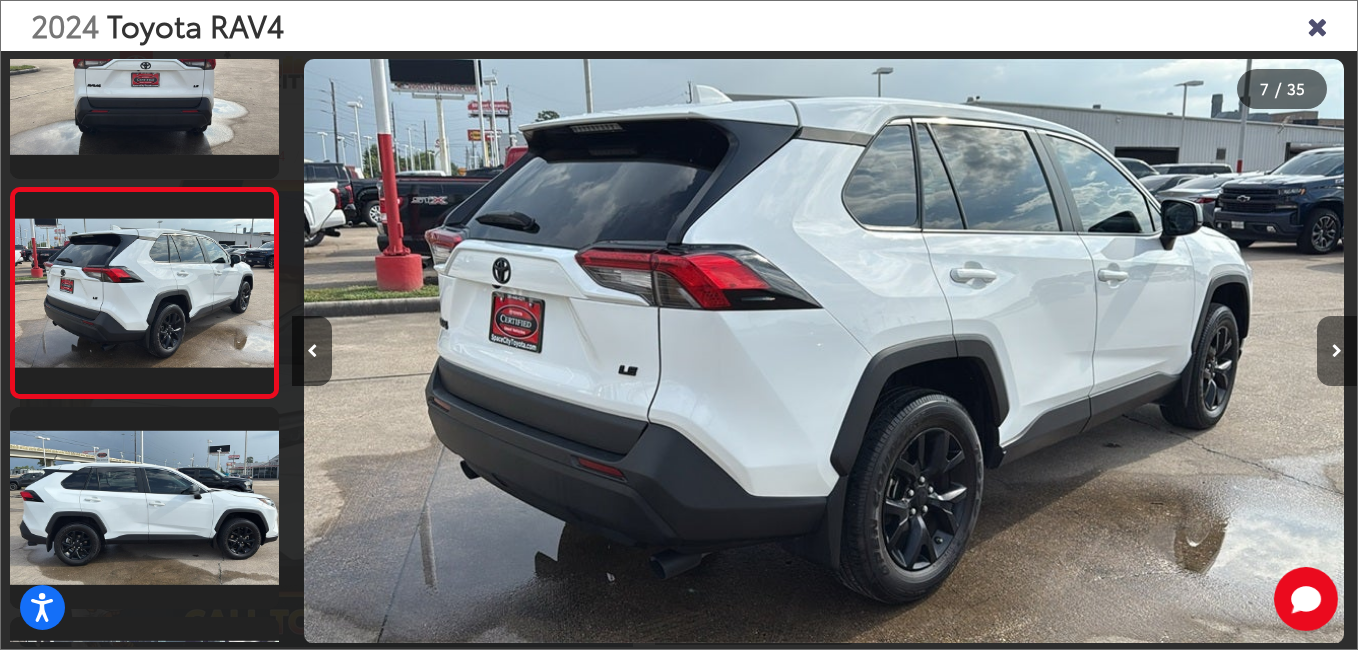 click at bounding box center [1337, 351] 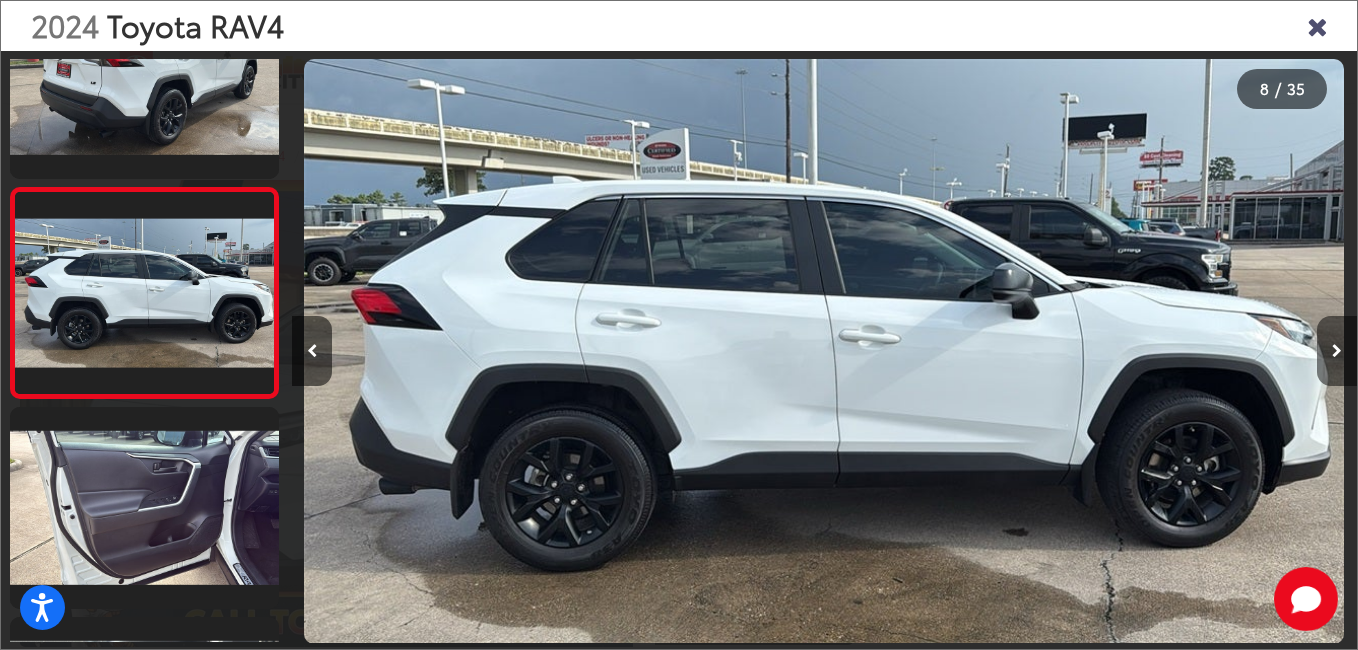click at bounding box center (1337, 351) 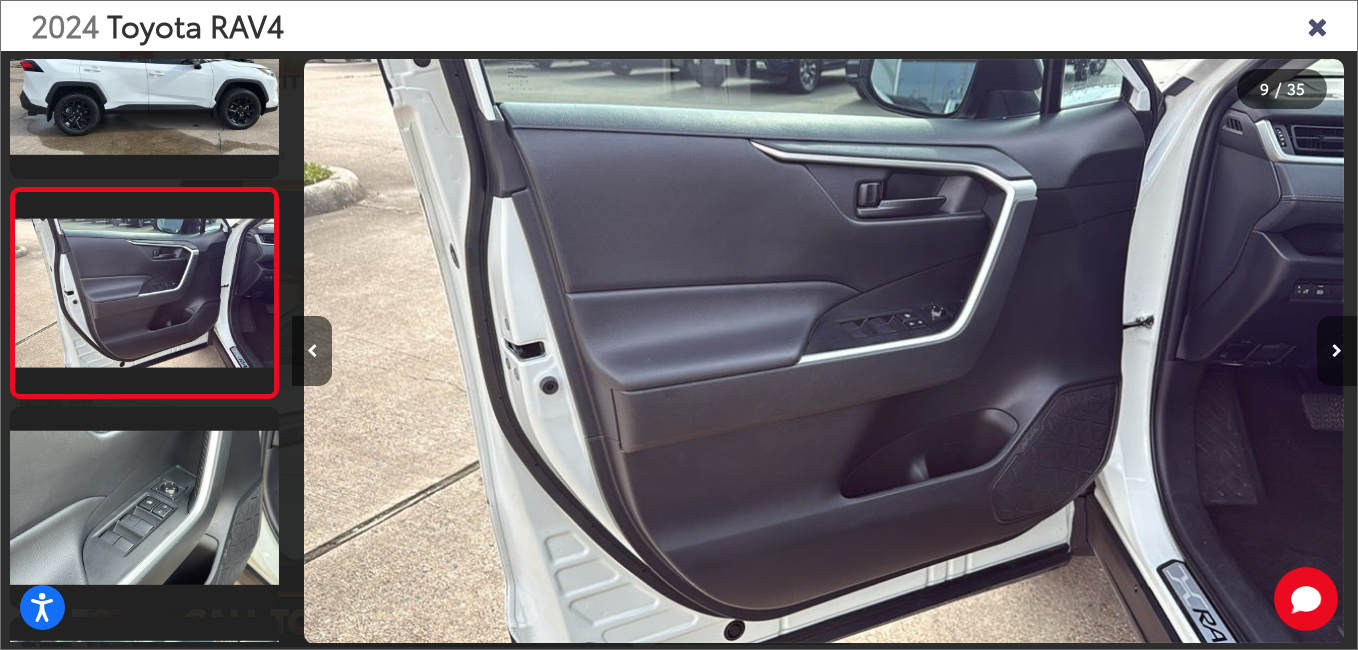 click at bounding box center (1337, 351) 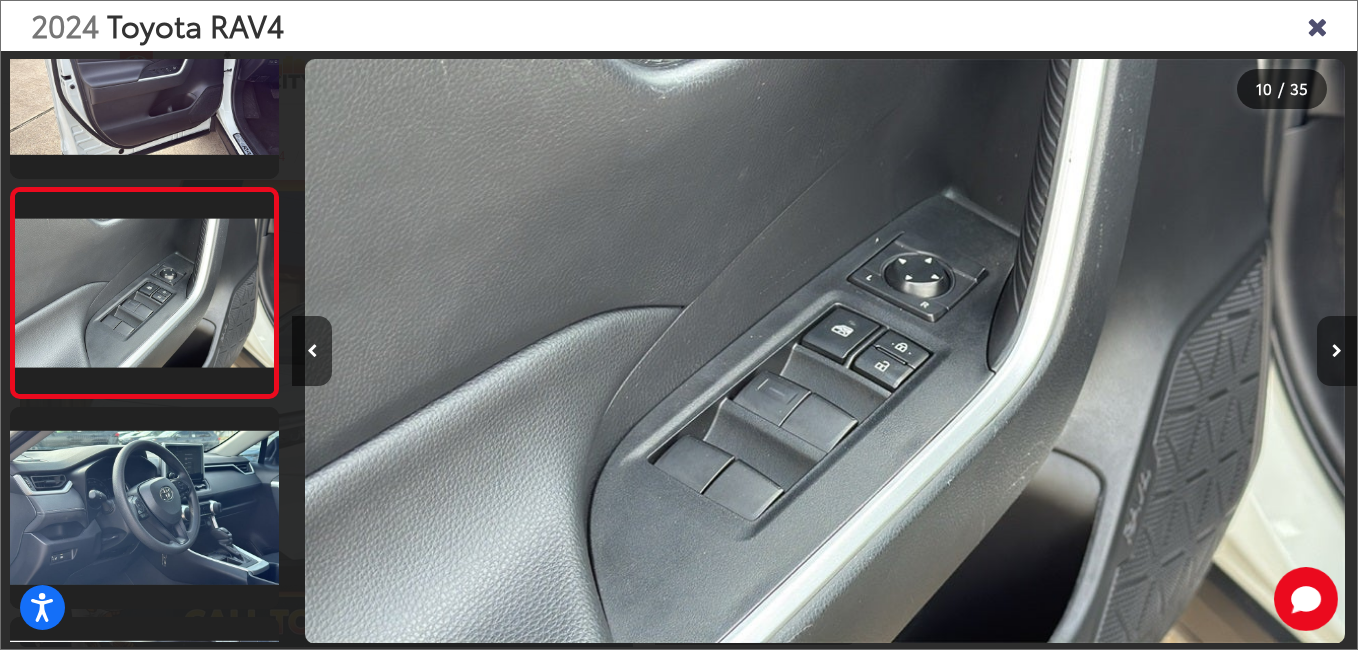 click at bounding box center (1337, 351) 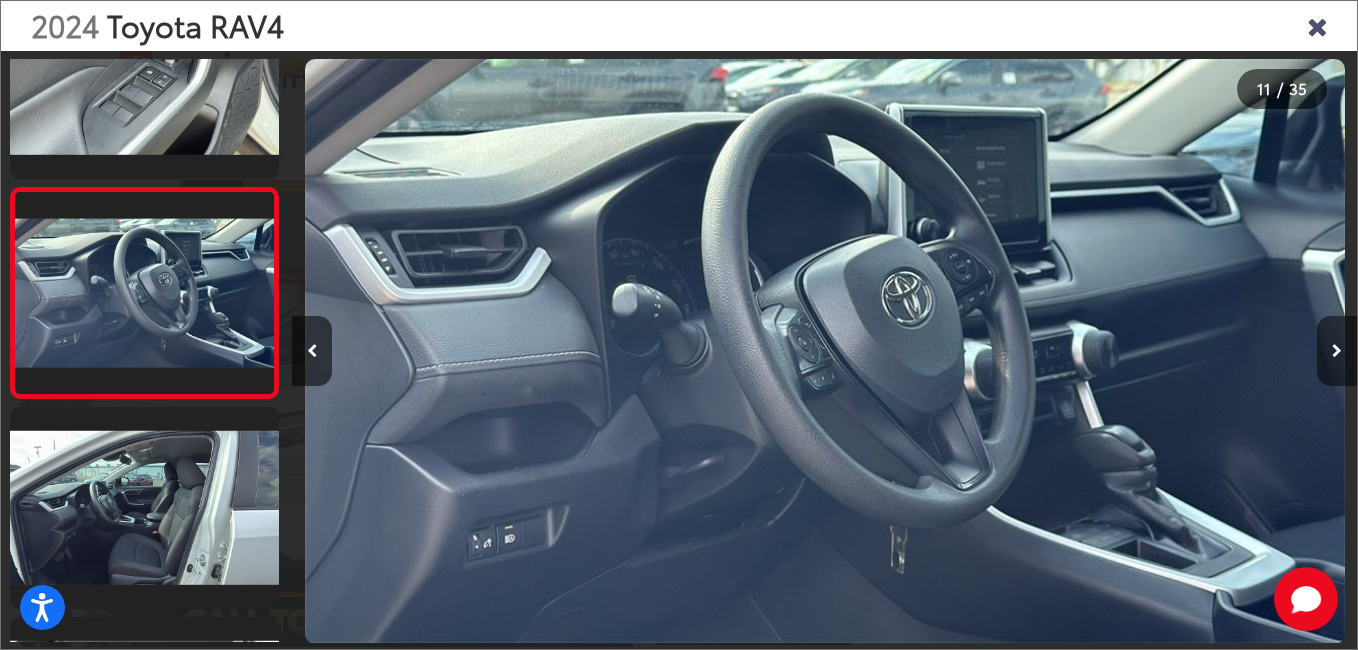 click at bounding box center (1337, 351) 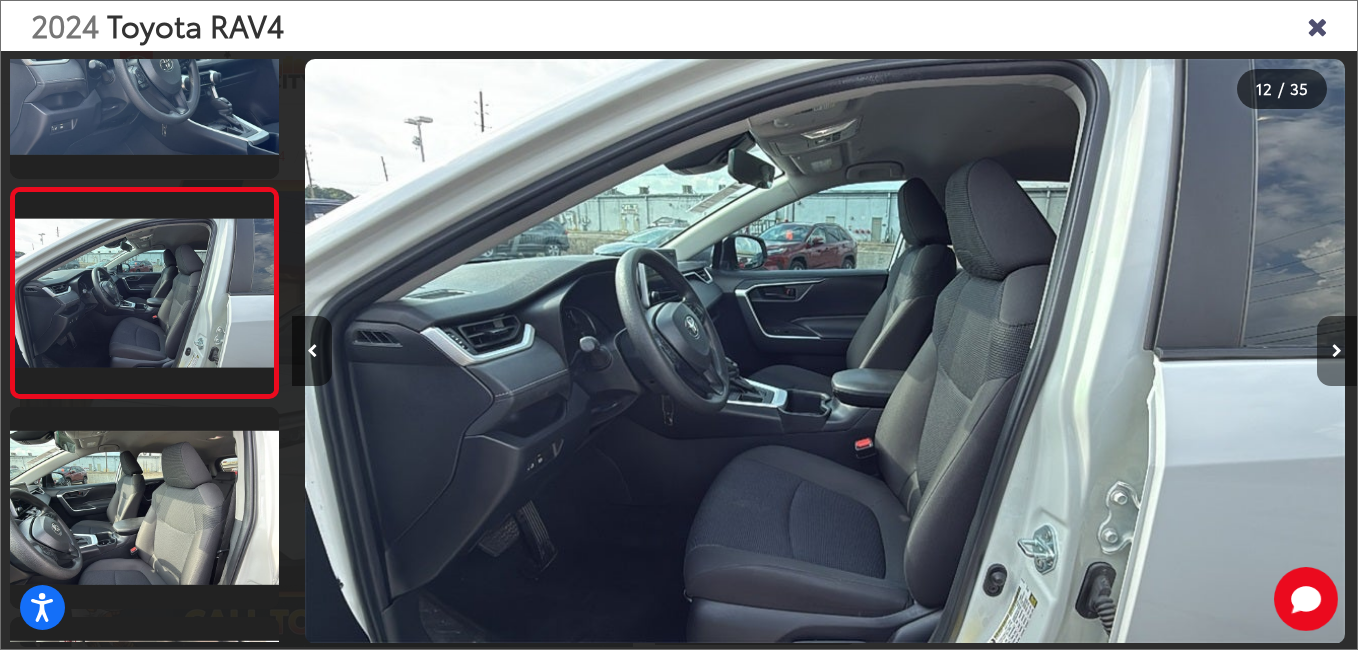 click at bounding box center (1337, 351) 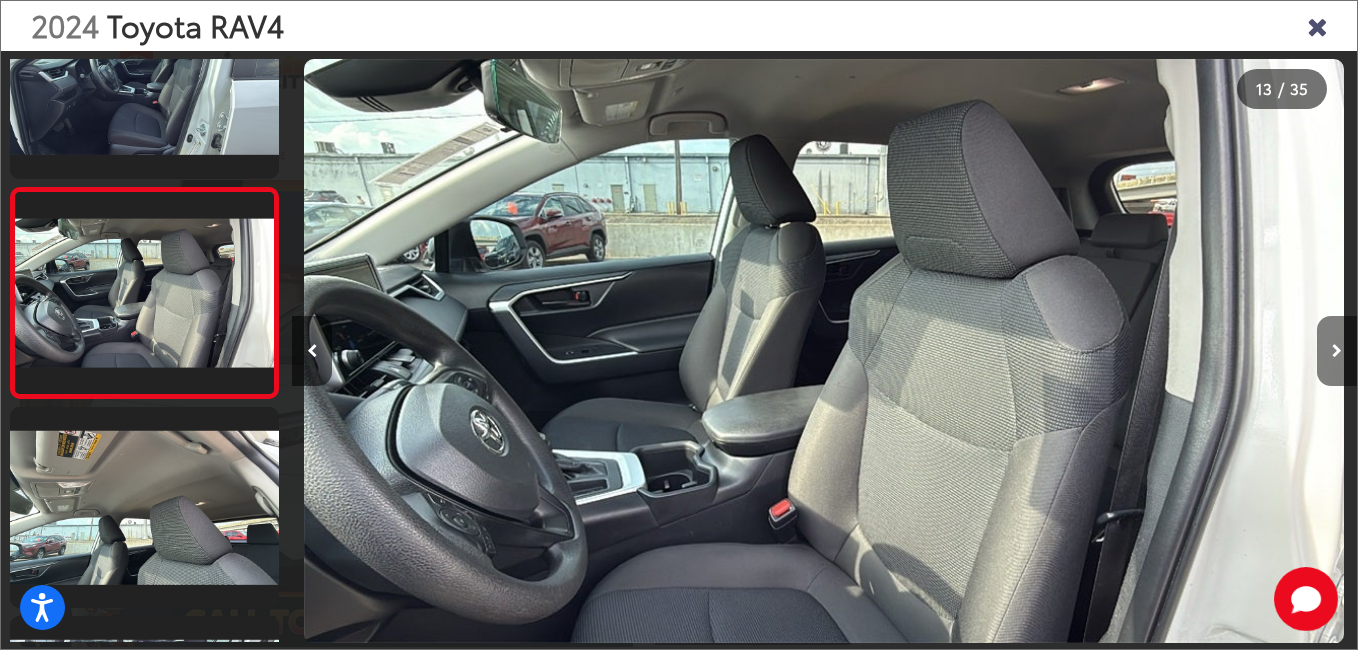 click at bounding box center [1337, 351] 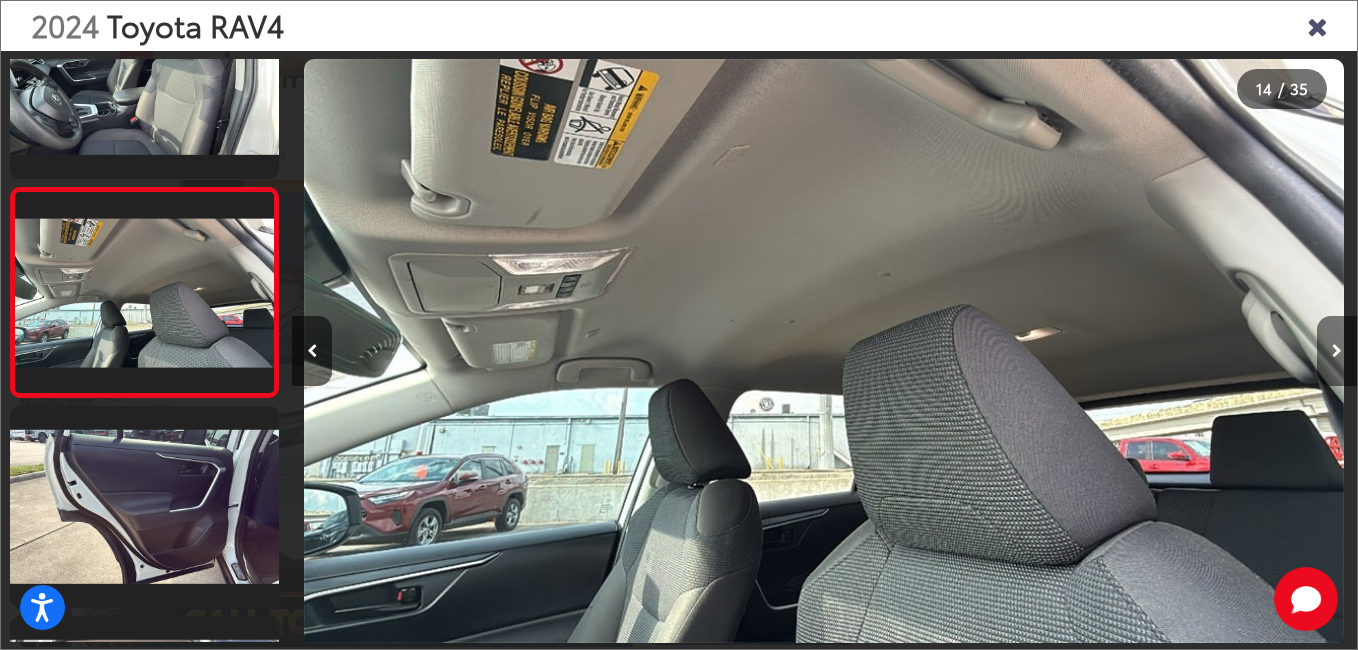 click at bounding box center [1337, 351] 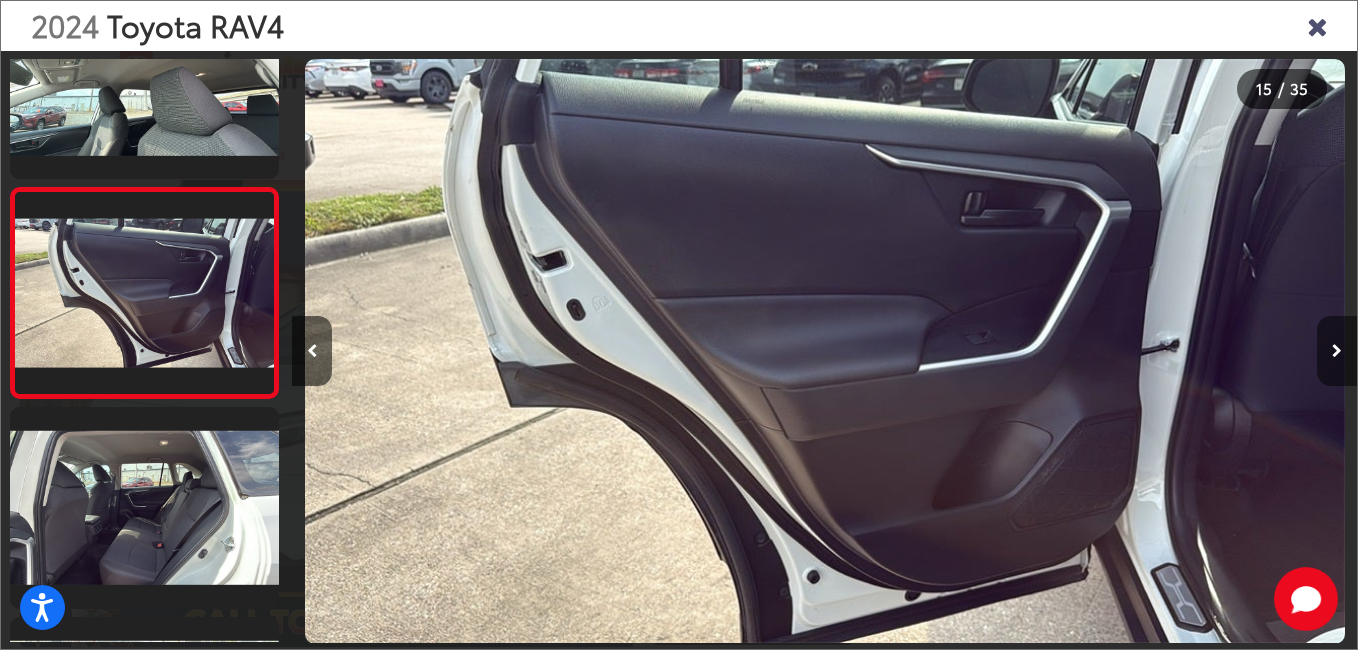 click at bounding box center (1337, 351) 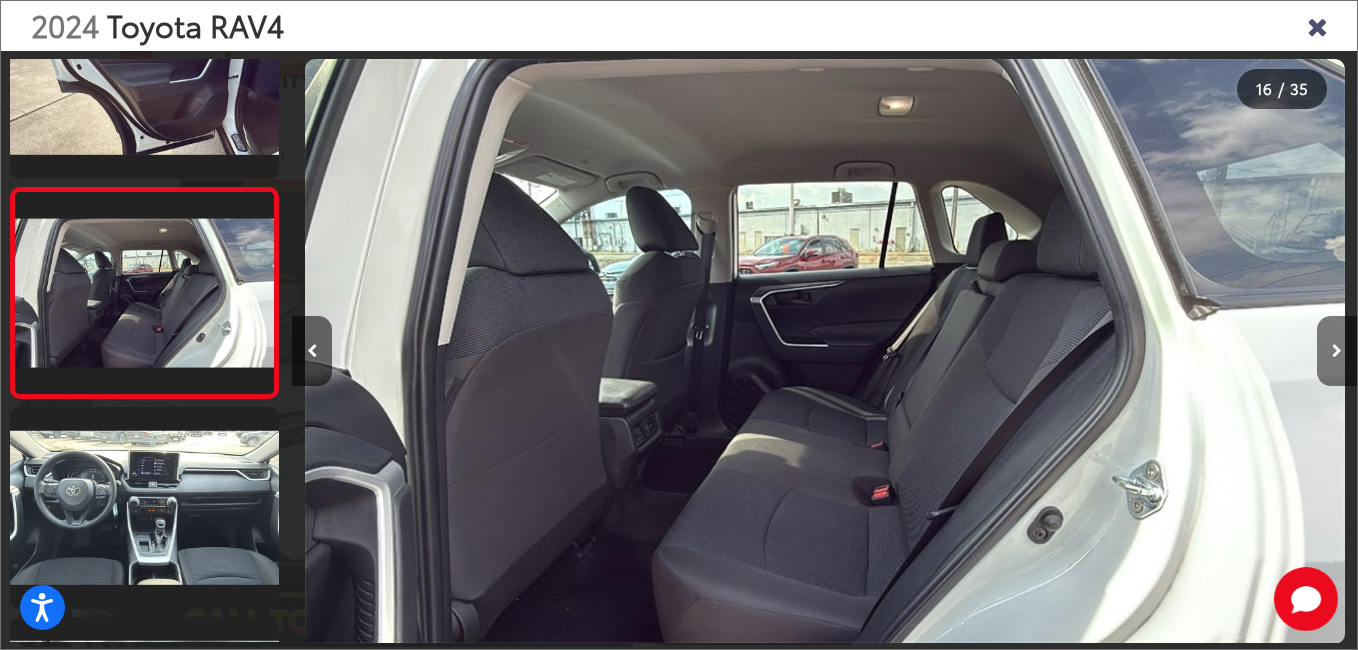click at bounding box center (1337, 351) 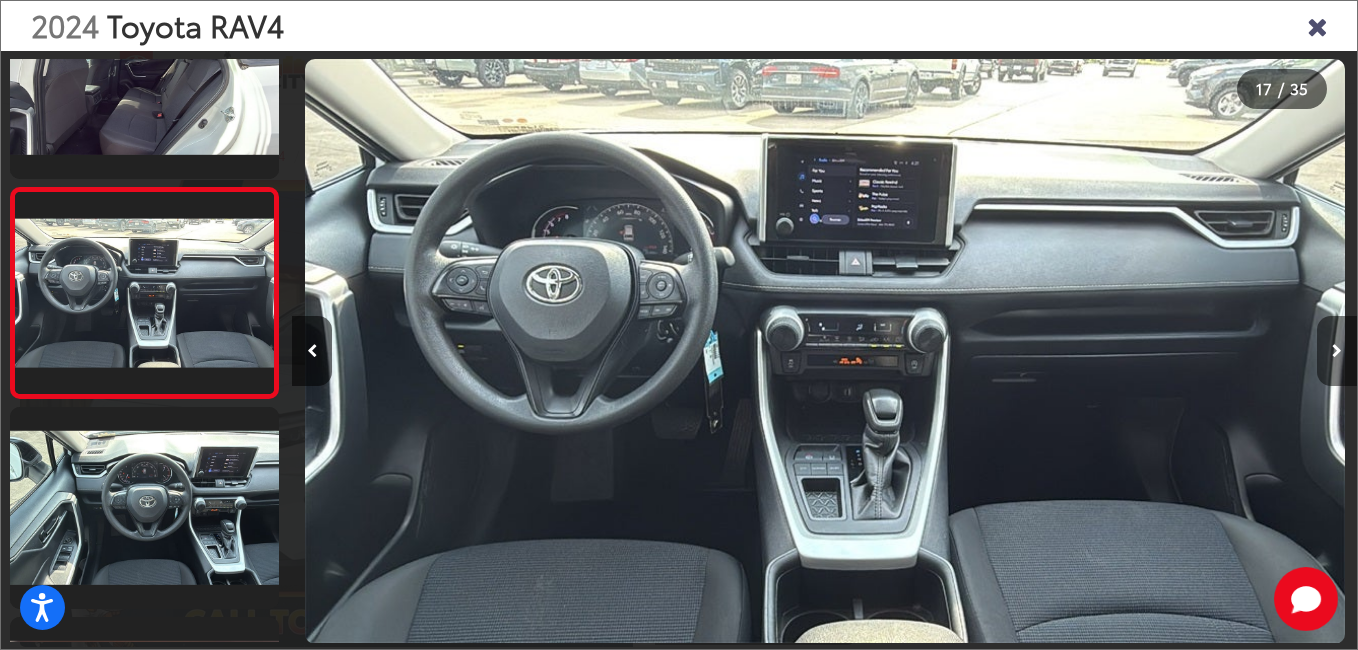 click at bounding box center [1337, 351] 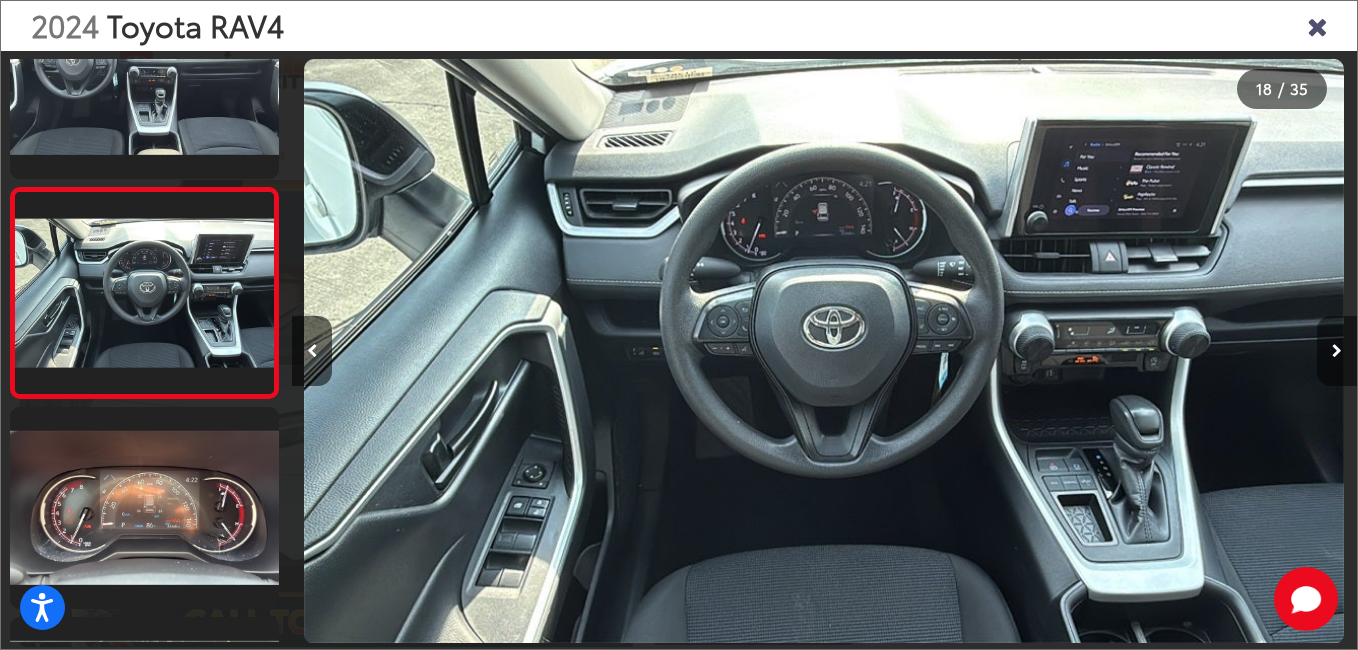 click at bounding box center (1337, 351) 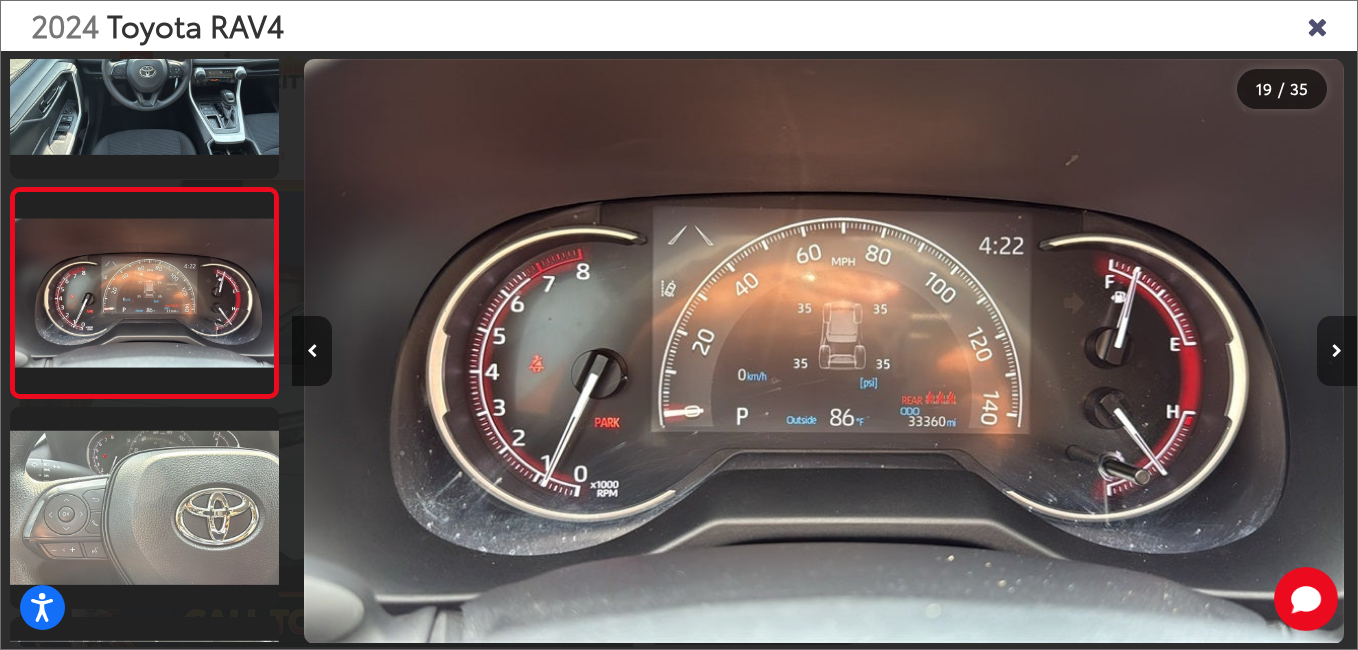 click at bounding box center (1337, 351) 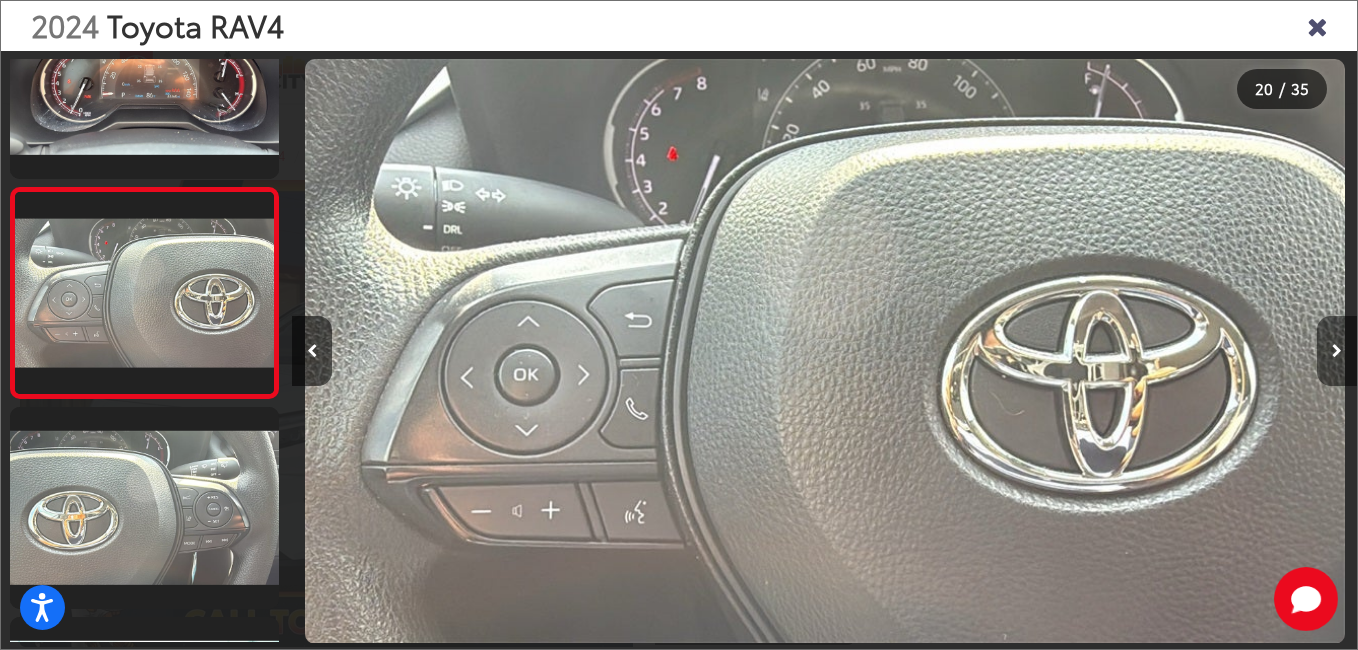 click at bounding box center (1337, 351) 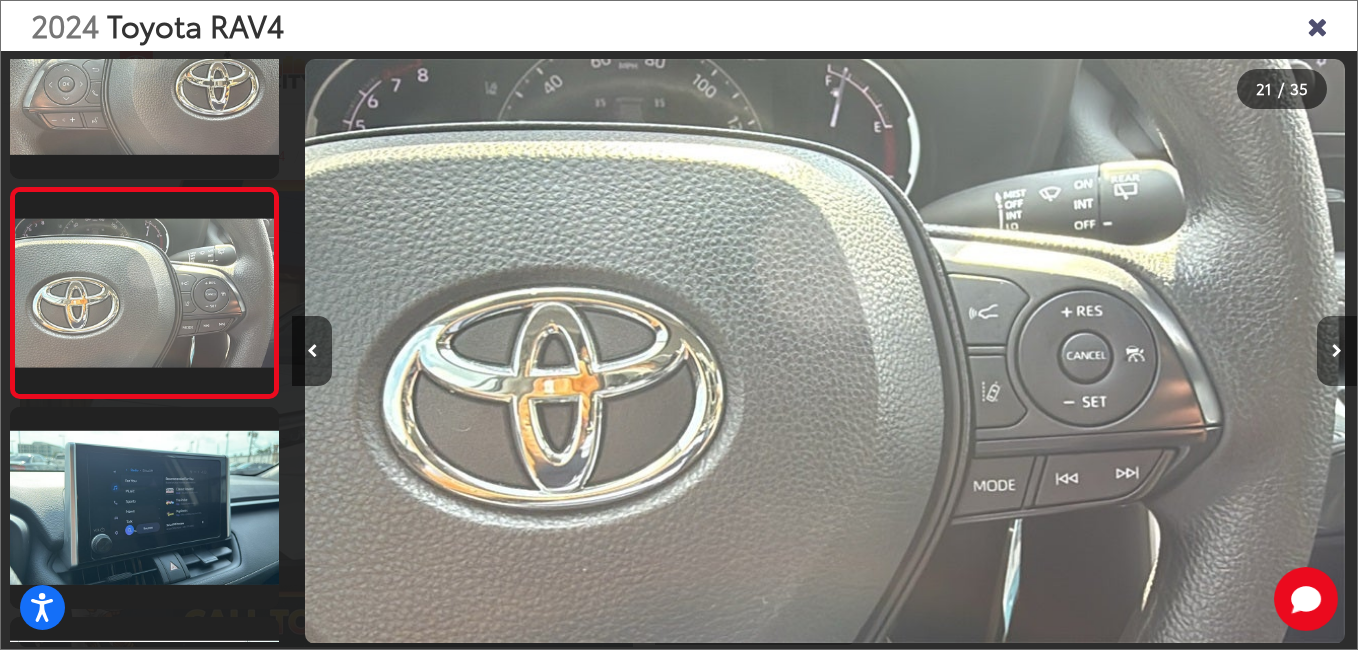 click at bounding box center [1337, 351] 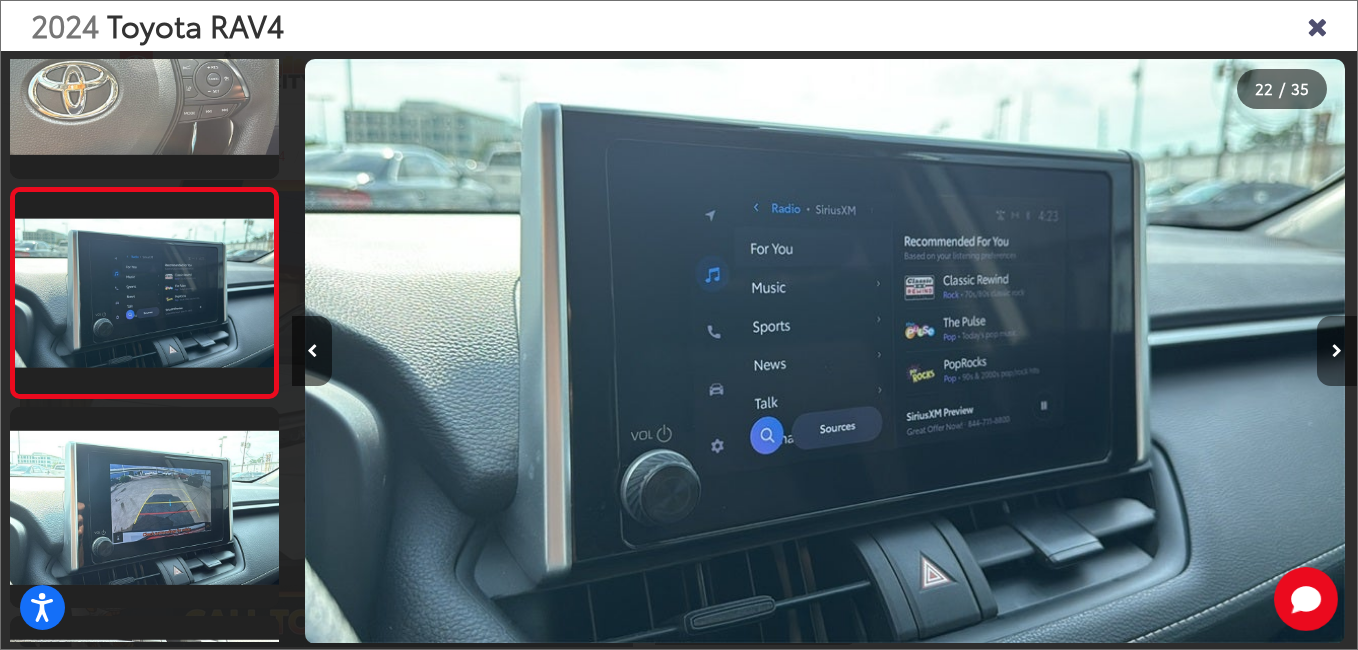 click at bounding box center (1337, 351) 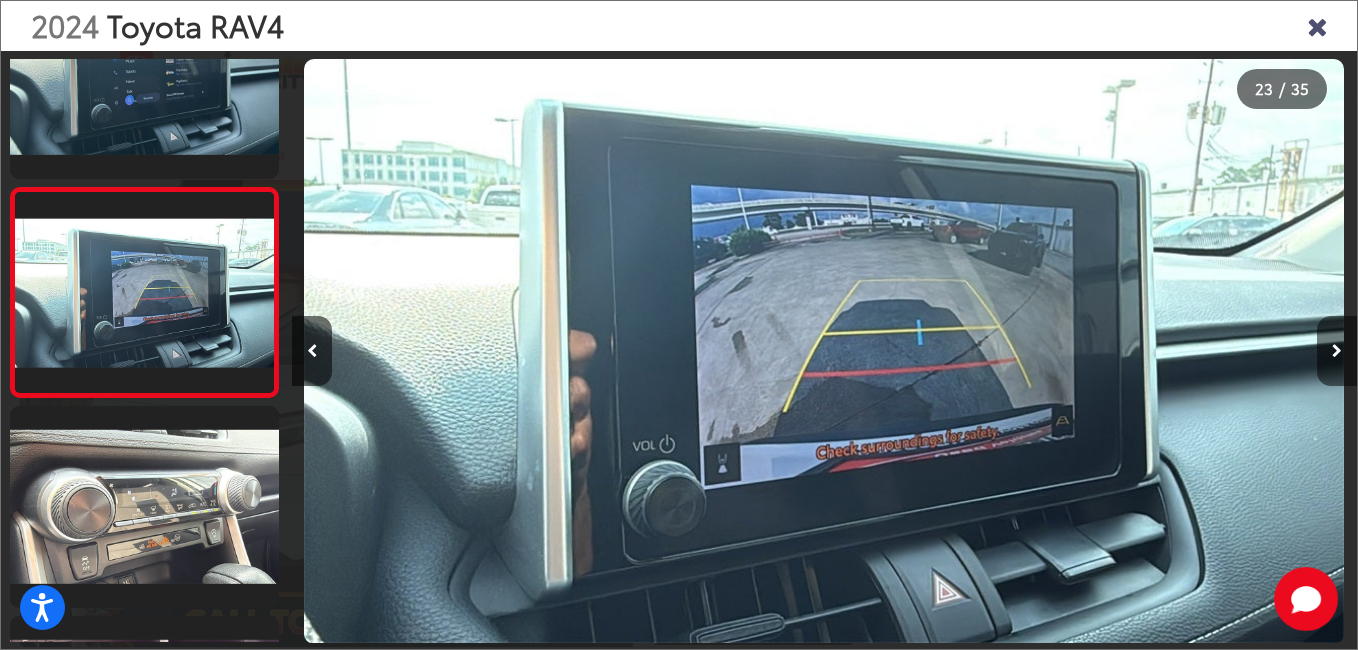 click at bounding box center [1337, 351] 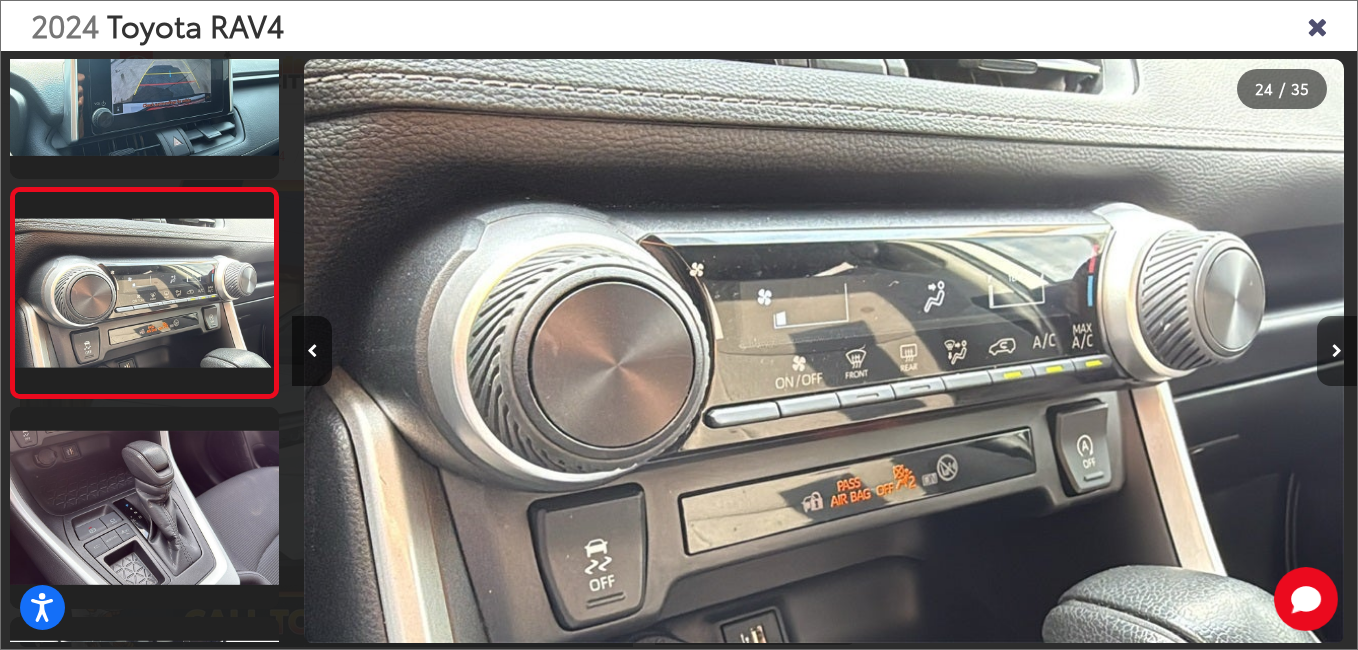 click at bounding box center (1337, 351) 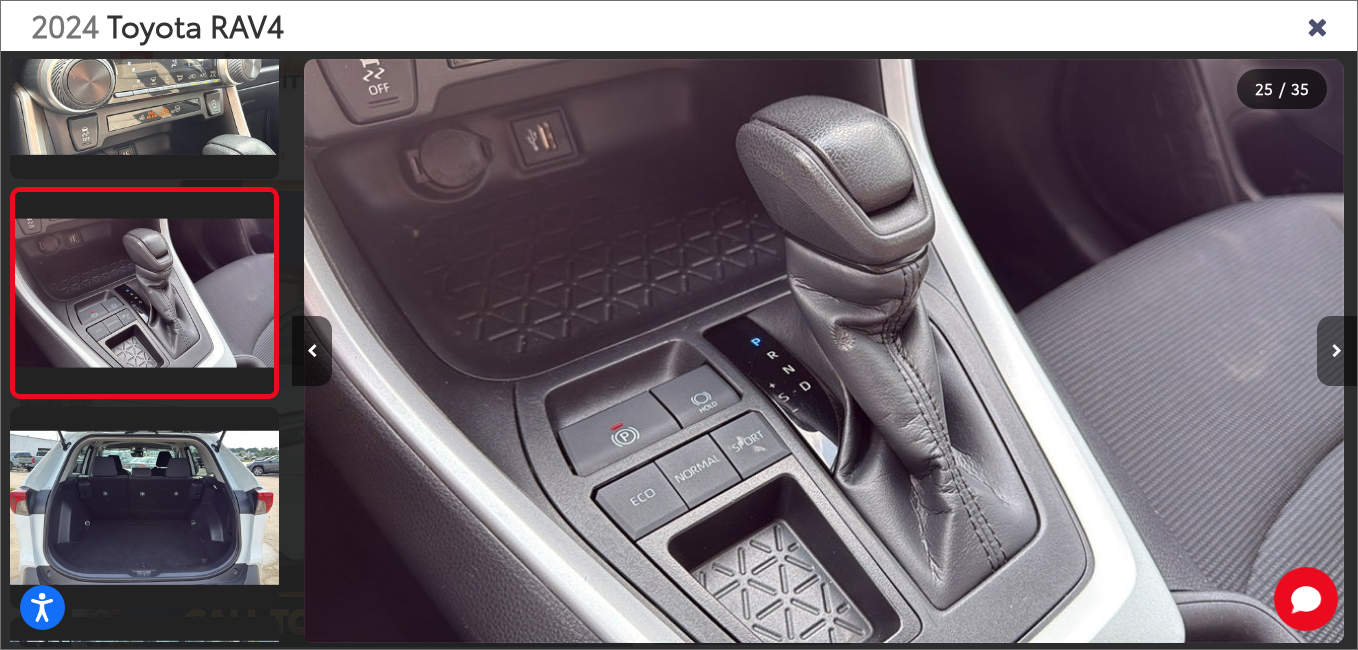 click at bounding box center [1337, 351] 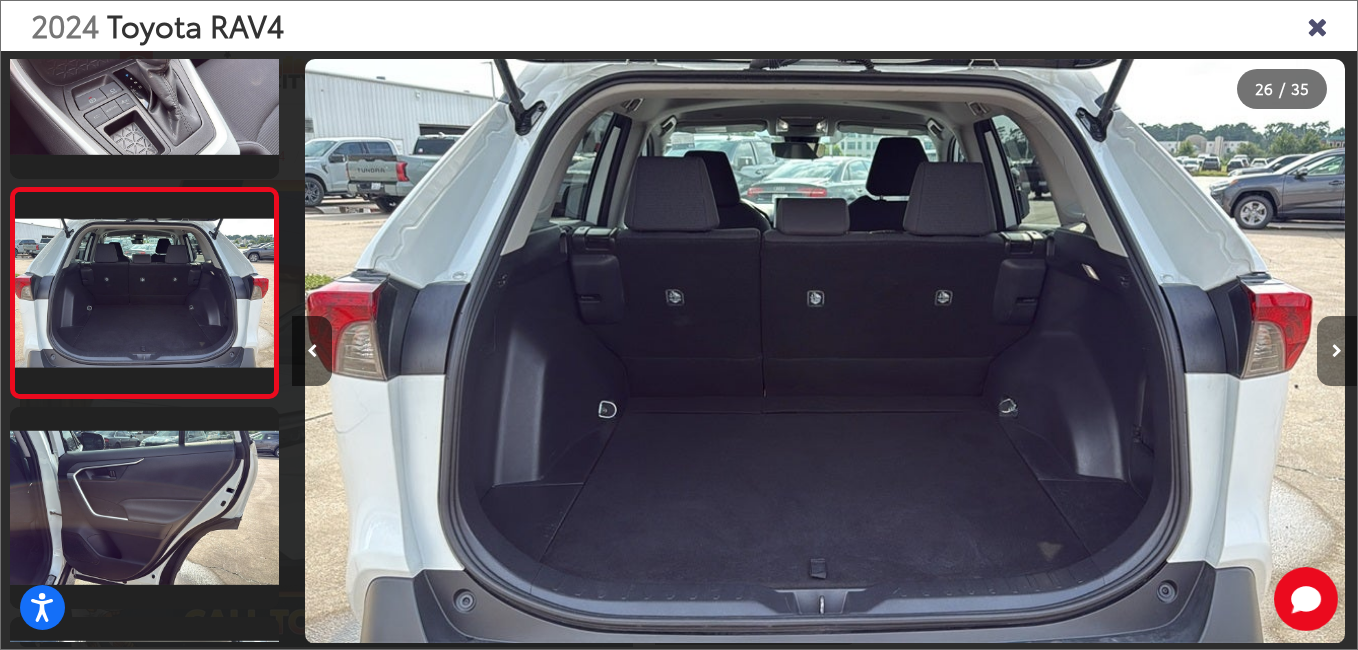 click at bounding box center (1337, 351) 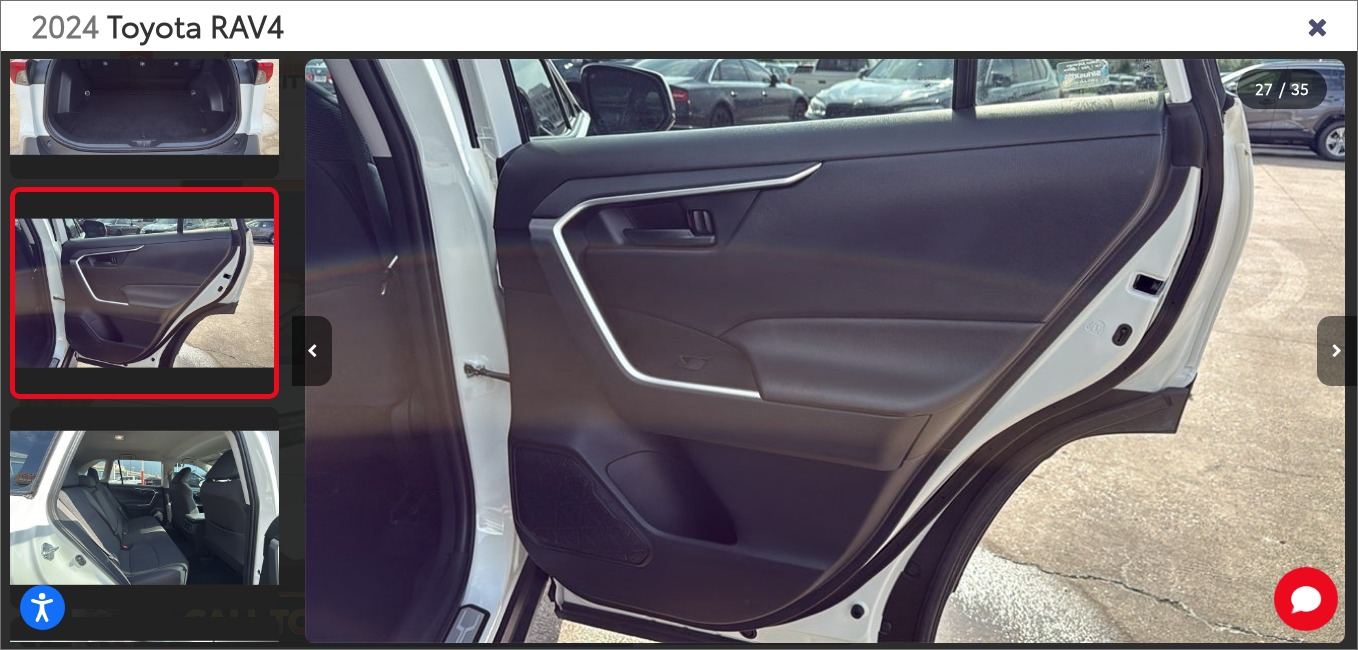 click at bounding box center [1337, 351] 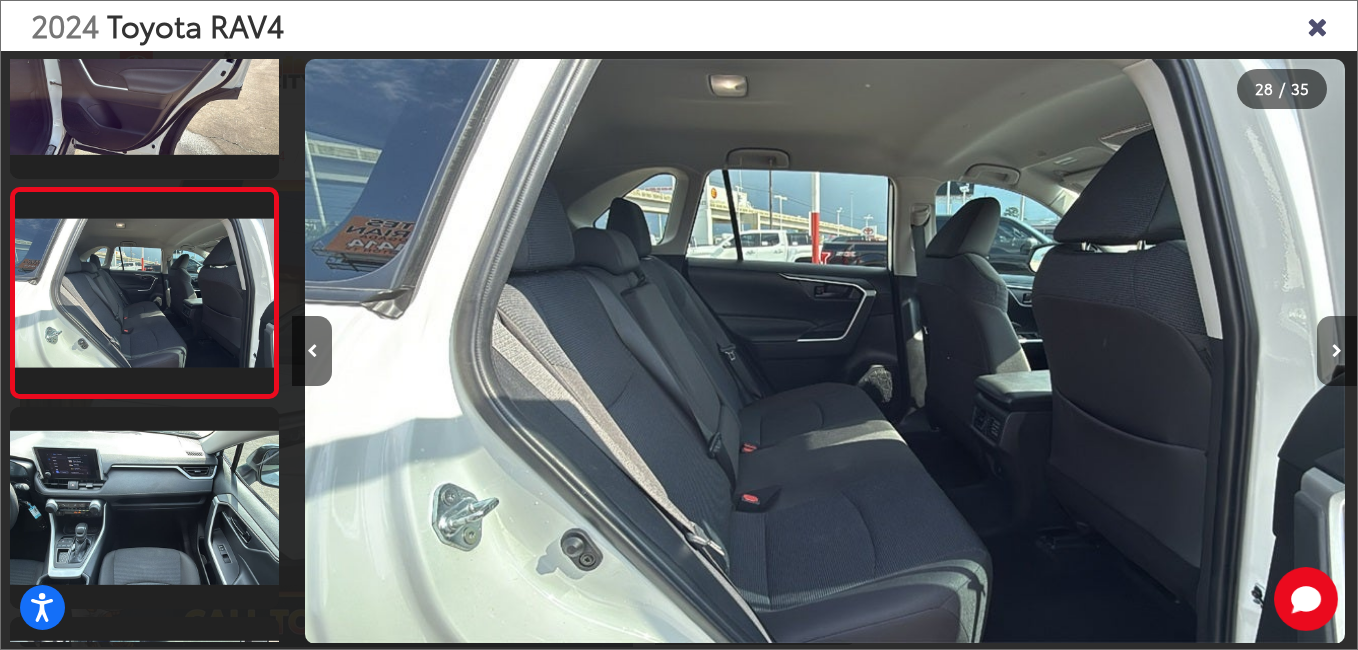 click at bounding box center (1337, 351) 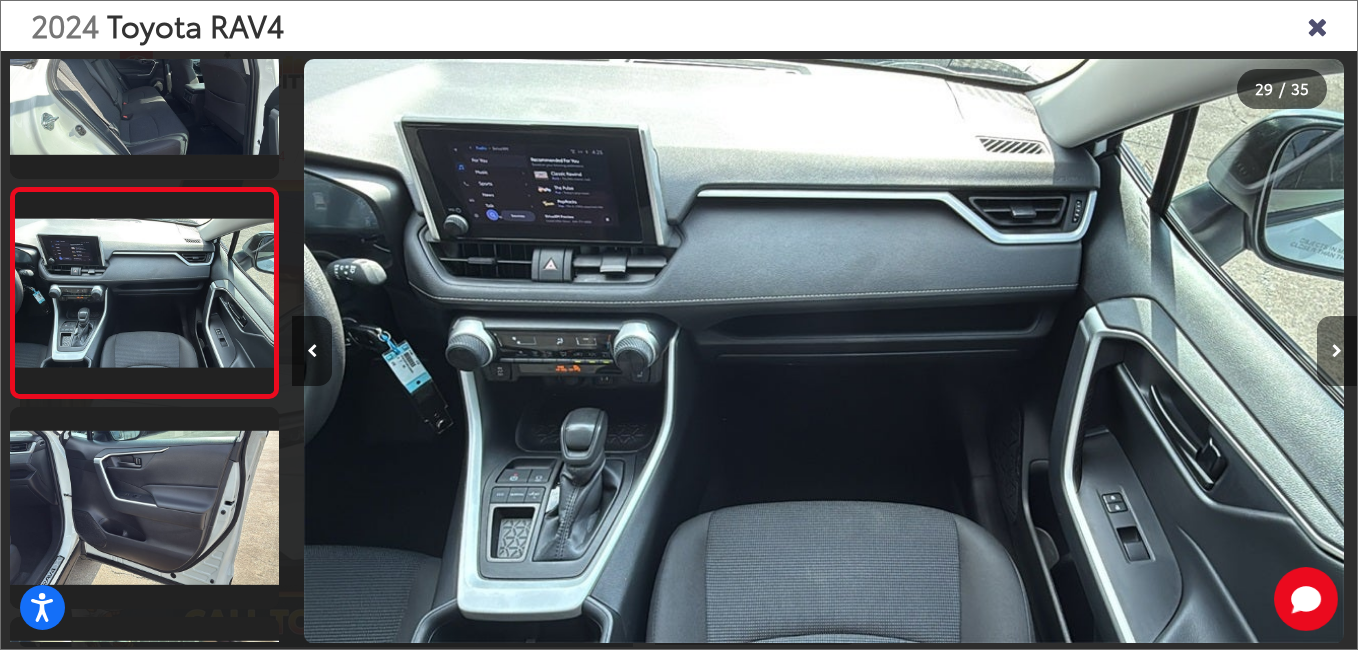 click at bounding box center [1337, 351] 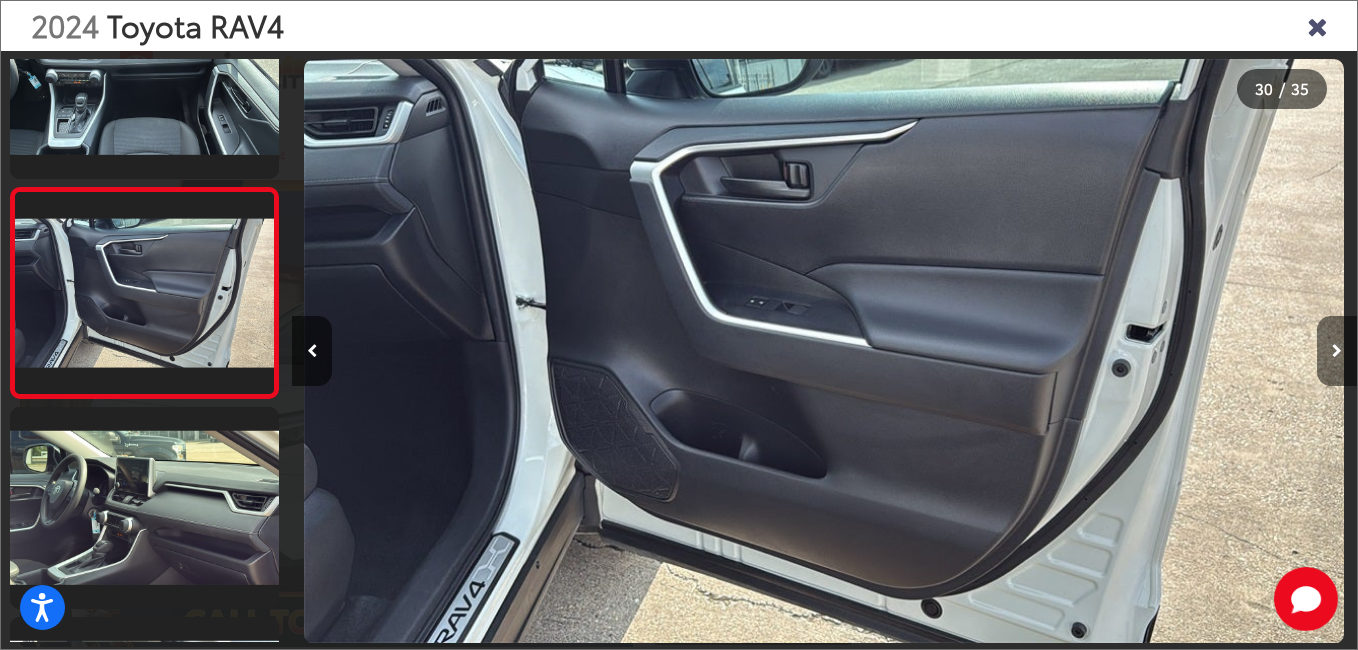 click at bounding box center [1337, 351] 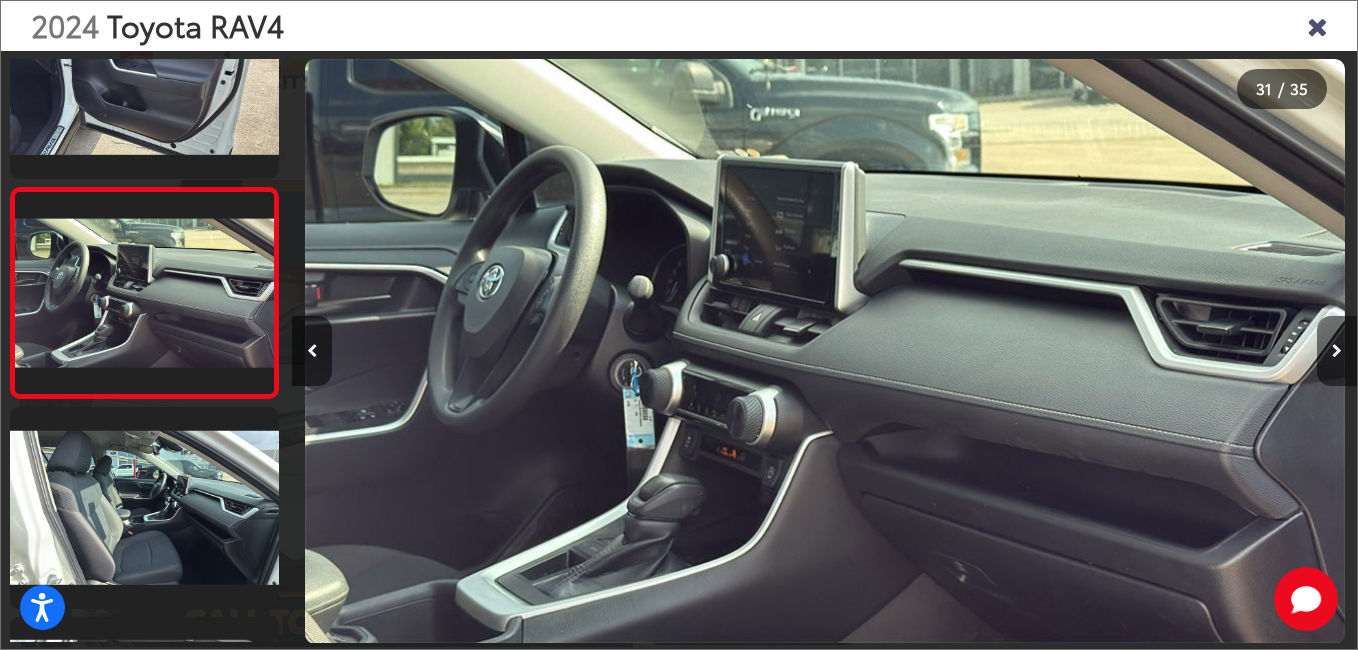 click at bounding box center [1337, 351] 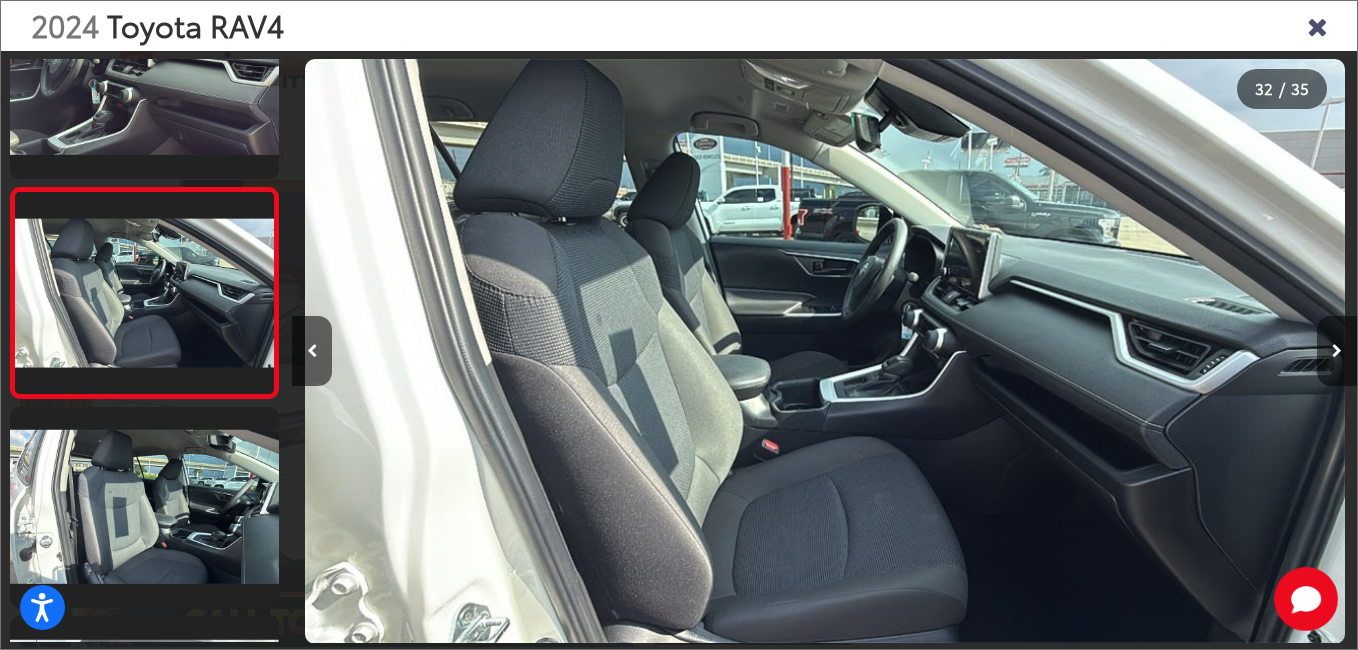 click at bounding box center [1337, 351] 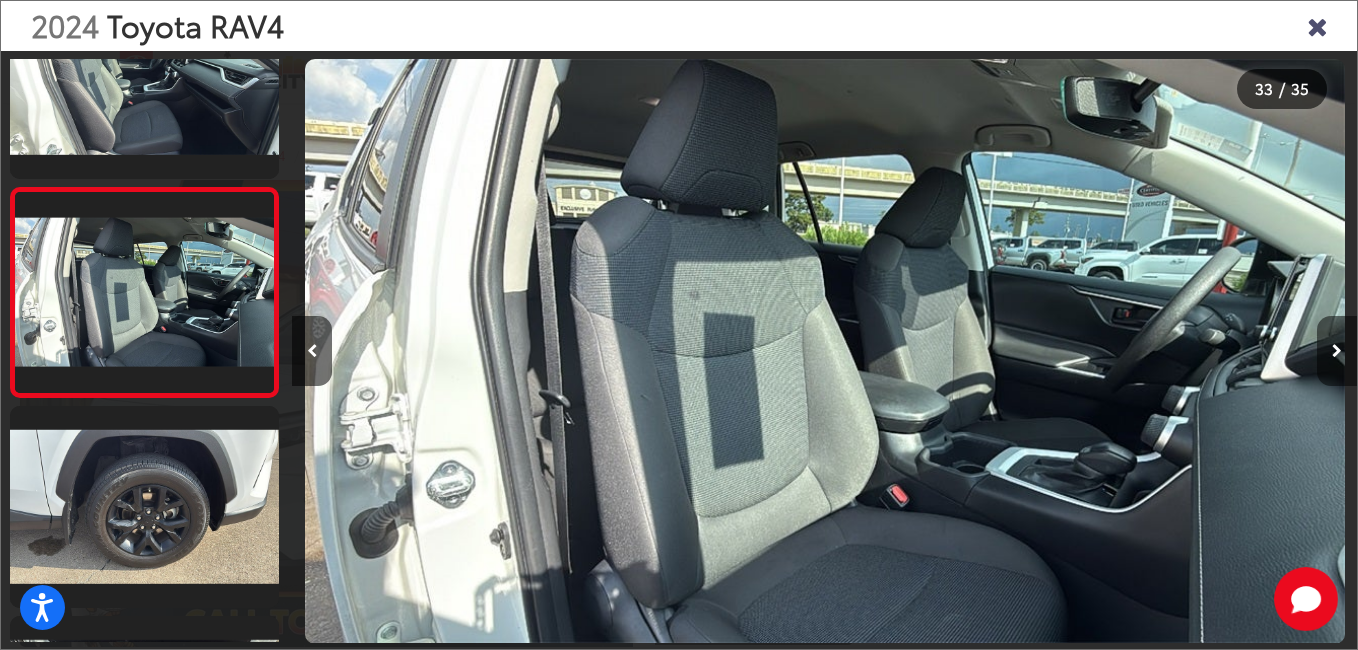 click at bounding box center (1337, 351) 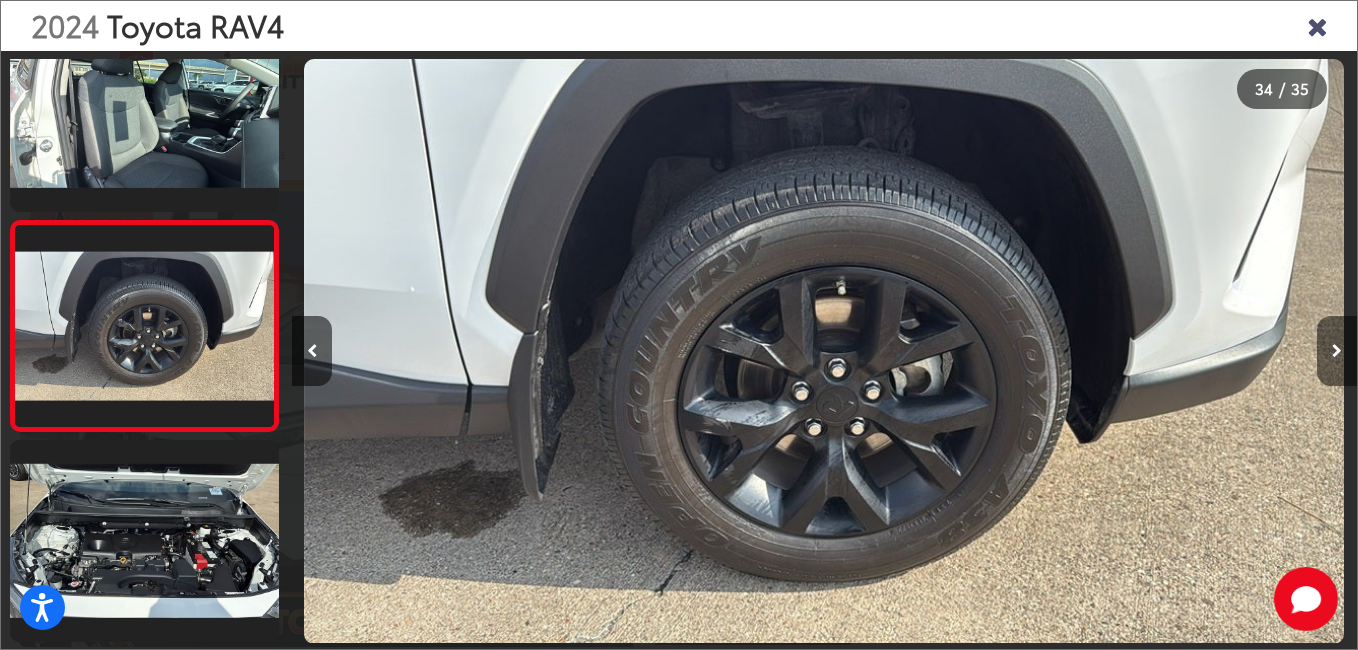 click at bounding box center (1337, 351) 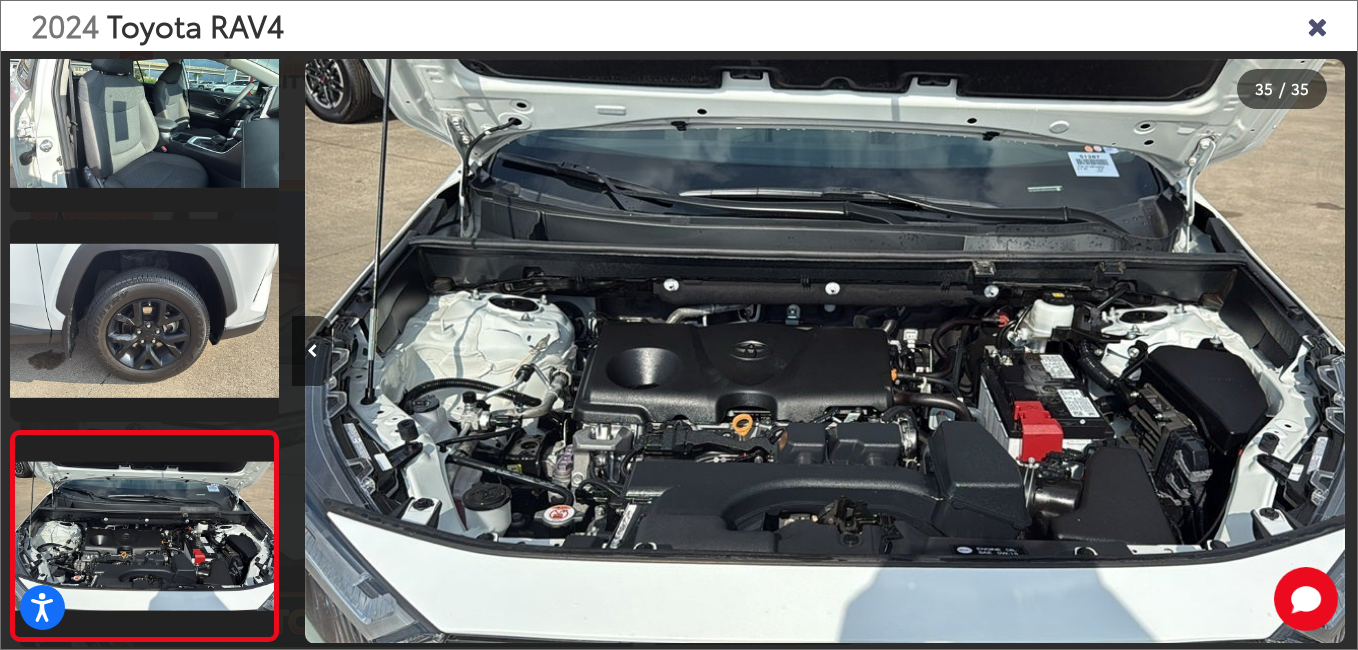 click at bounding box center [1224, 351] 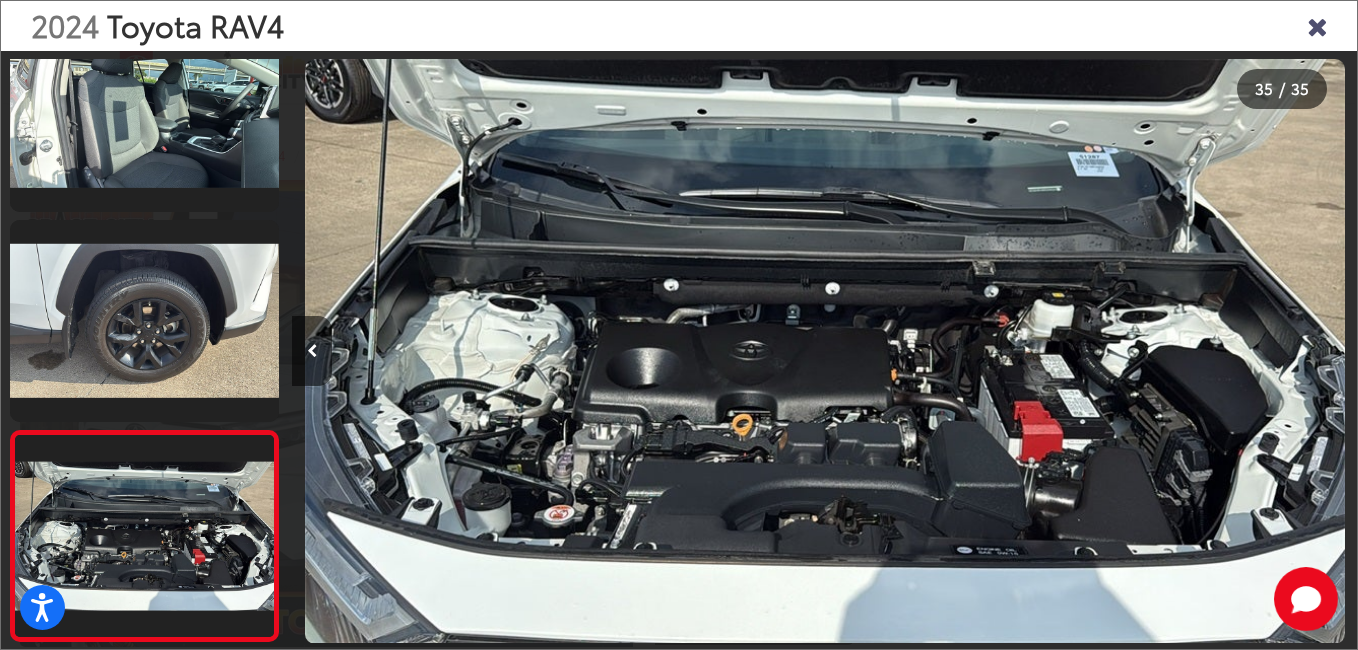 click at bounding box center [1317, 25] 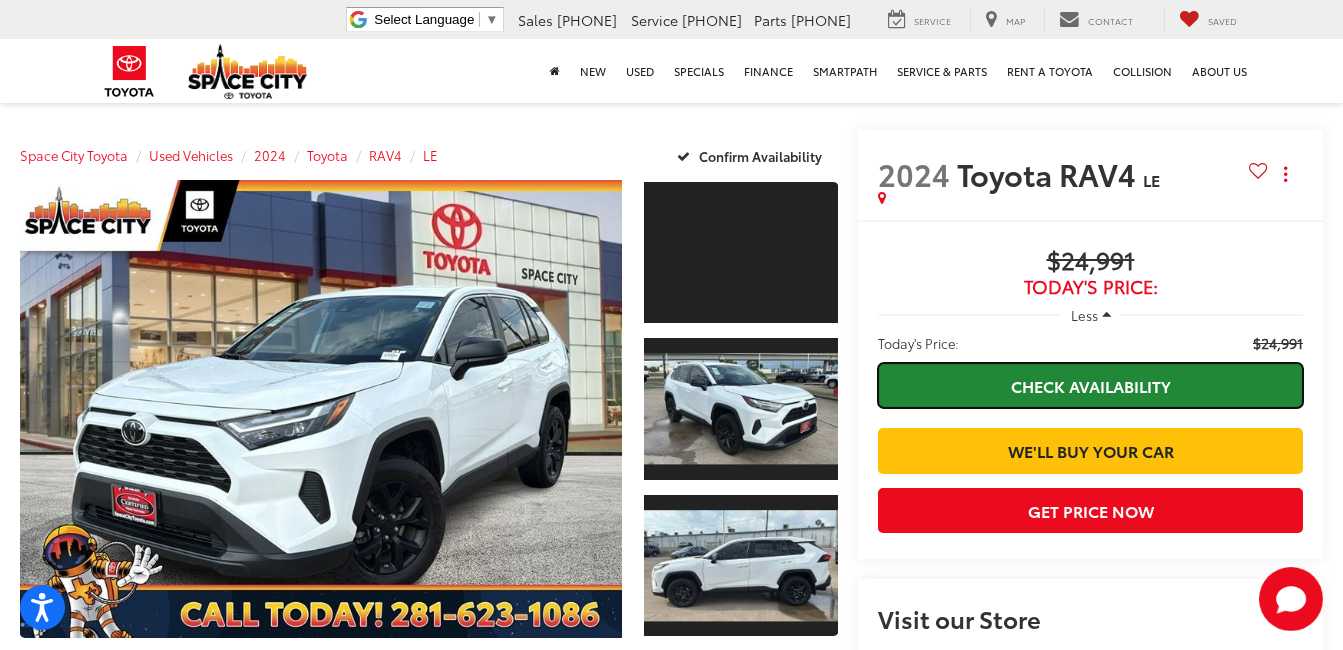 click on "Check Availability" at bounding box center (1090, 385) 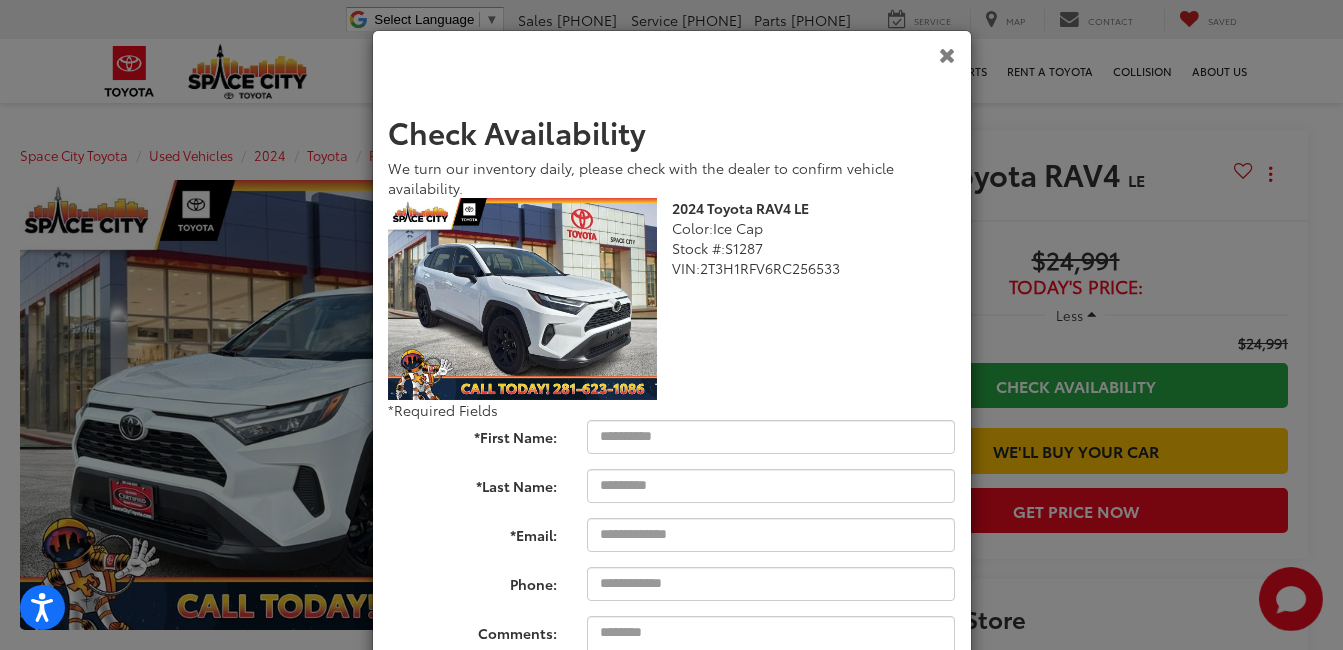 click at bounding box center [947, 54] 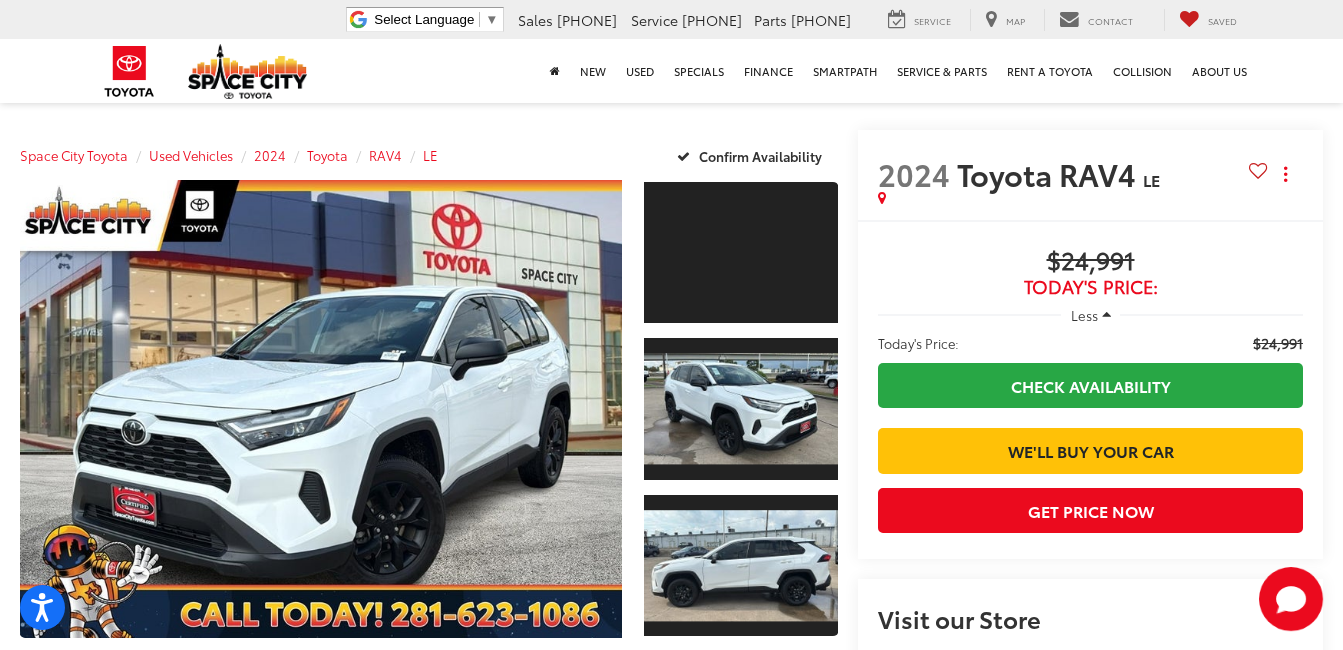 click on "Space City Toyota
Select Language ​ ▼
Sales
346-595-7871
Service
346-595-7897
Parts
346-595-7892
19011 Highway 59 North
Humble, TX 77338
Service
Map
Contact
Saved
Saved
Space City Toyota
Saved
Directions" at bounding box center [671, 19] 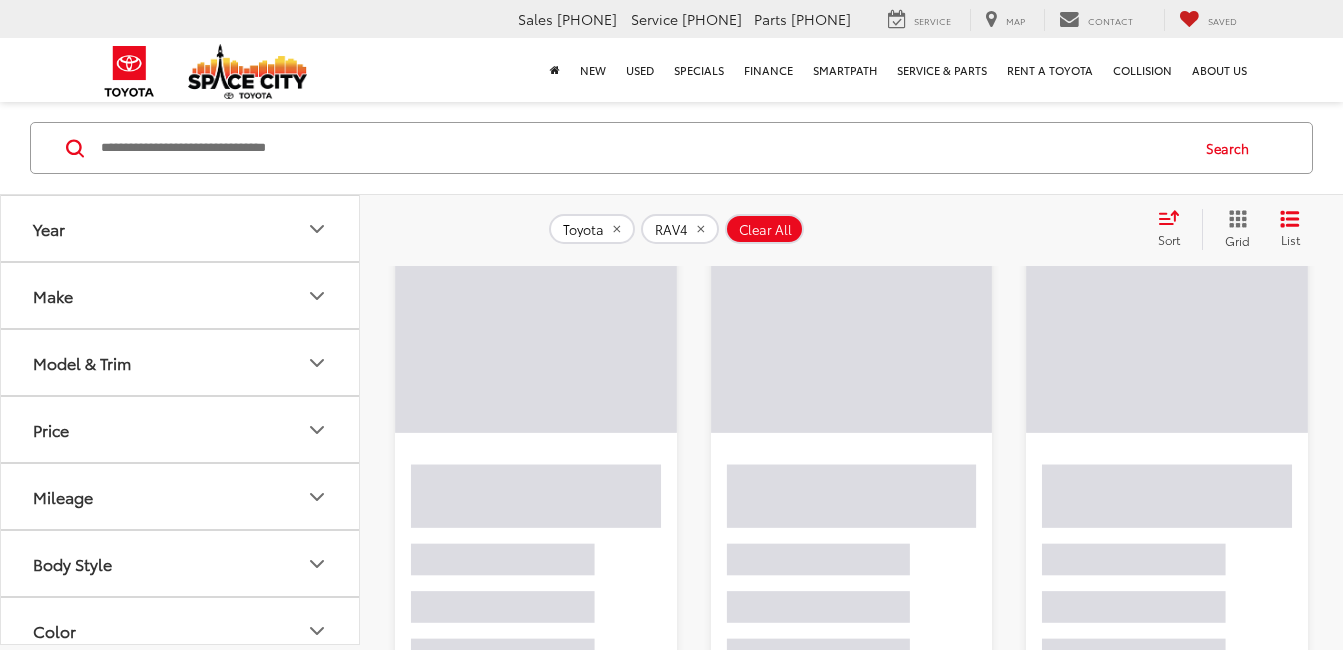 scroll, scrollTop: 132, scrollLeft: 0, axis: vertical 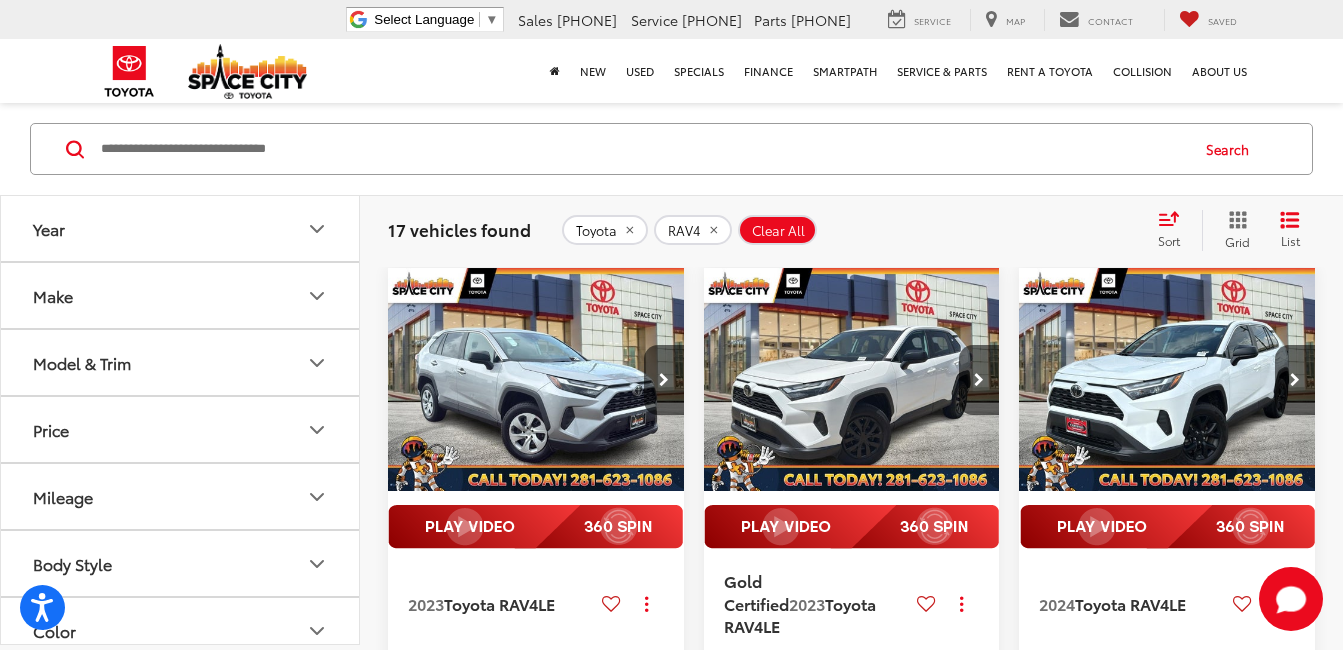 click at bounding box center (852, 380) 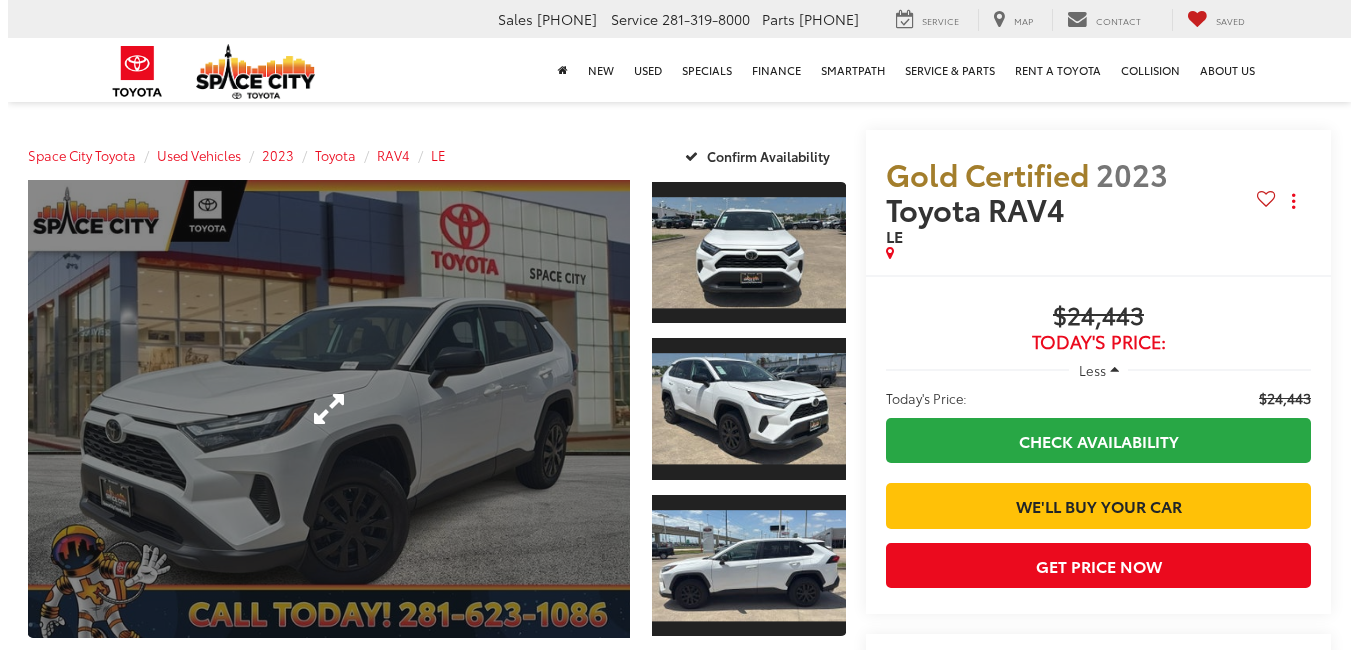 scroll, scrollTop: 0, scrollLeft: 0, axis: both 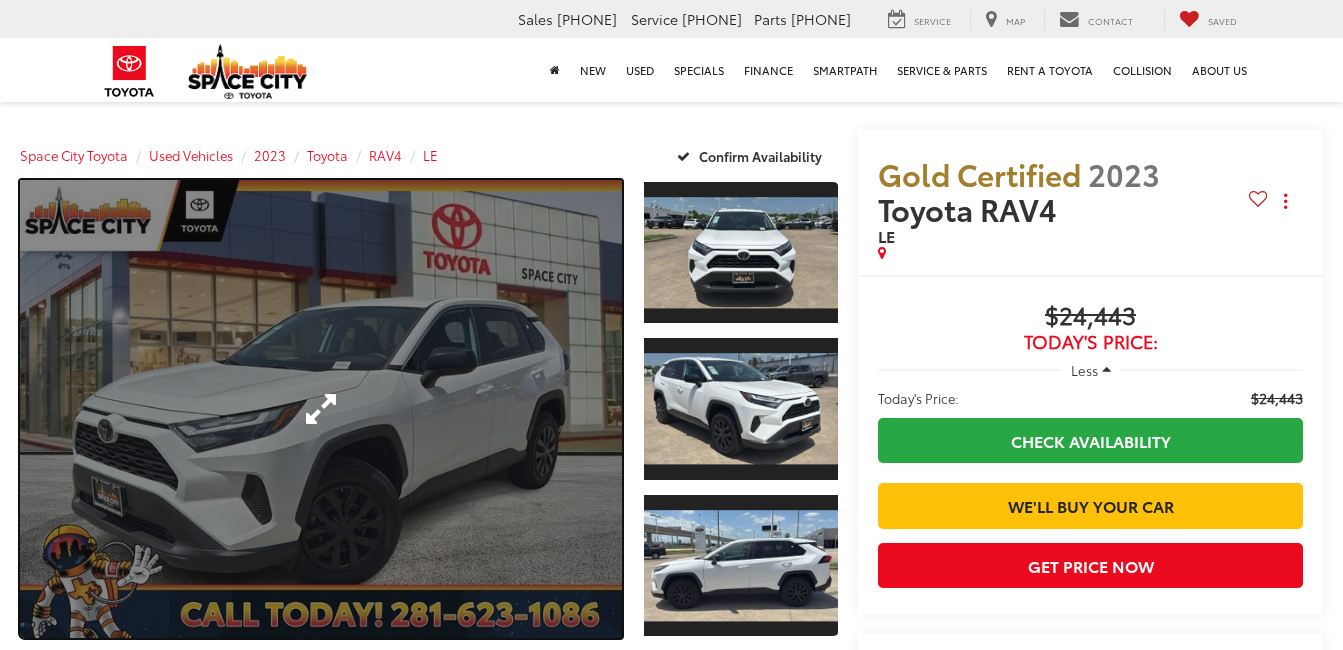 click at bounding box center (321, 409) 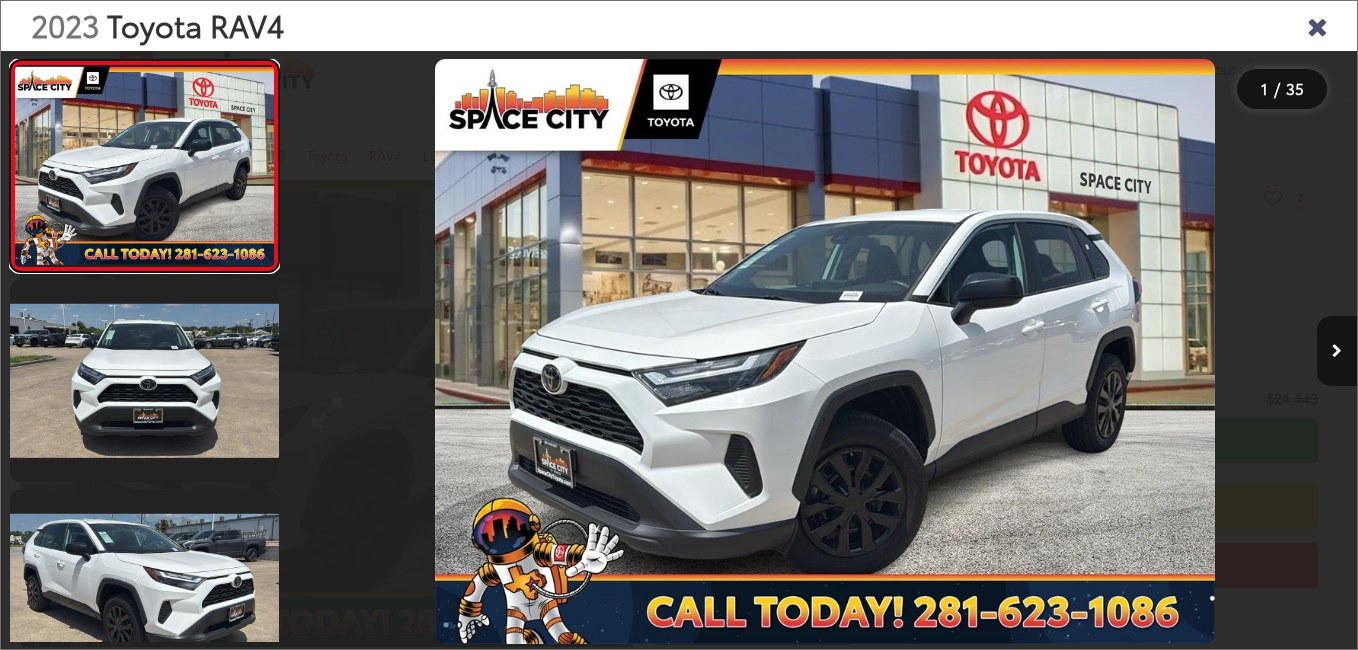 scroll, scrollTop: 0, scrollLeft: 0, axis: both 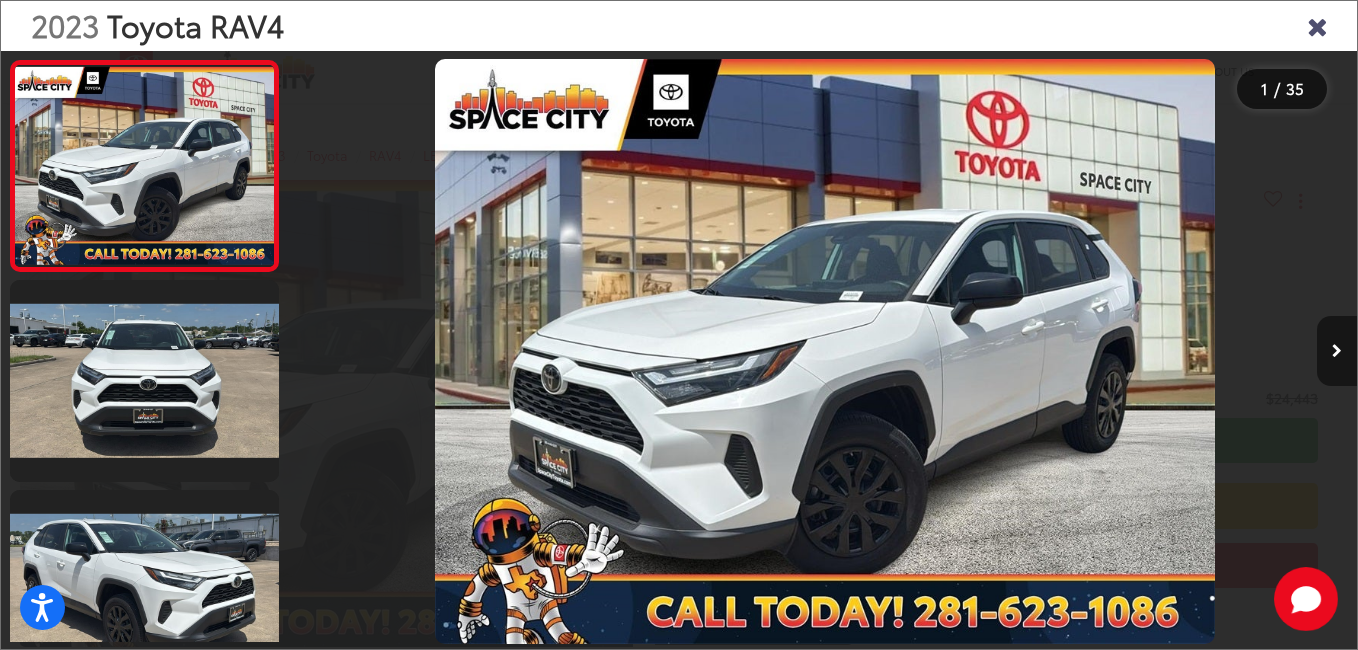click at bounding box center [1337, 351] 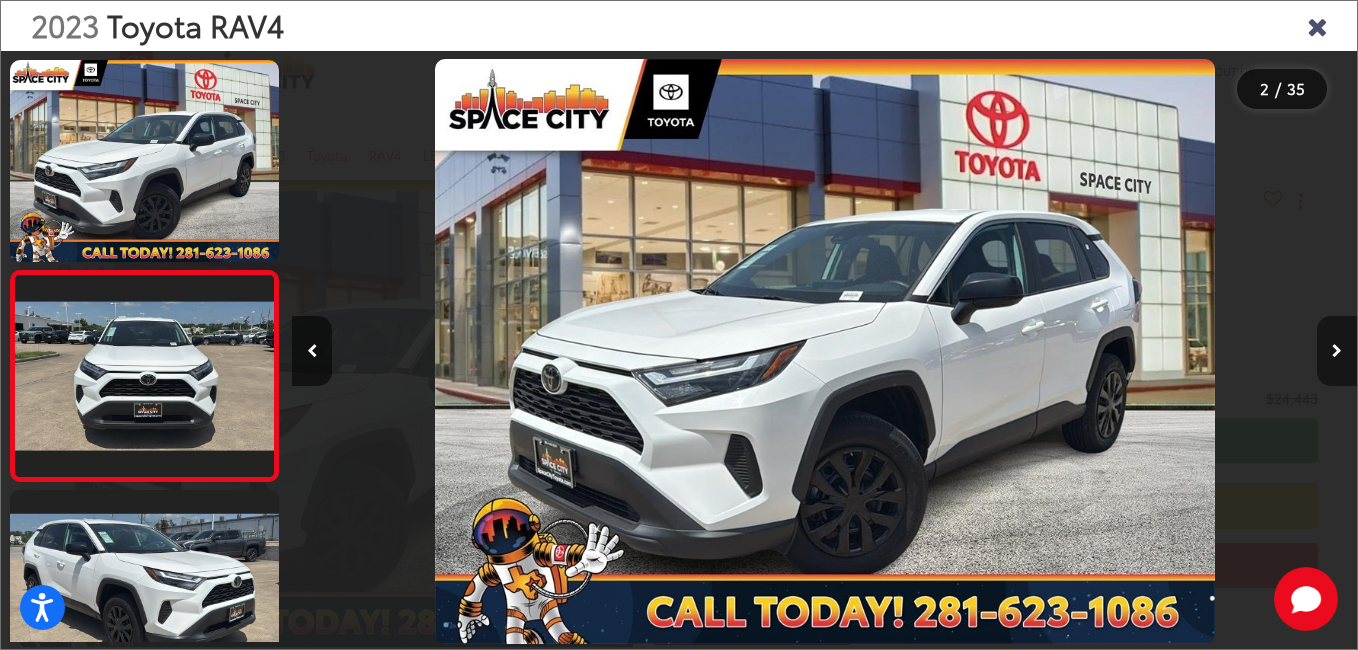scroll, scrollTop: 0, scrollLeft: 668, axis: horizontal 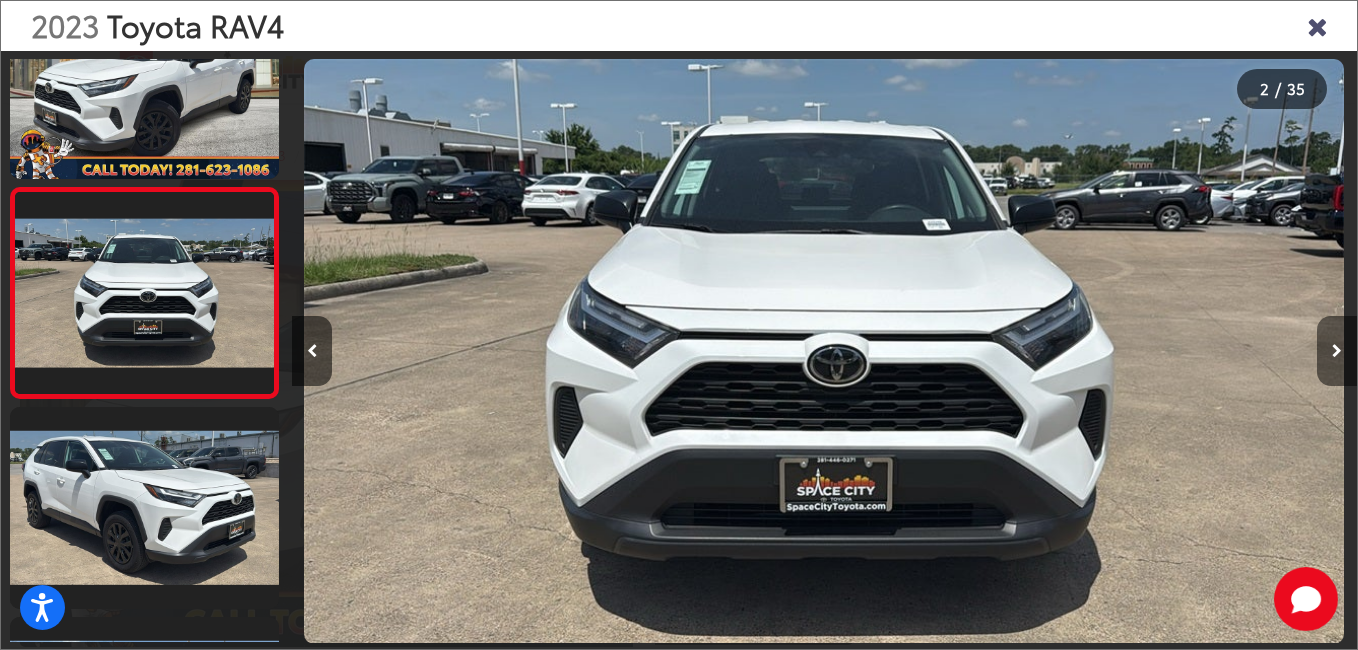 click at bounding box center (1337, 351) 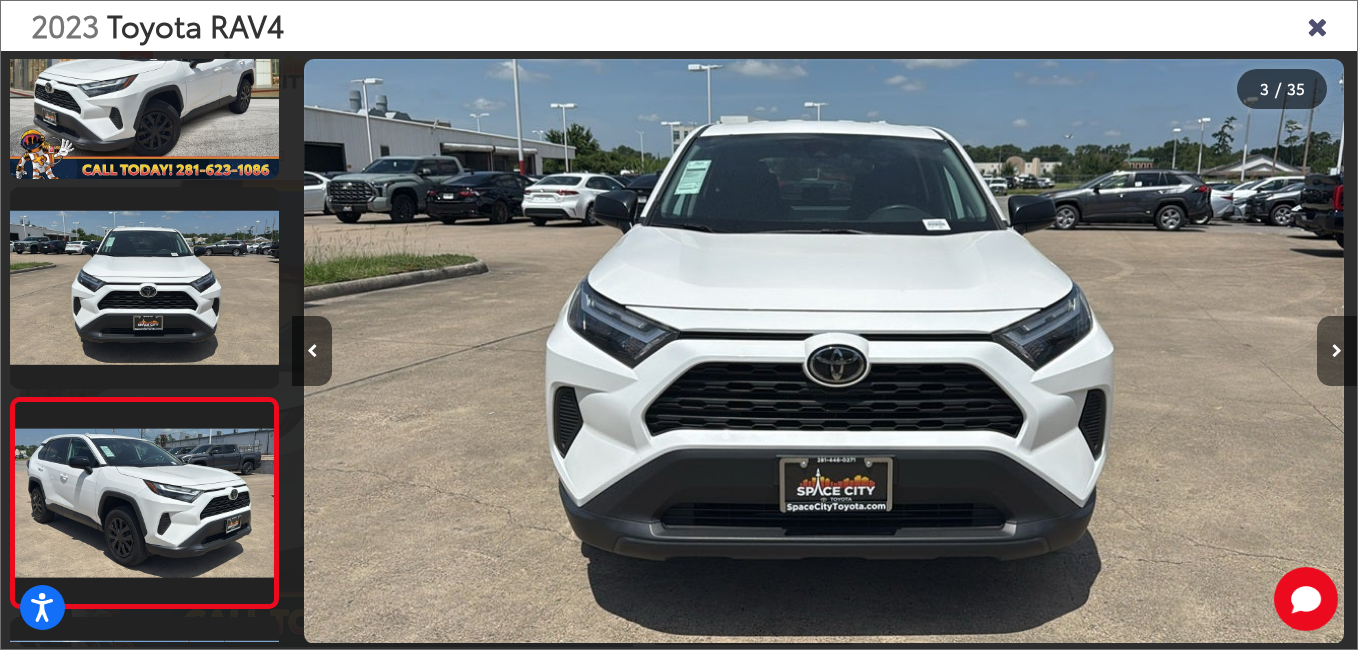 scroll, scrollTop: 0, scrollLeft: 1330, axis: horizontal 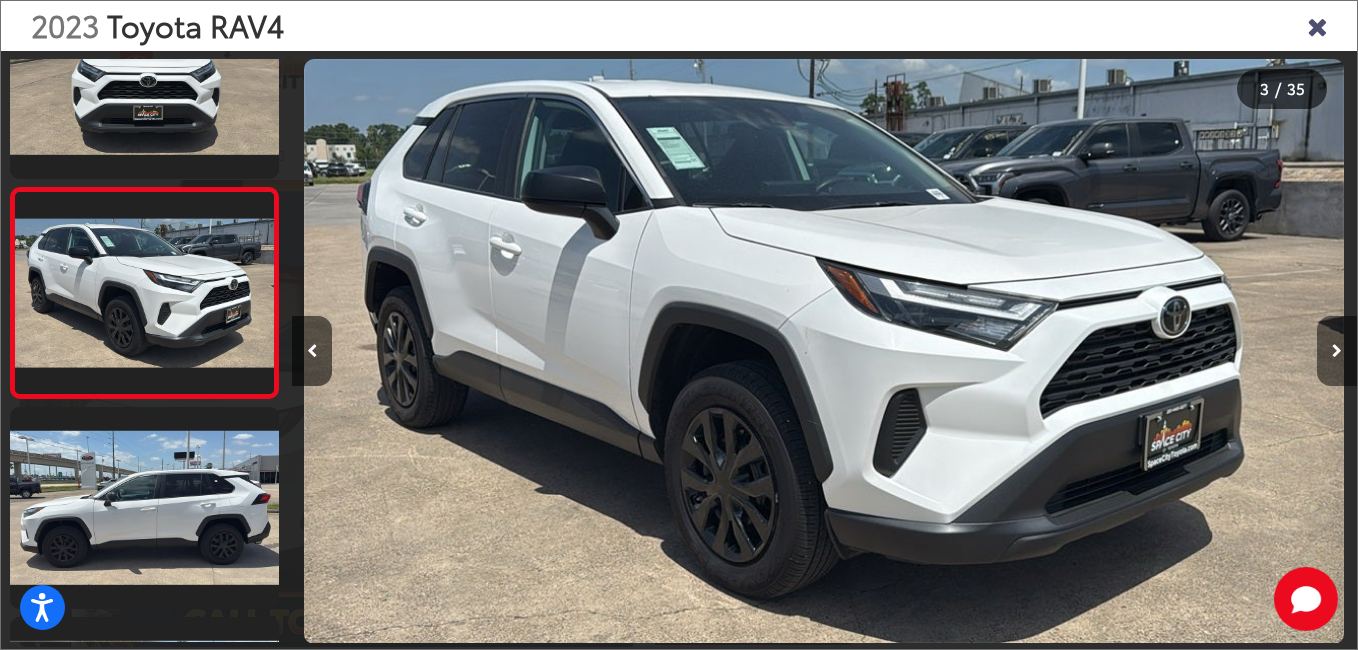 click at bounding box center [1337, 351] 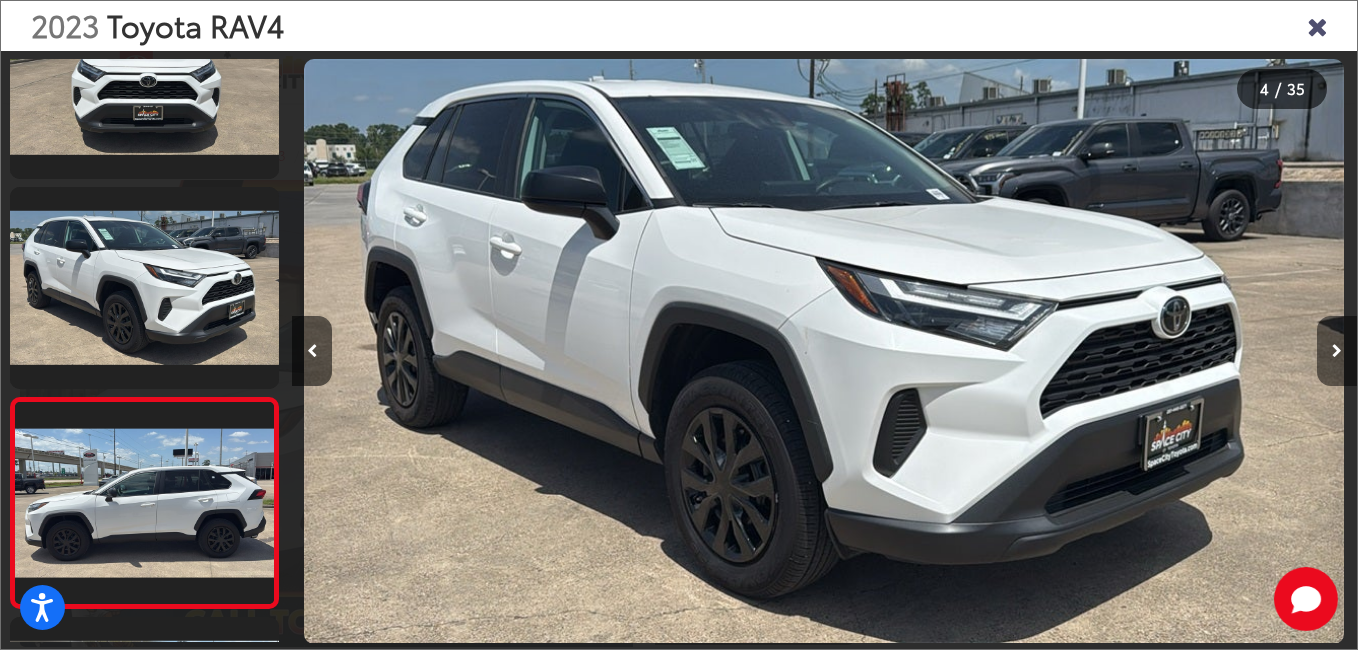 scroll, scrollTop: 0, scrollLeft: 2730, axis: horizontal 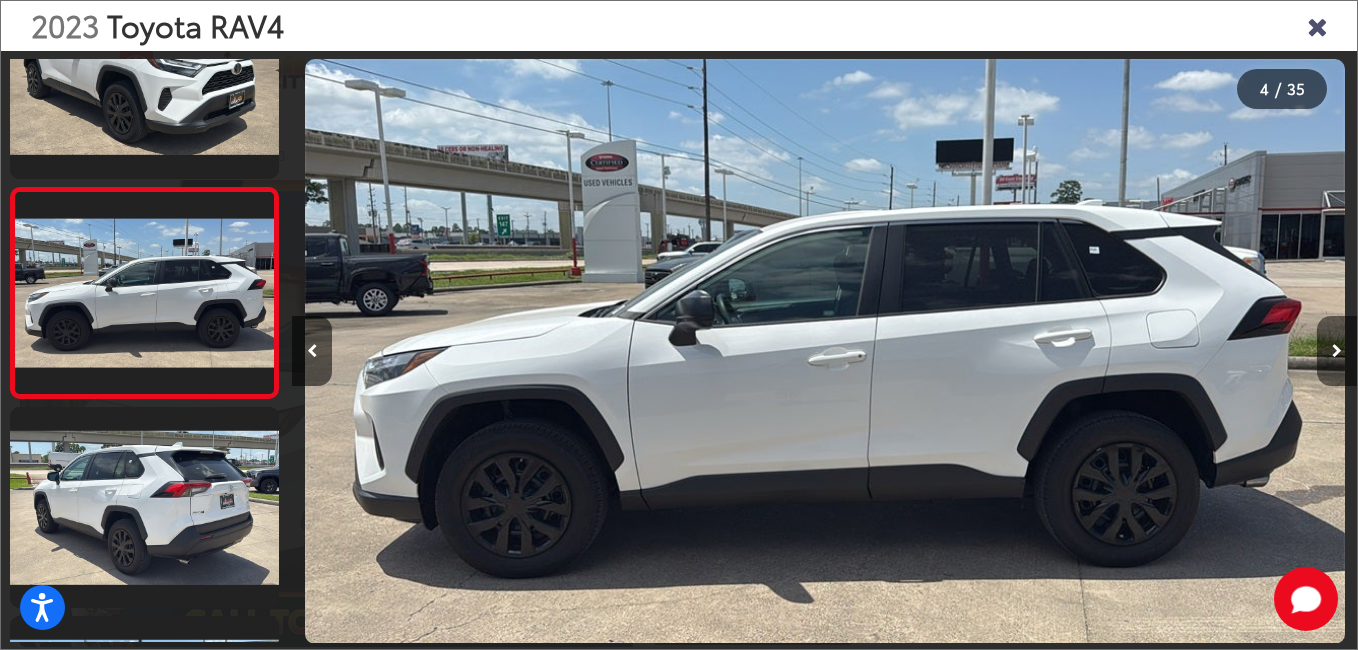 click at bounding box center [1337, 351] 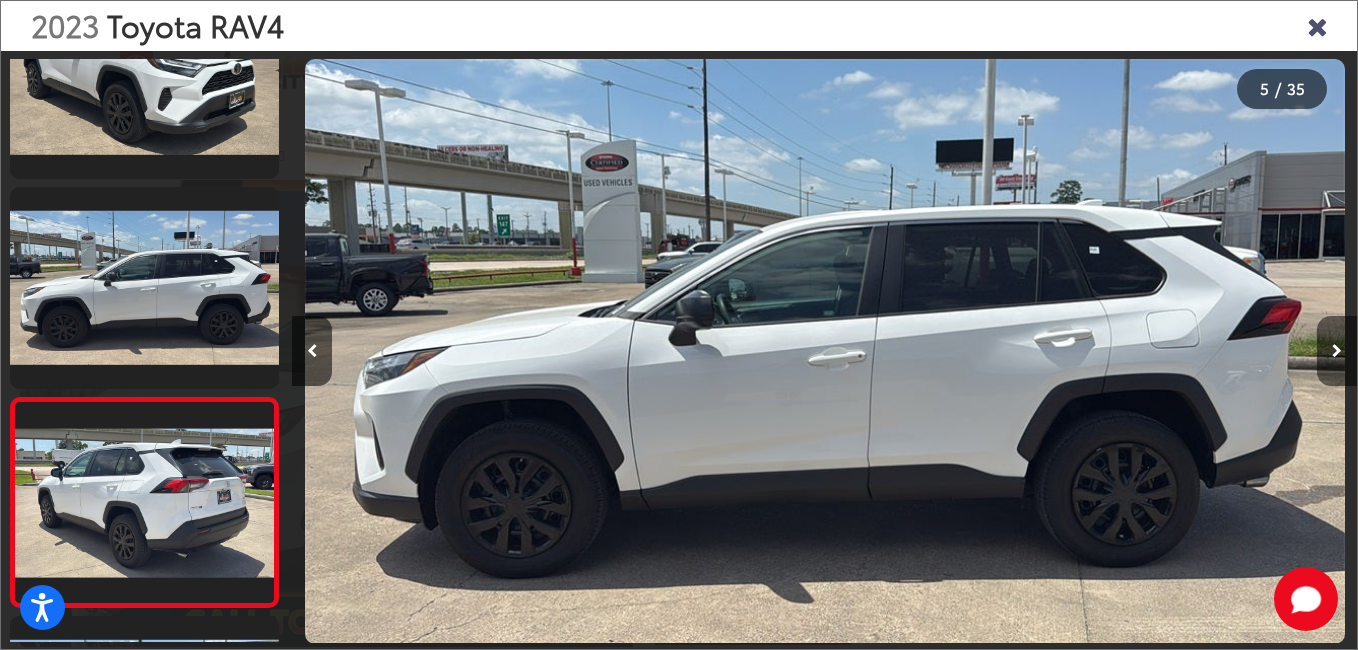 scroll, scrollTop: 0, scrollLeft: 3723, axis: horizontal 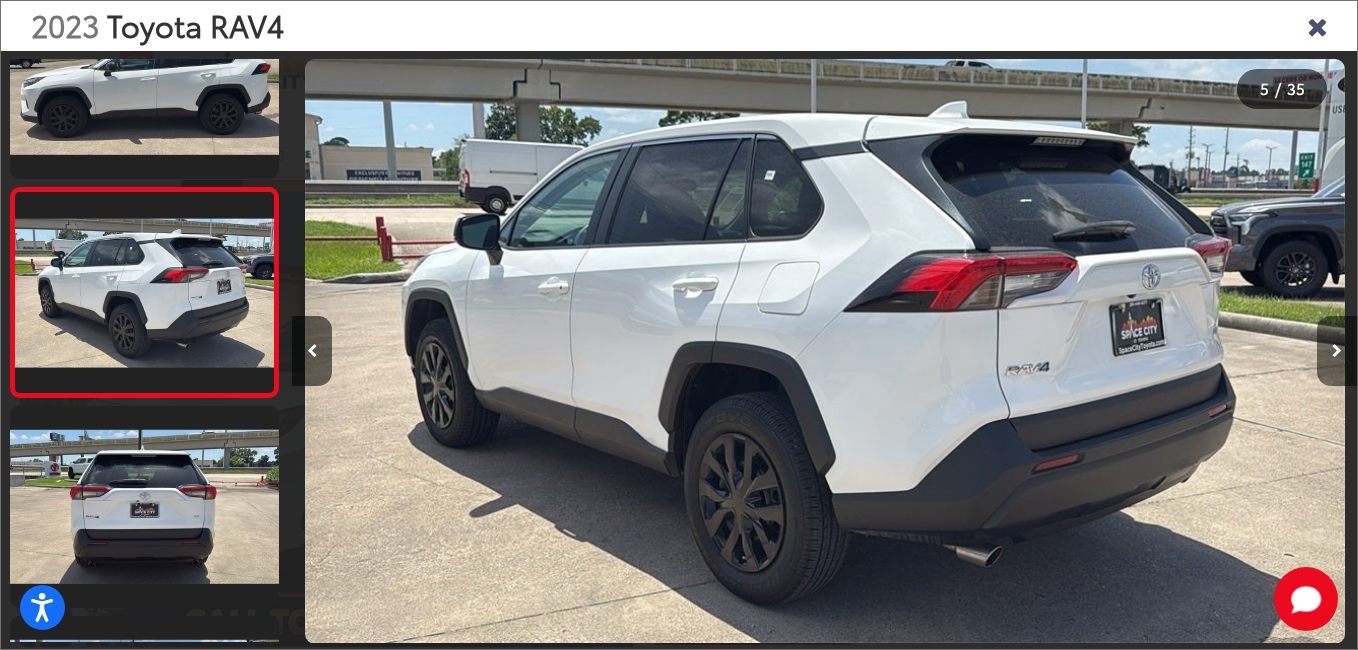 click at bounding box center [1337, 351] 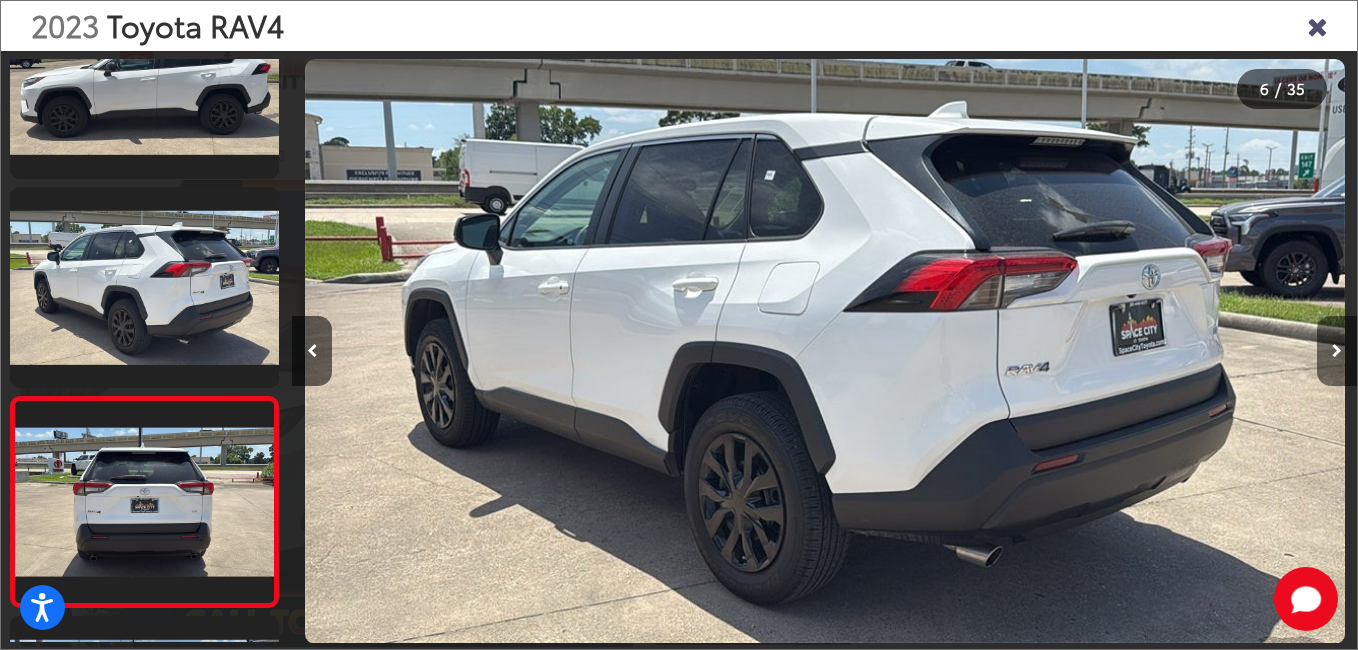 scroll, scrollTop: 0, scrollLeft: 4859, axis: horizontal 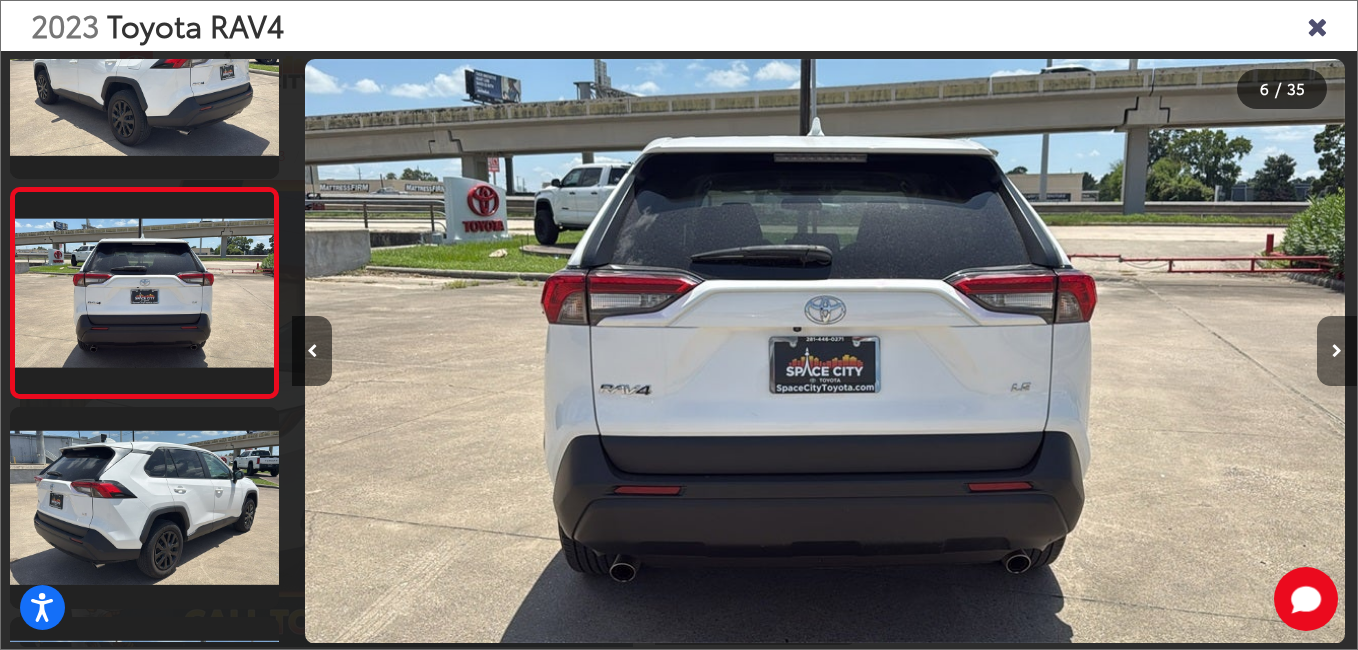 click at bounding box center [1337, 351] 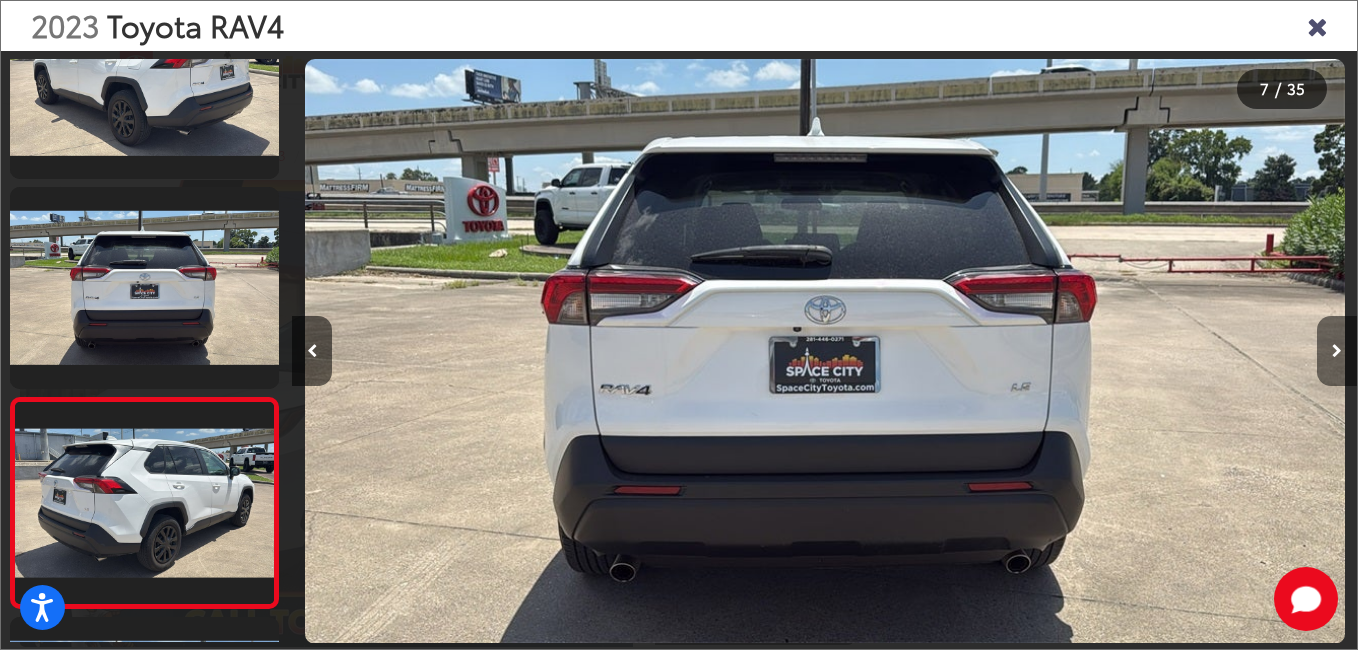 scroll, scrollTop: 0, scrollLeft: 5533, axis: horizontal 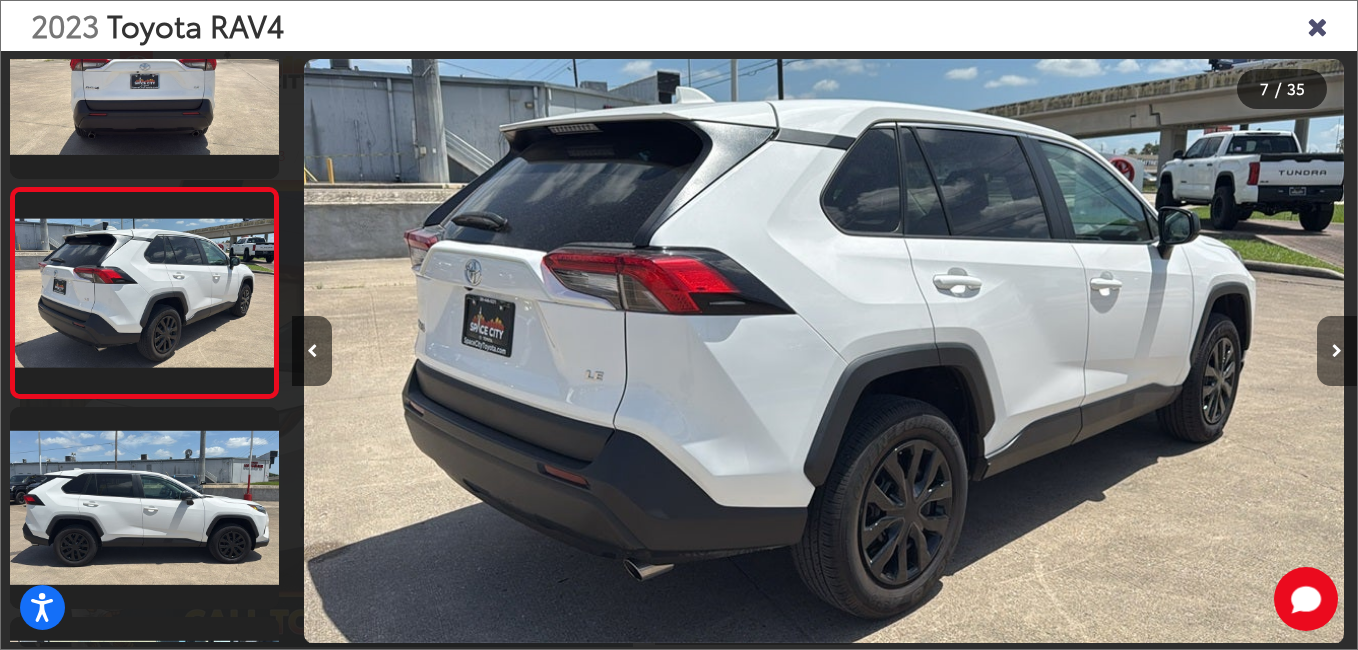 click at bounding box center (1337, 351) 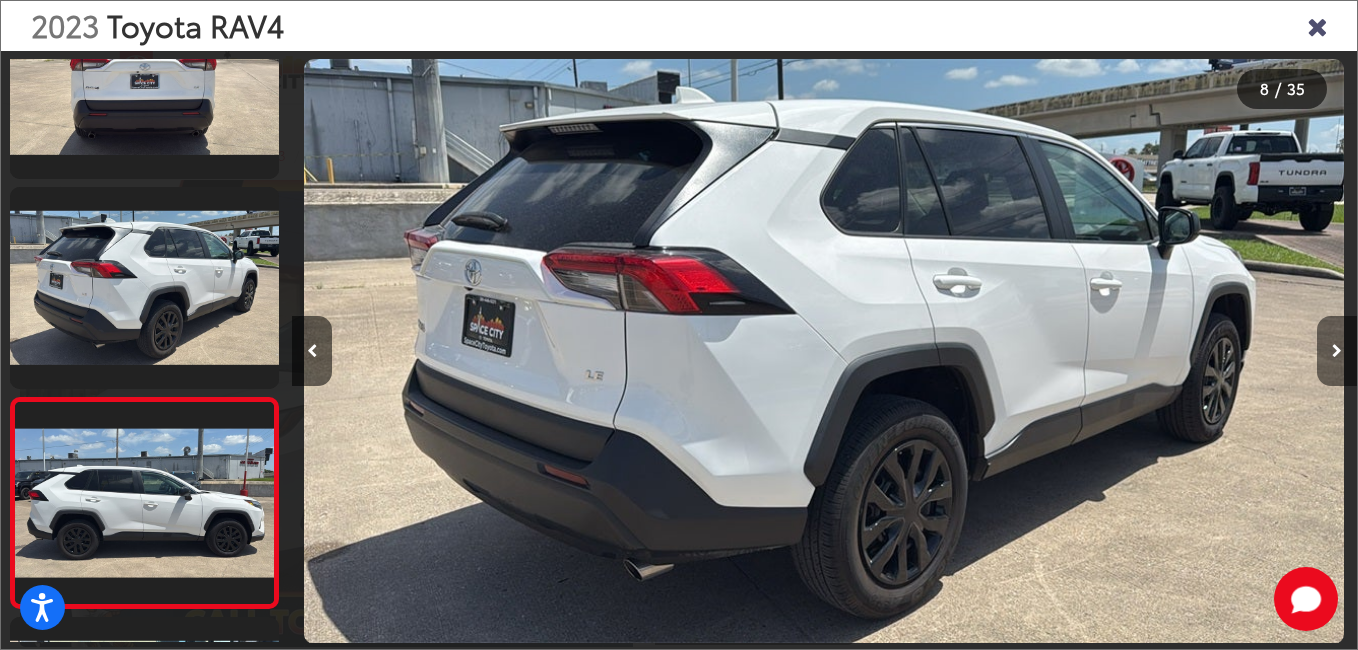 scroll, scrollTop: 0, scrollLeft: 6919, axis: horizontal 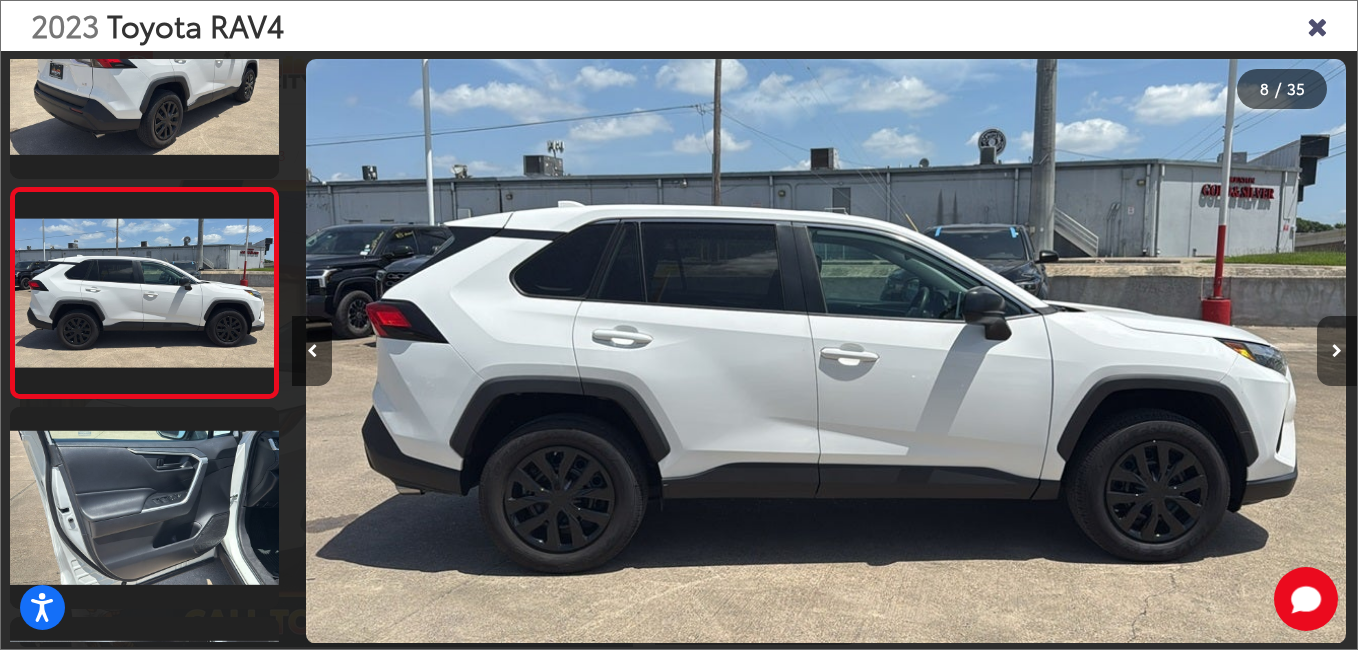 click at bounding box center [1337, 351] 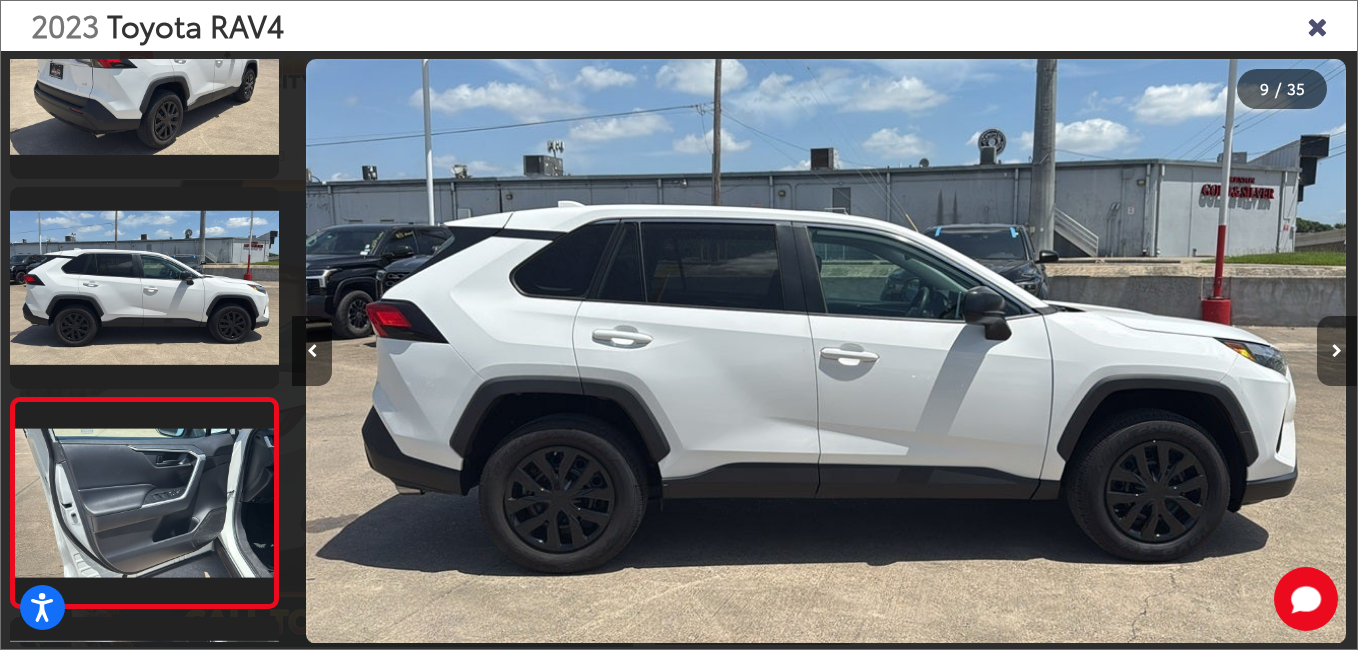 scroll, scrollTop: 0, scrollLeft: 7717, axis: horizontal 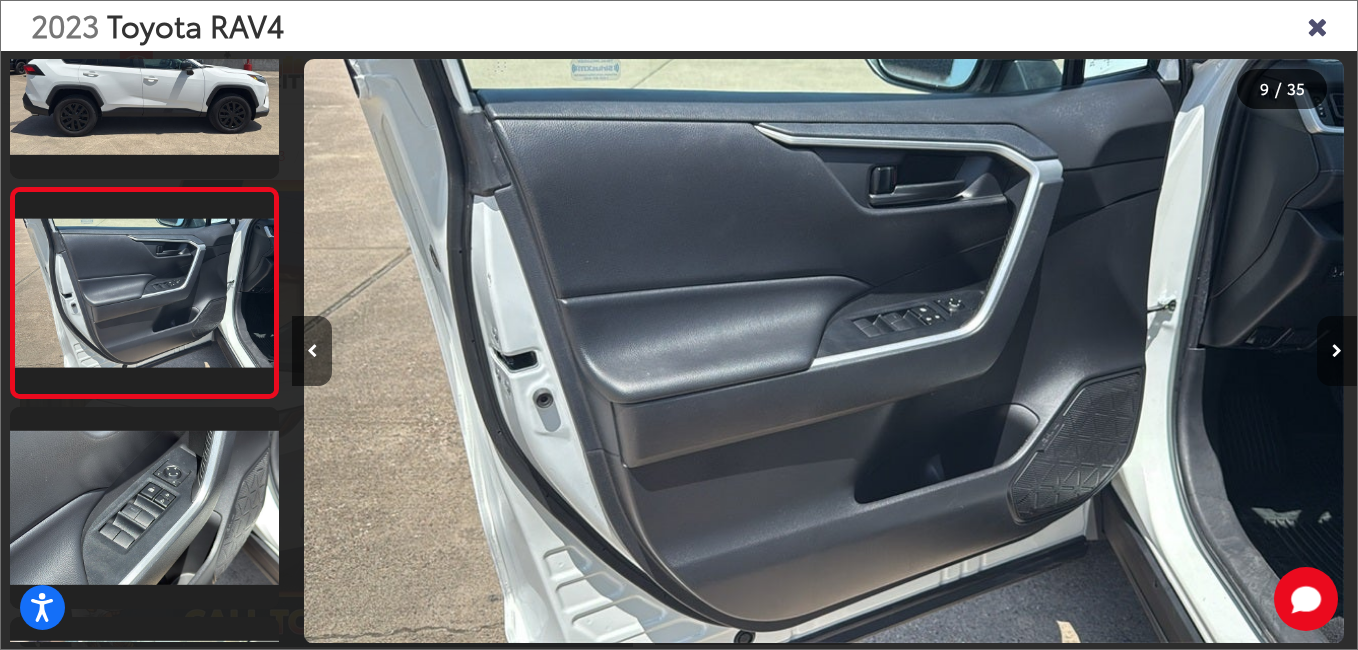 click at bounding box center (1337, 351) 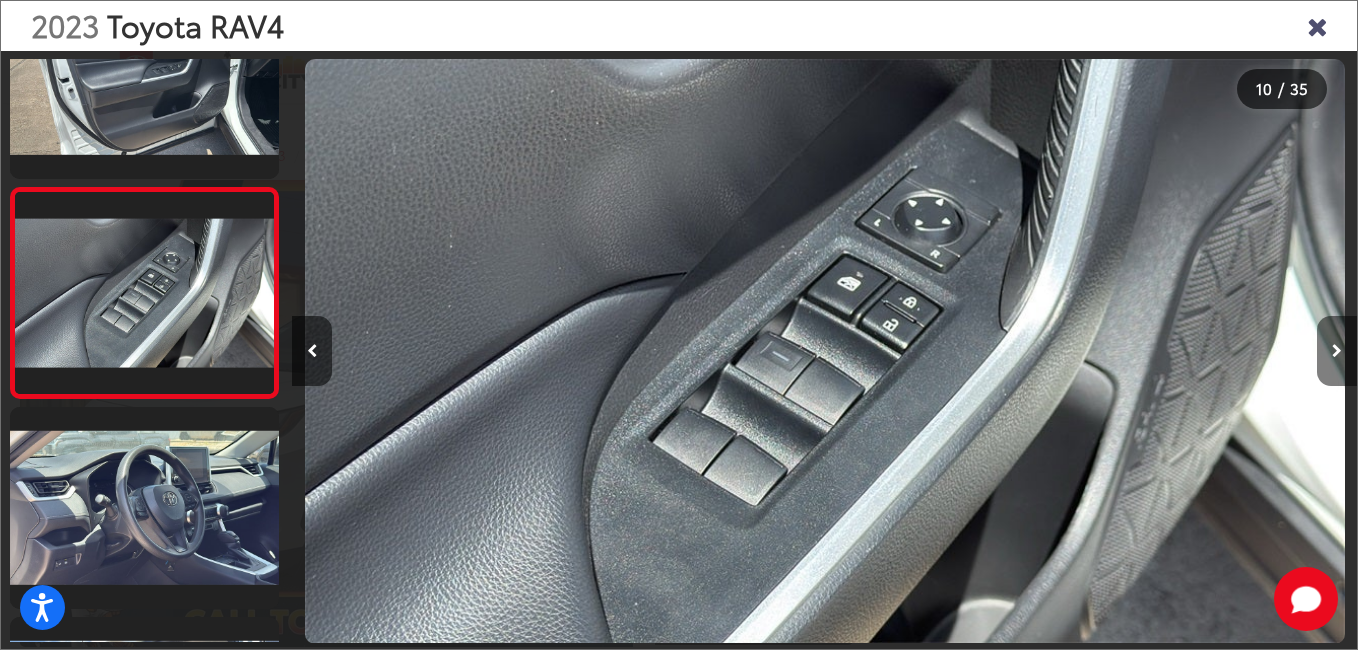 click at bounding box center [1337, 351] 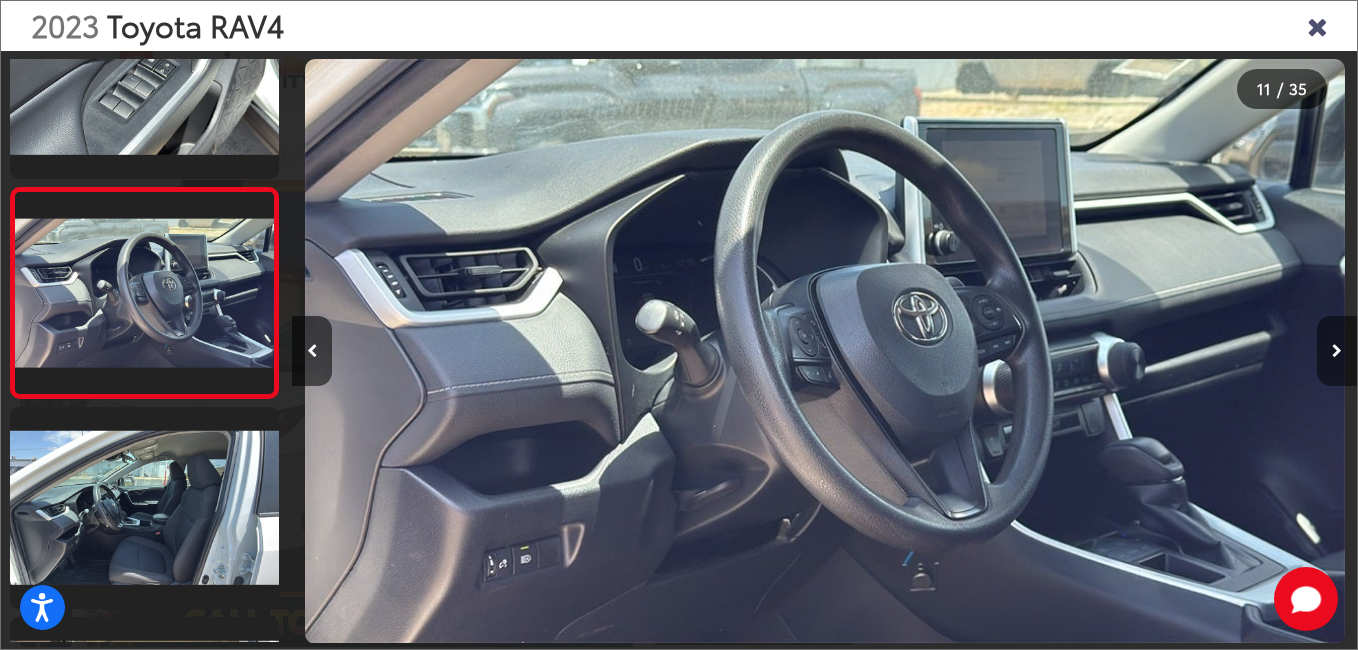 click at bounding box center [1337, 351] 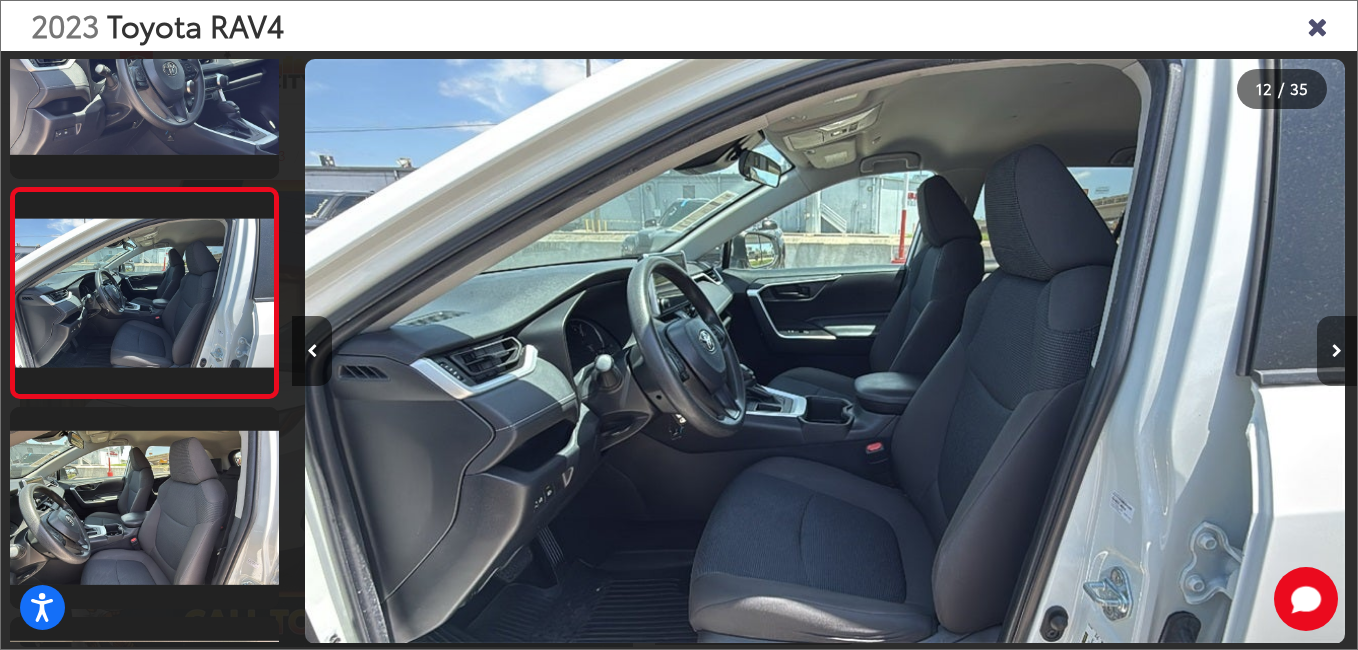 click at bounding box center [1337, 351] 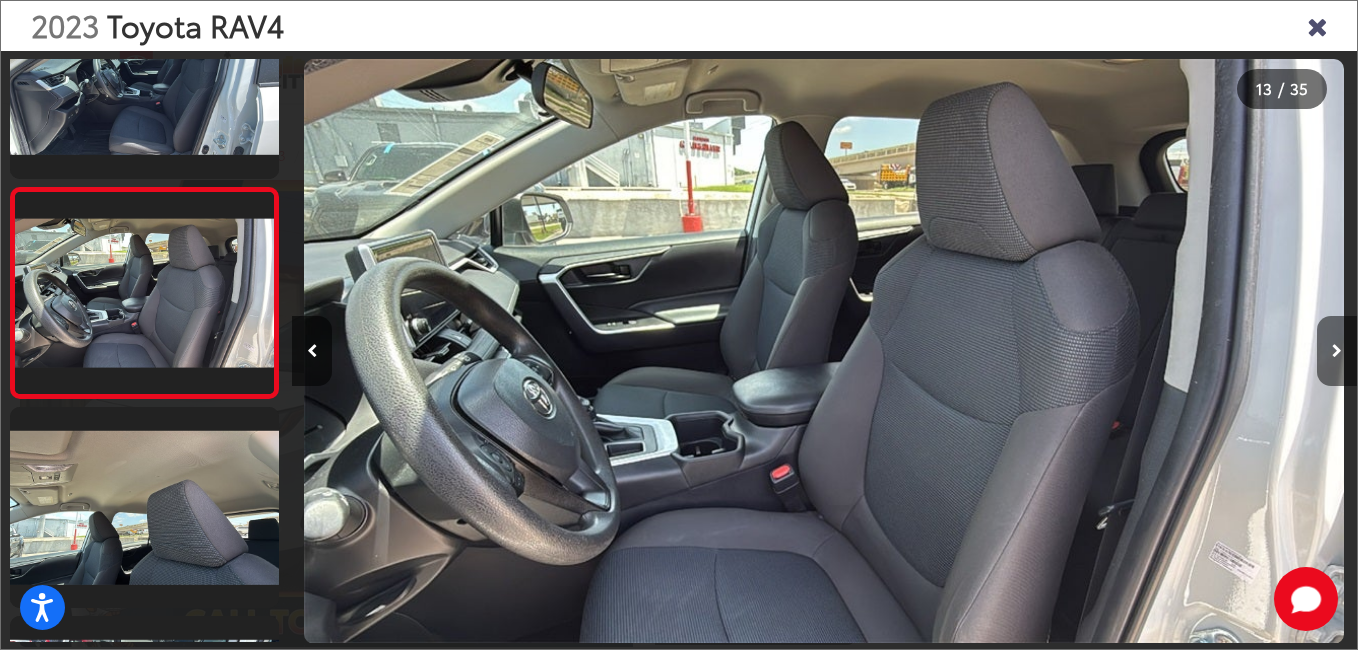 click at bounding box center (1337, 351) 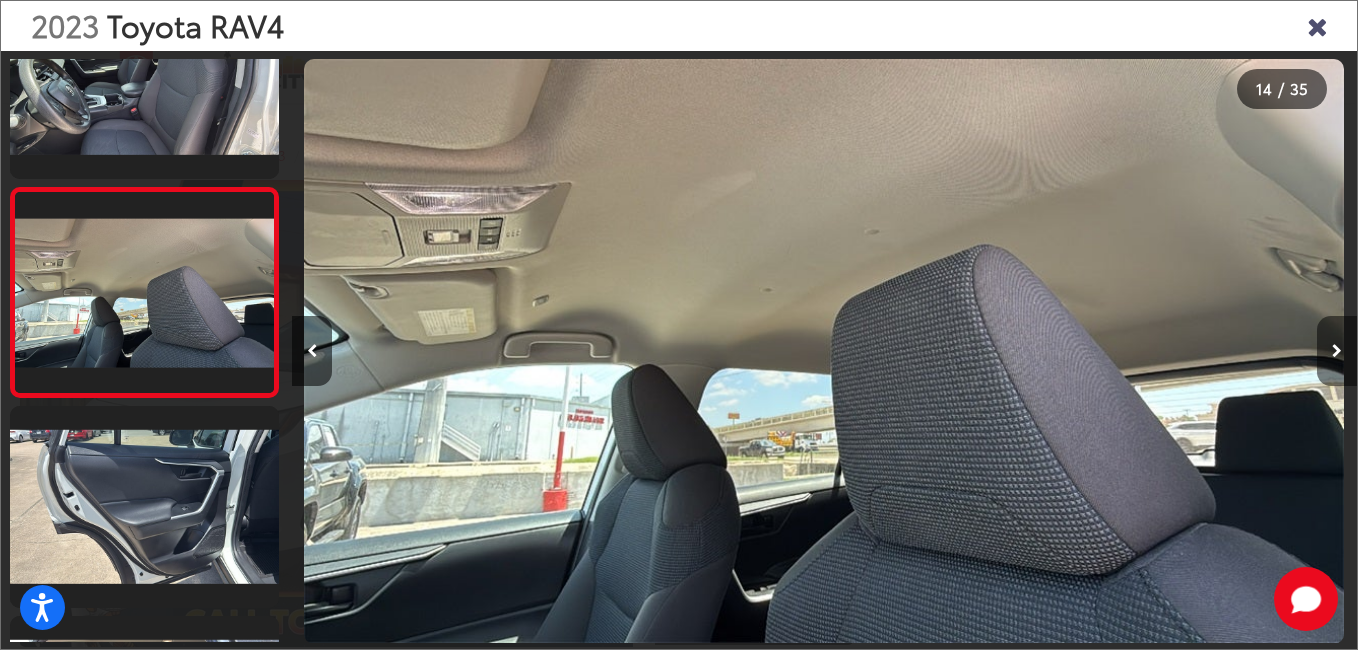 click at bounding box center [1337, 351] 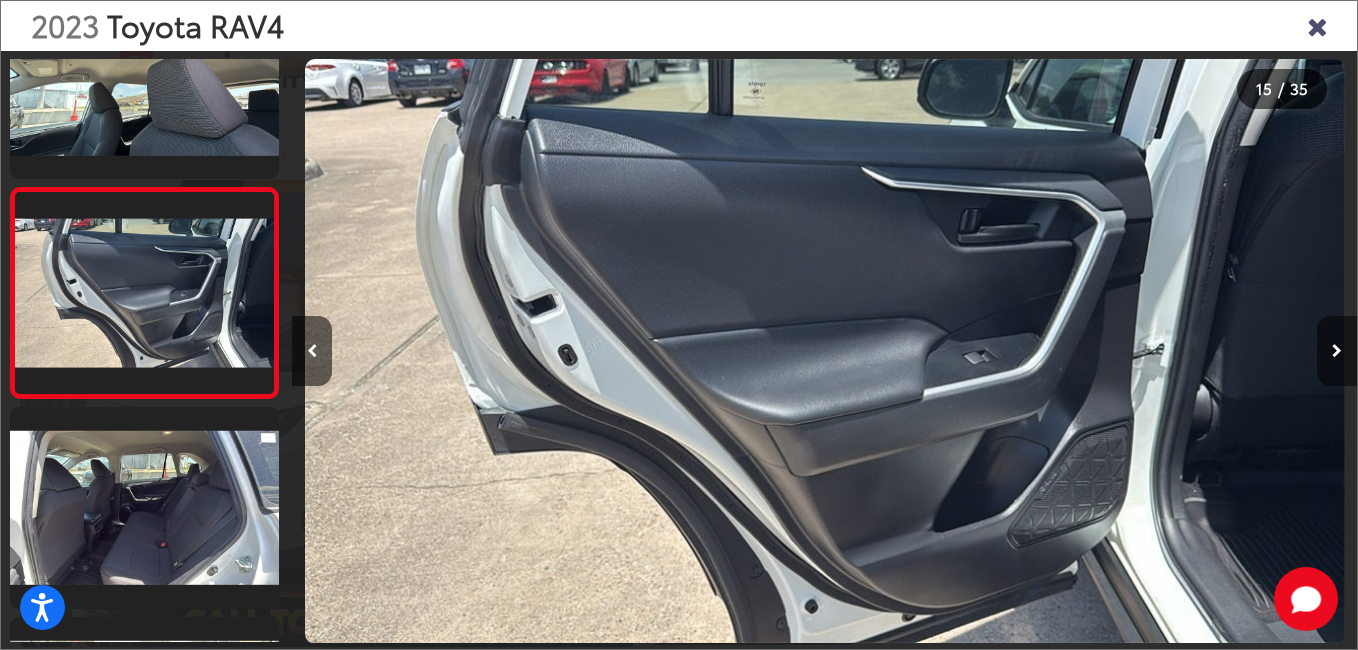 click at bounding box center [1337, 351] 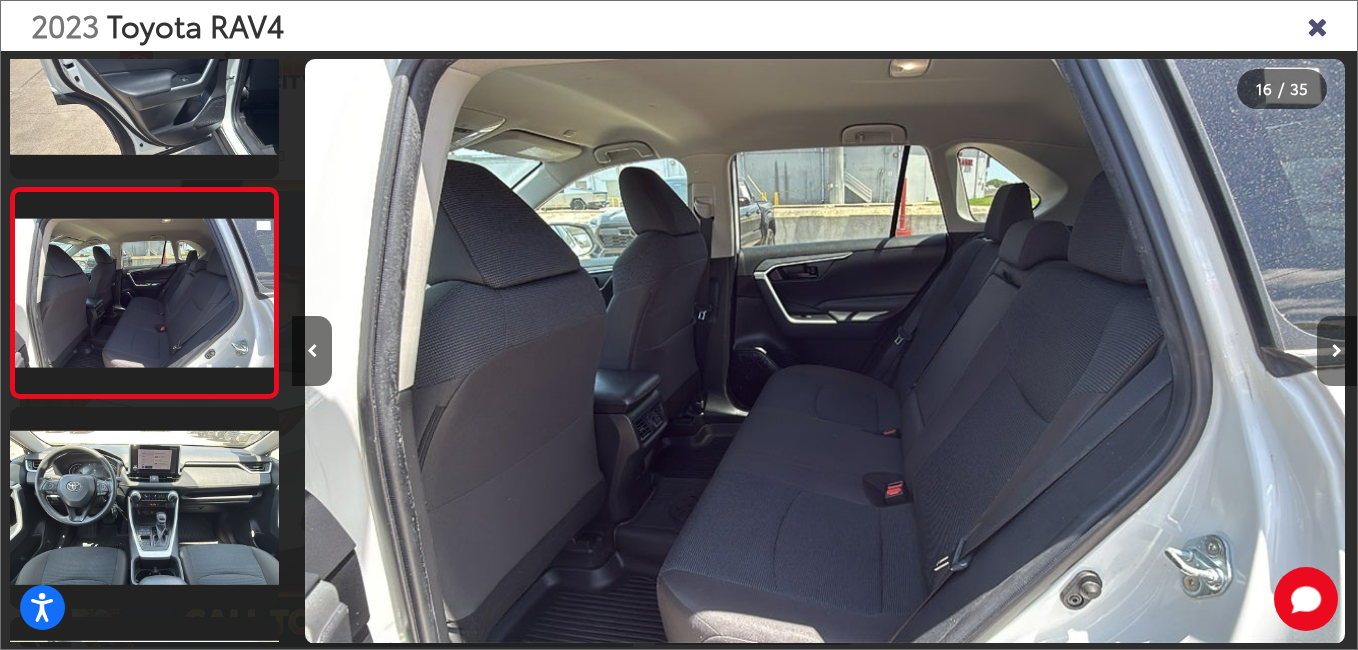click at bounding box center (1337, 351) 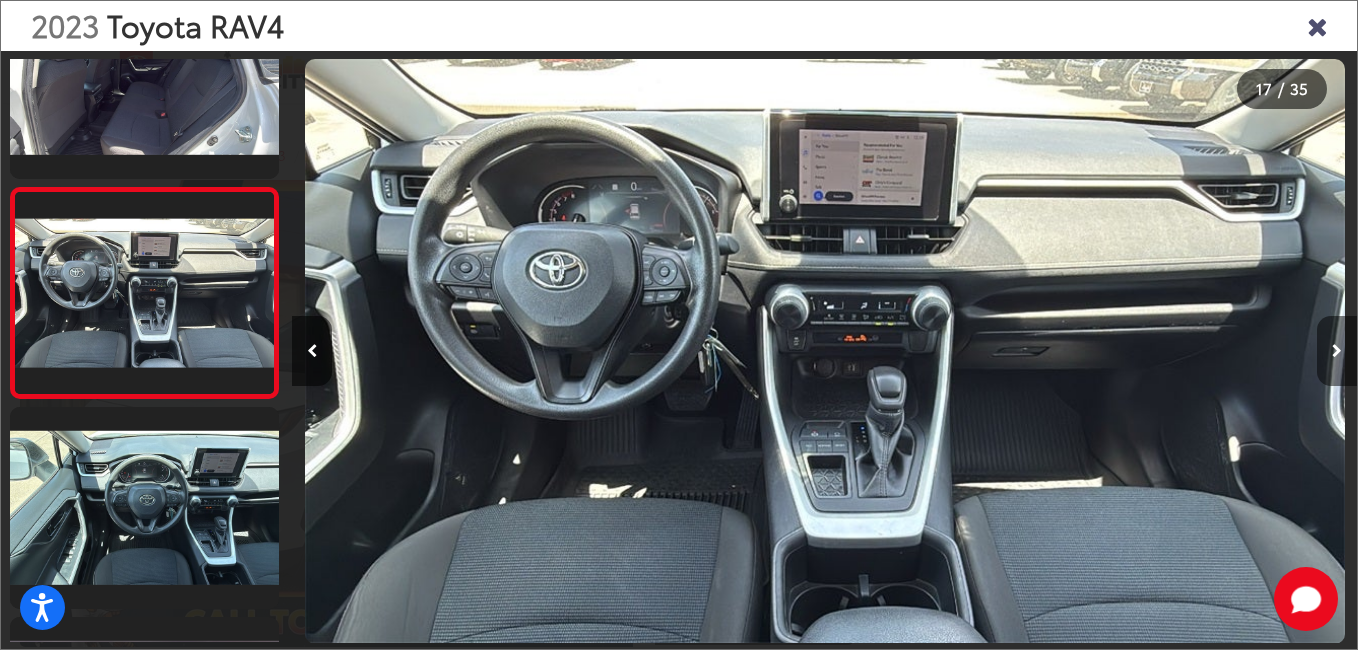 click at bounding box center [1337, 351] 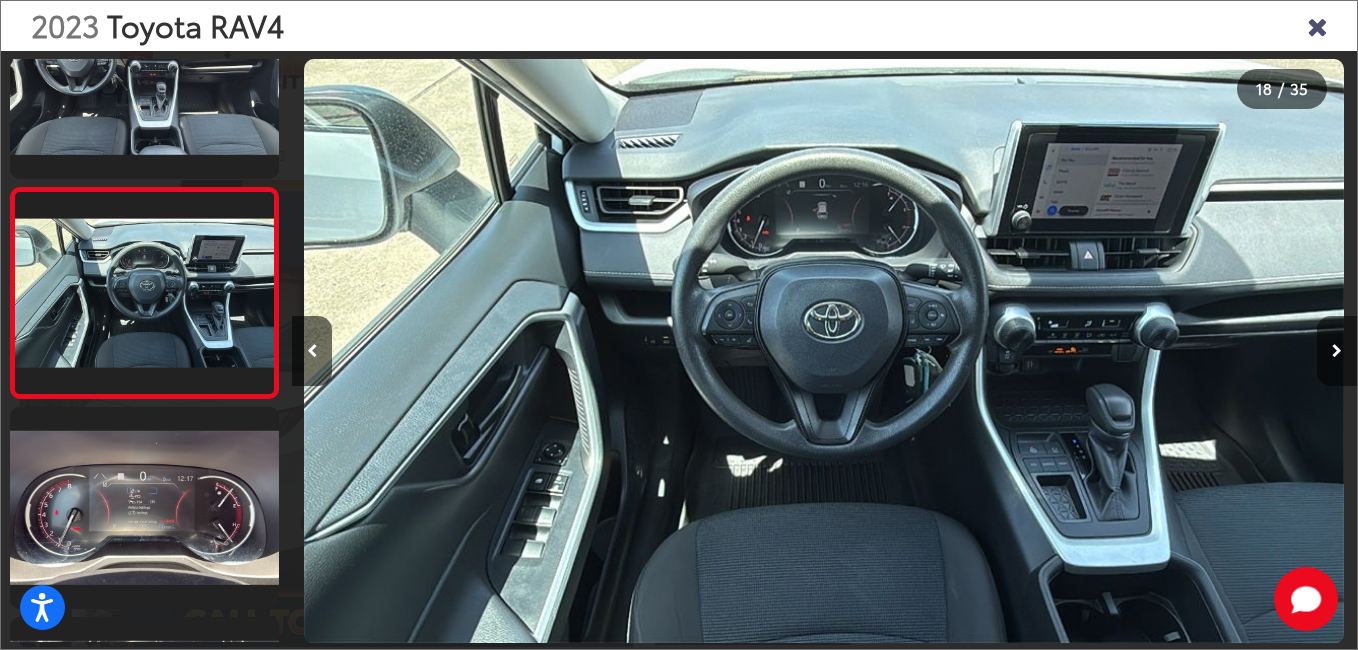 click at bounding box center (1337, 351) 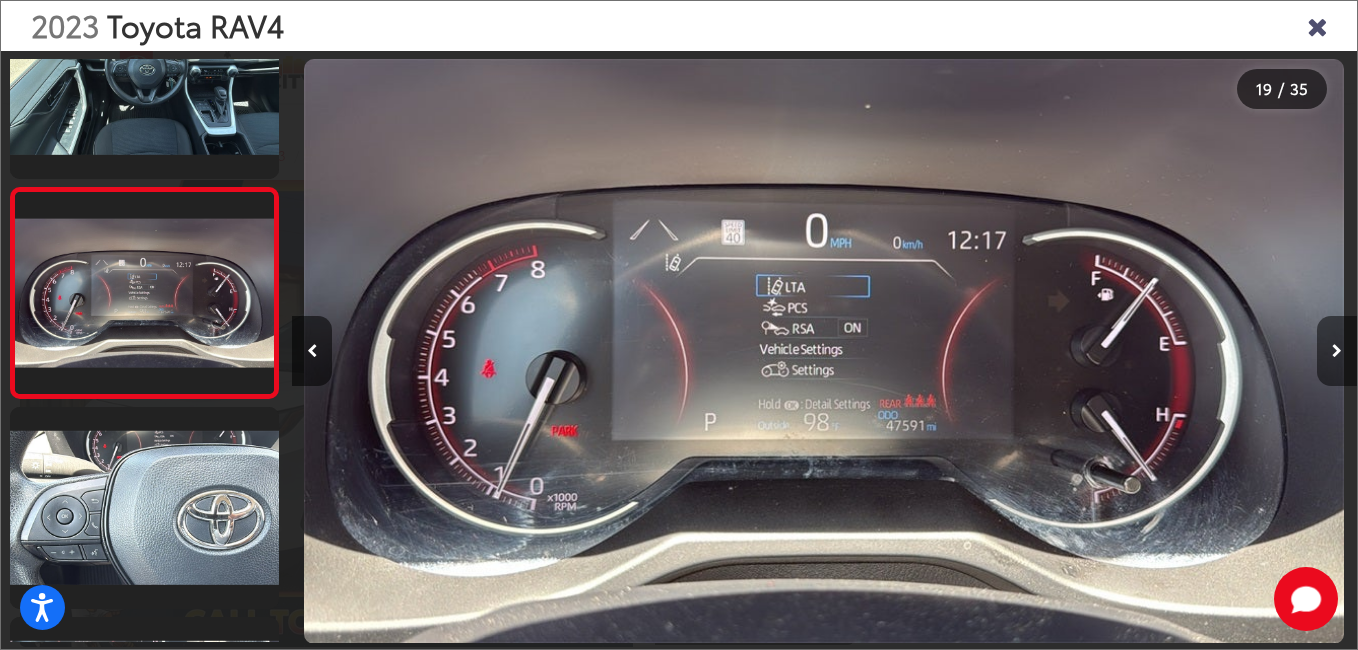 click at bounding box center [1337, 351] 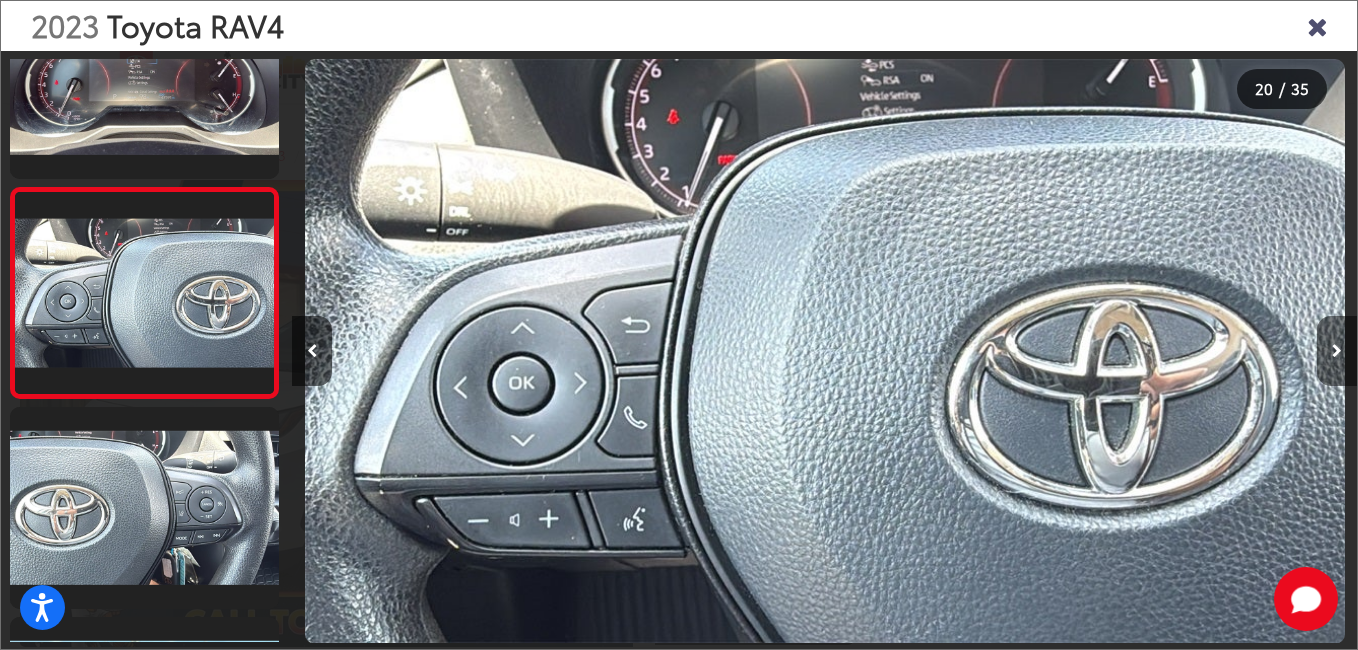 click at bounding box center [1337, 351] 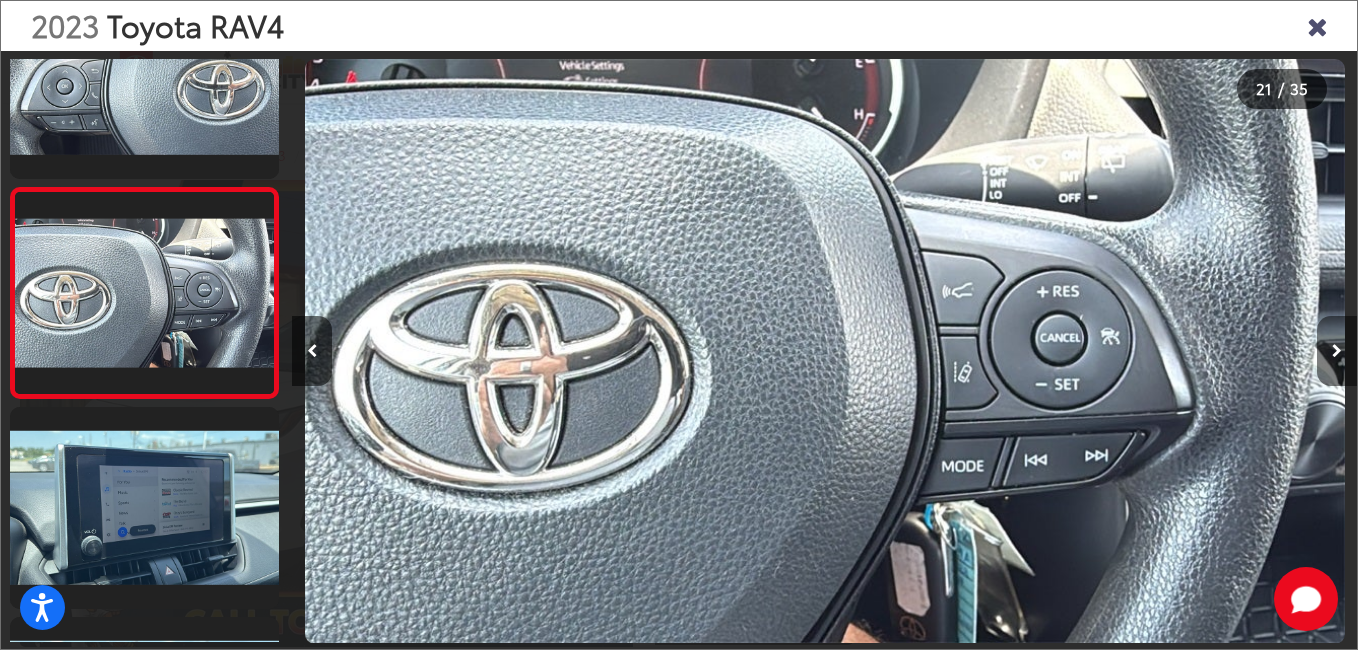 click at bounding box center [1337, 351] 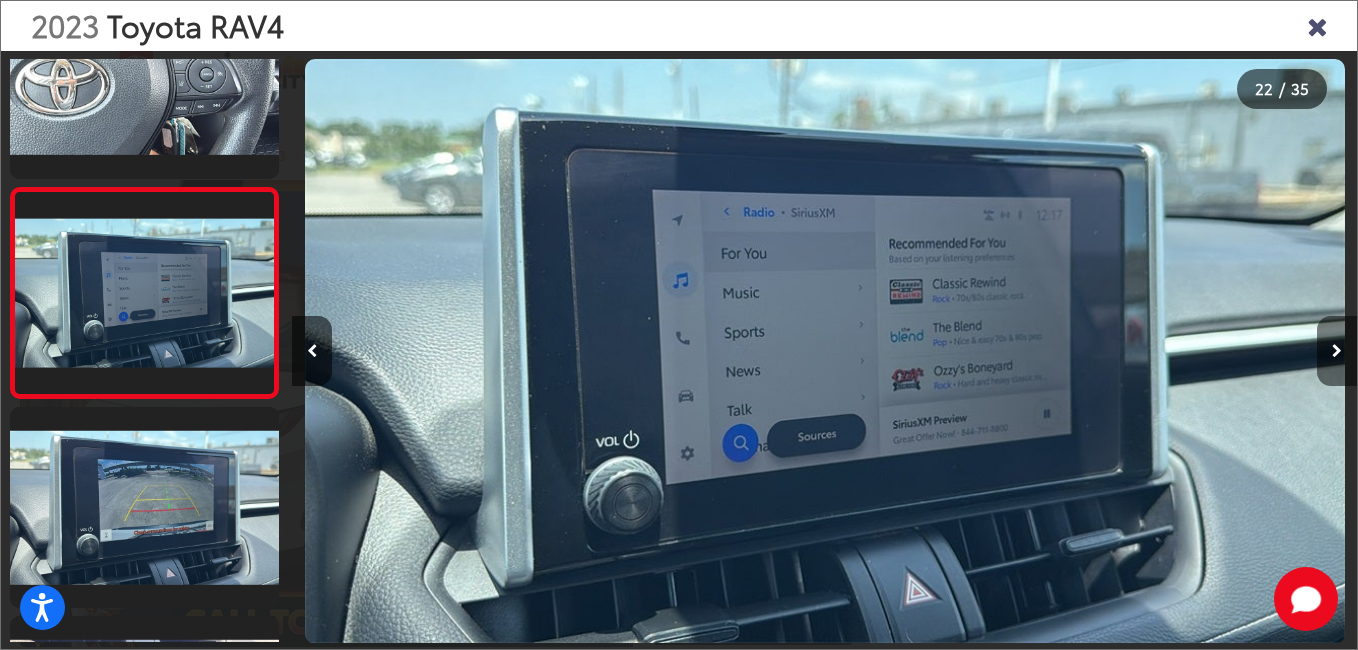 click at bounding box center (1337, 351) 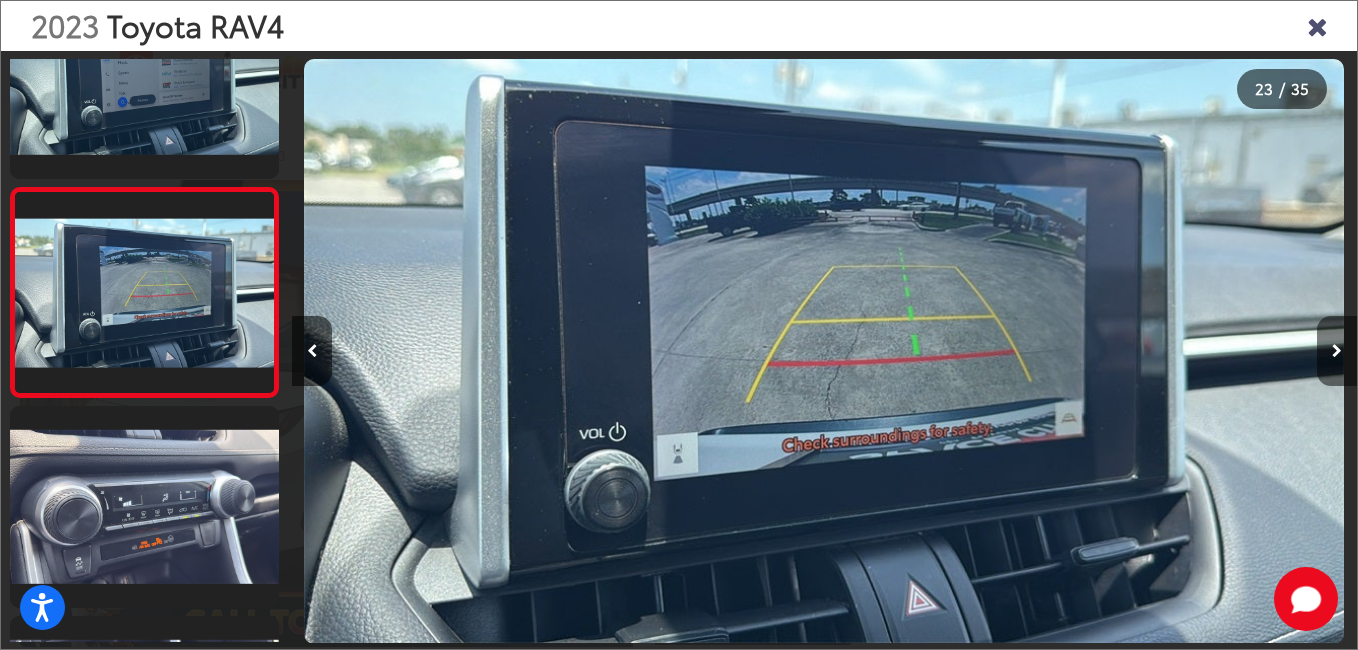 click at bounding box center [1337, 351] 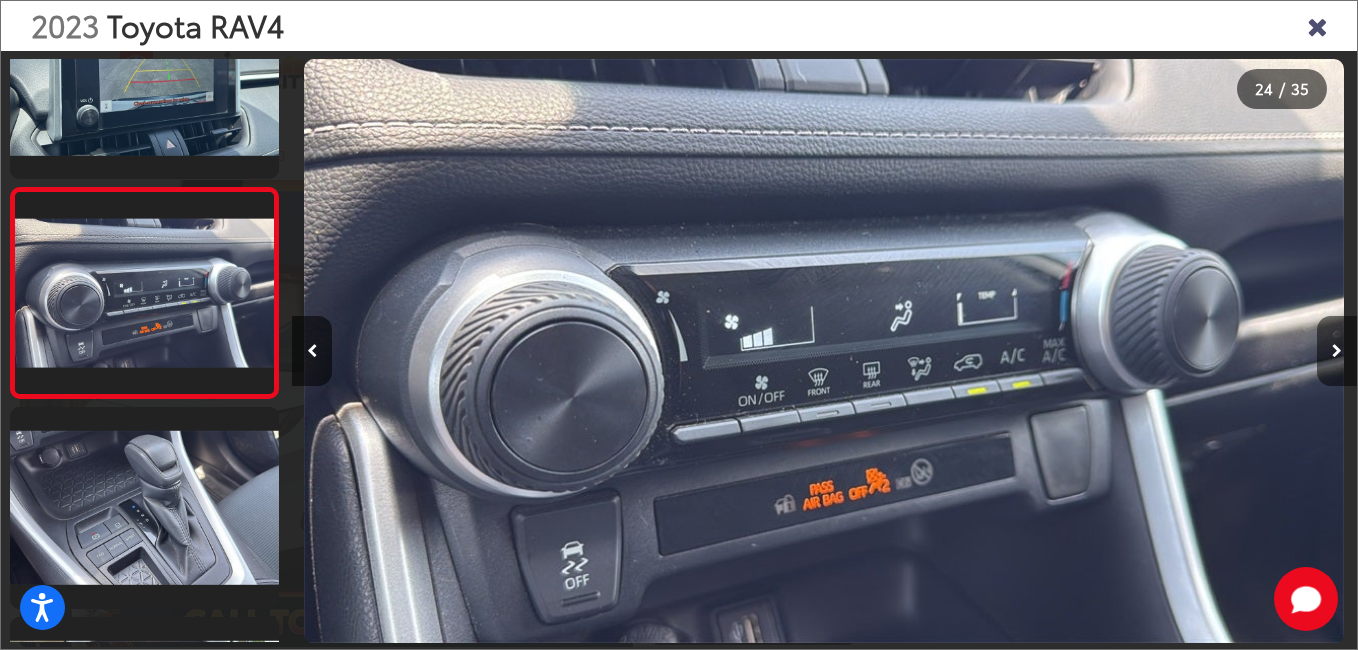 click at bounding box center [1337, 351] 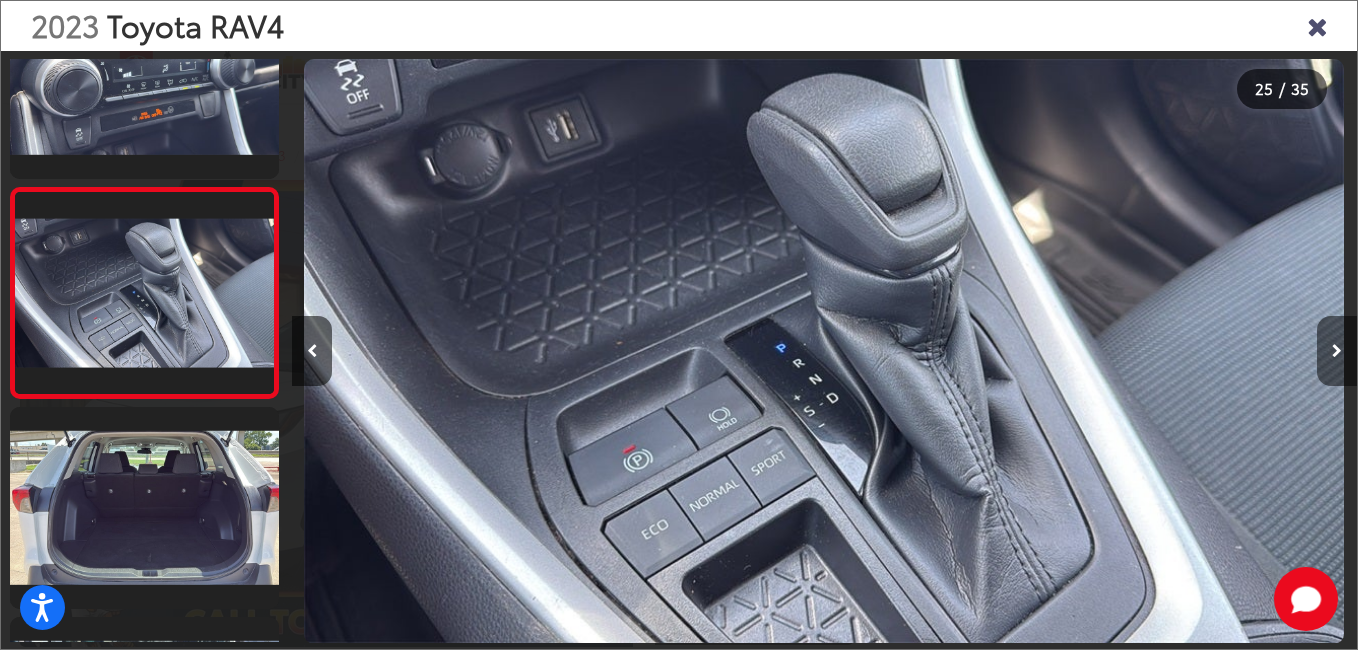 click at bounding box center [1337, 351] 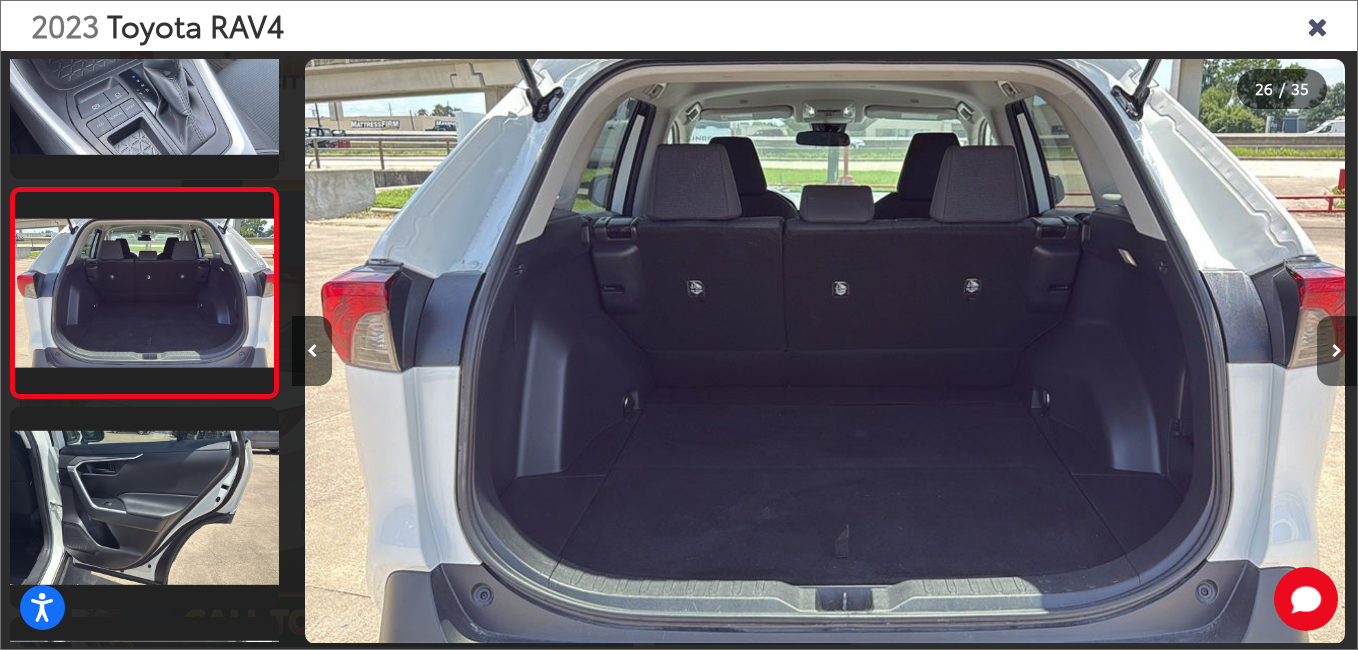 click at bounding box center [1337, 351] 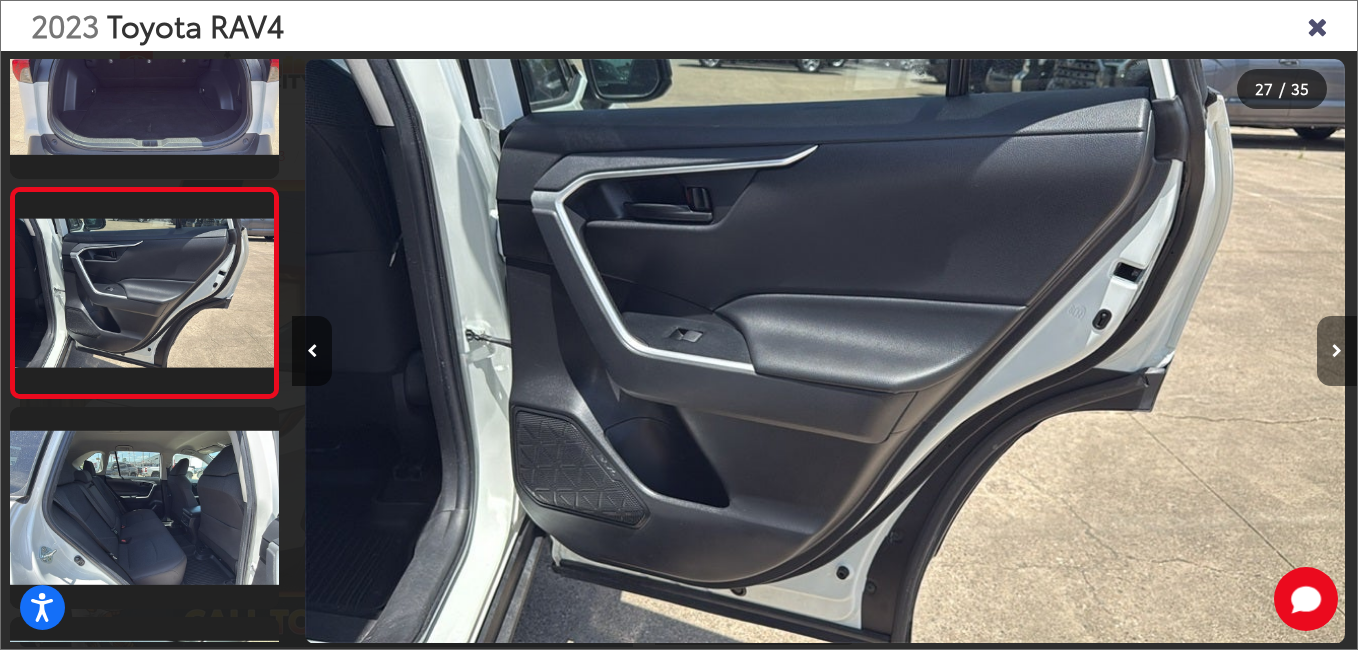 click at bounding box center (1337, 351) 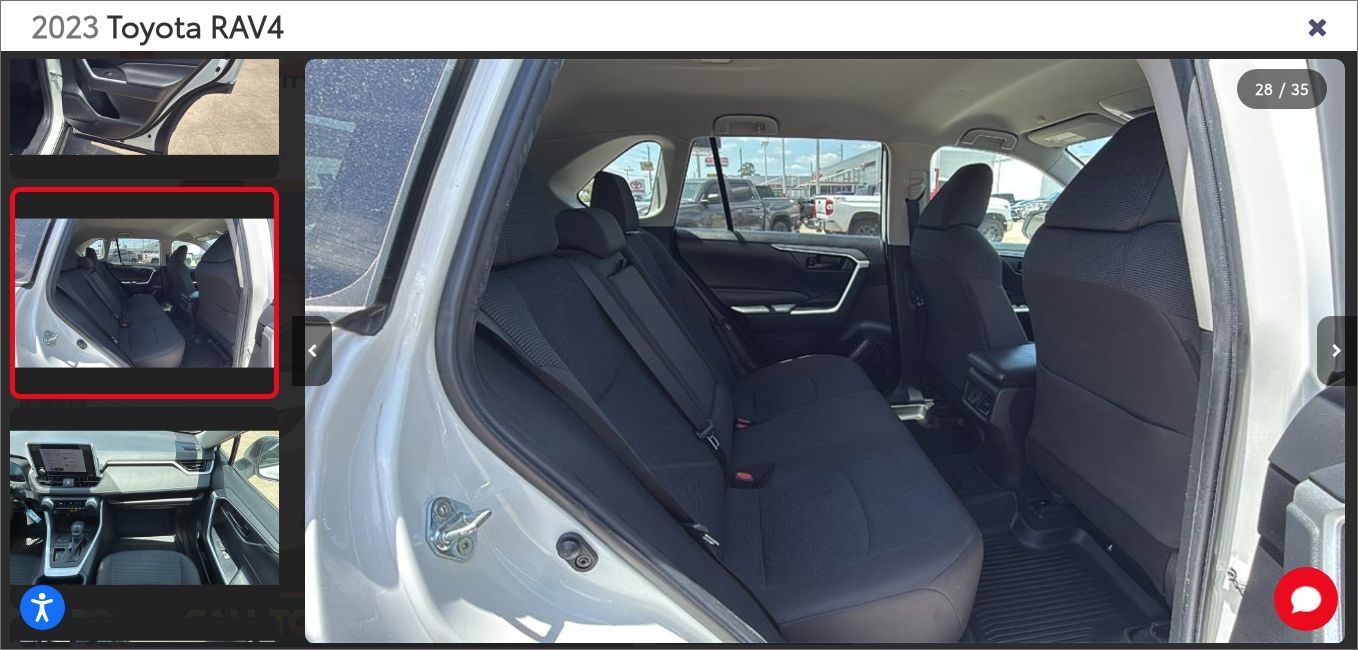 click at bounding box center [1337, 351] 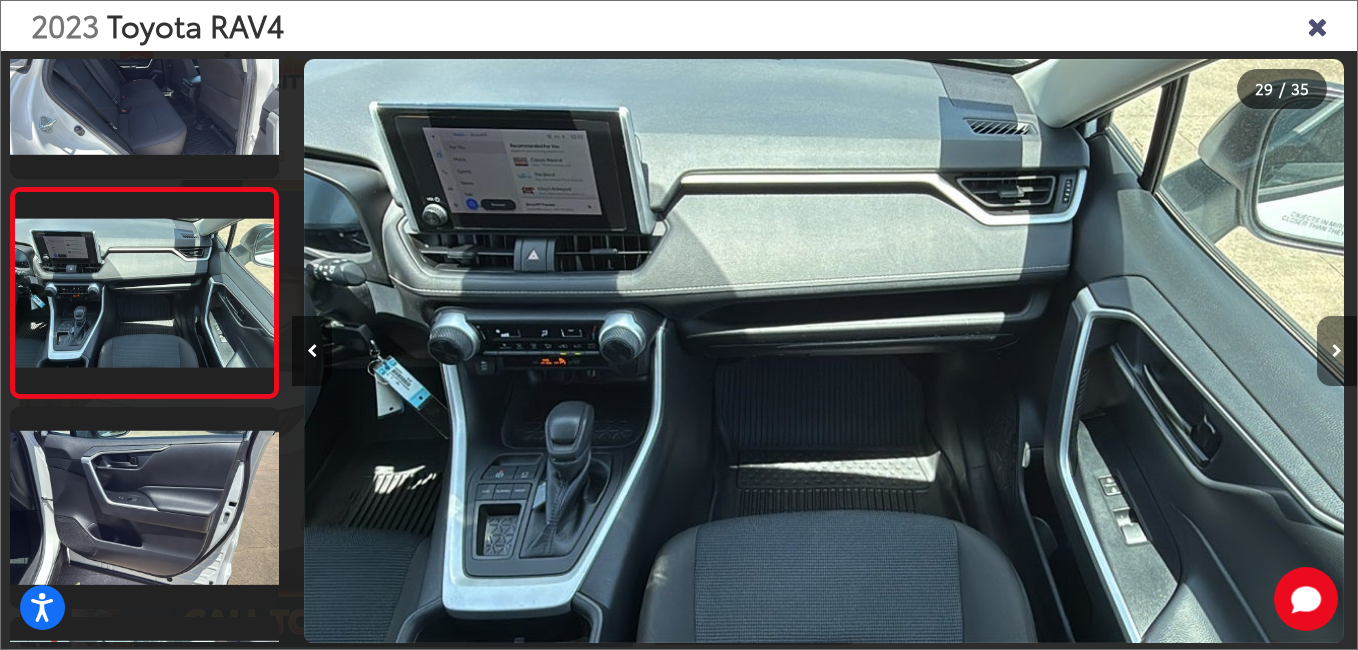 click at bounding box center [1337, 351] 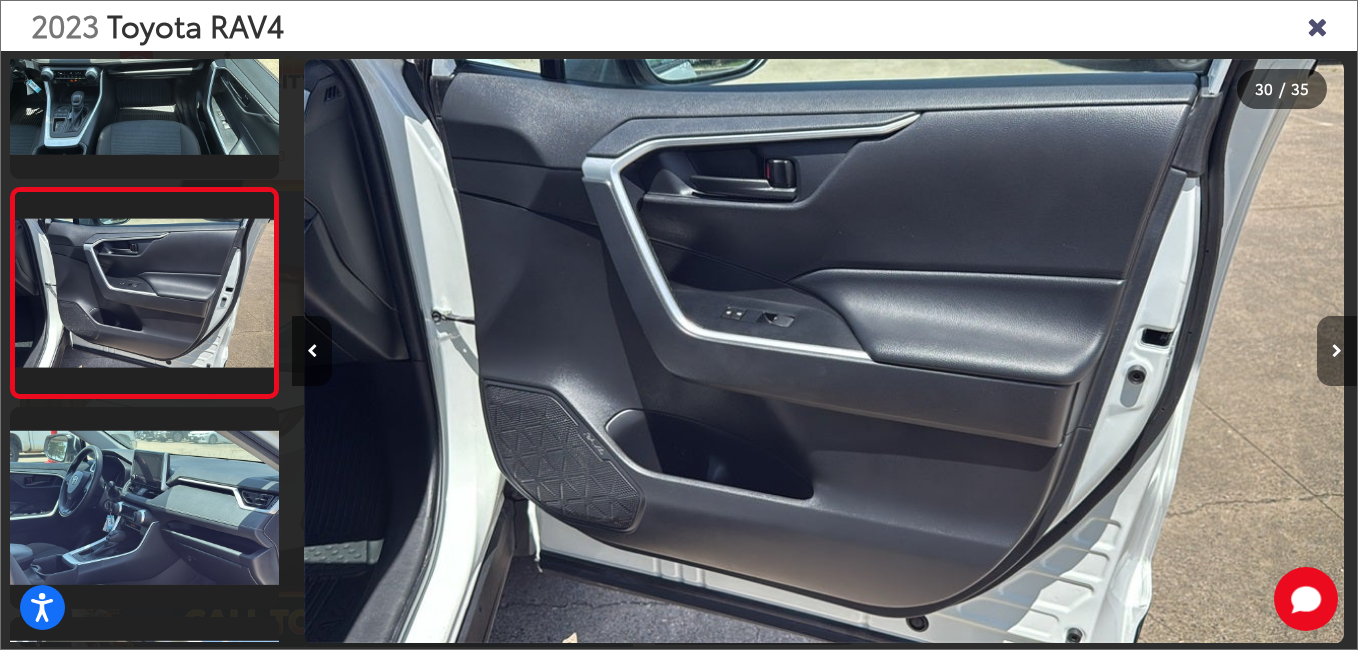 click at bounding box center (1337, 351) 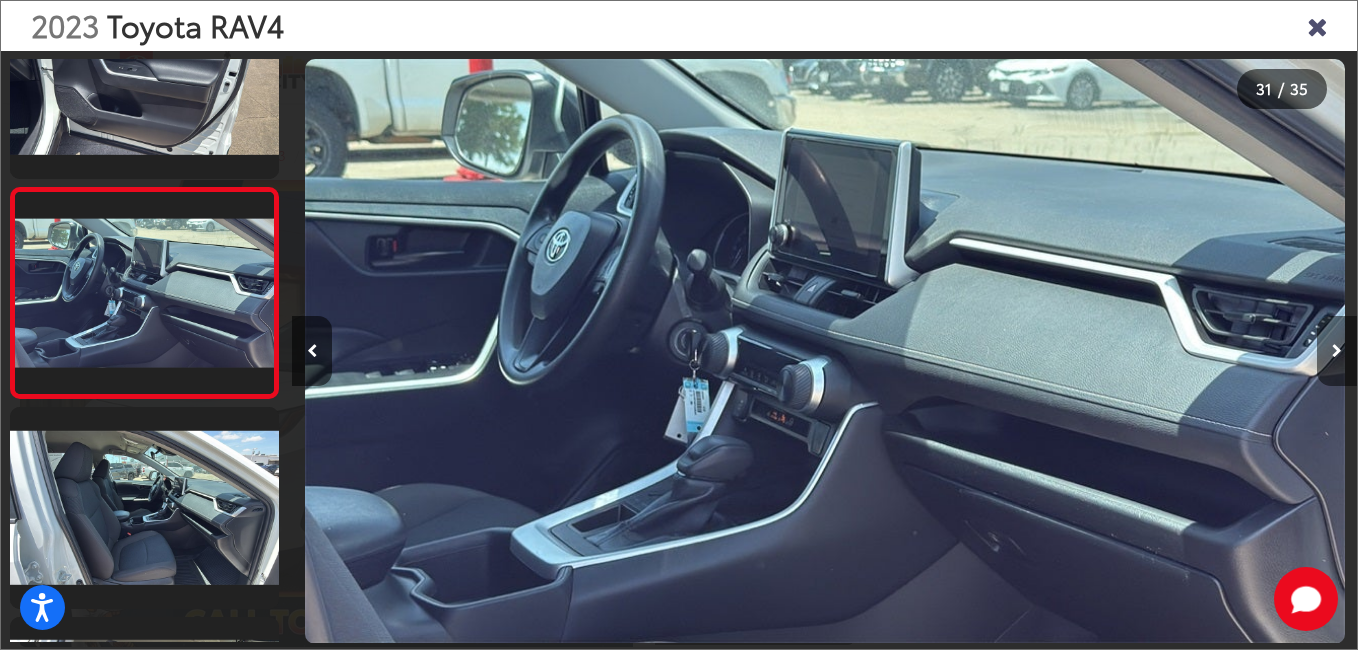 click at bounding box center (1337, 351) 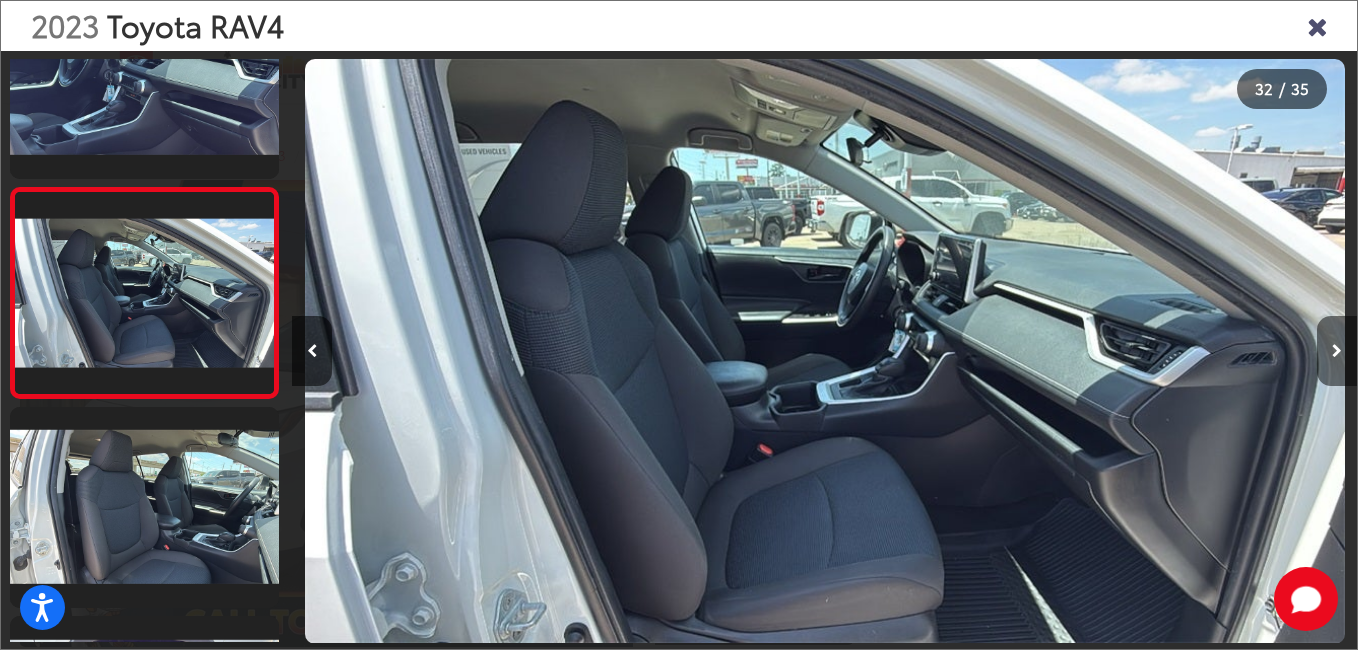 click at bounding box center [1337, 351] 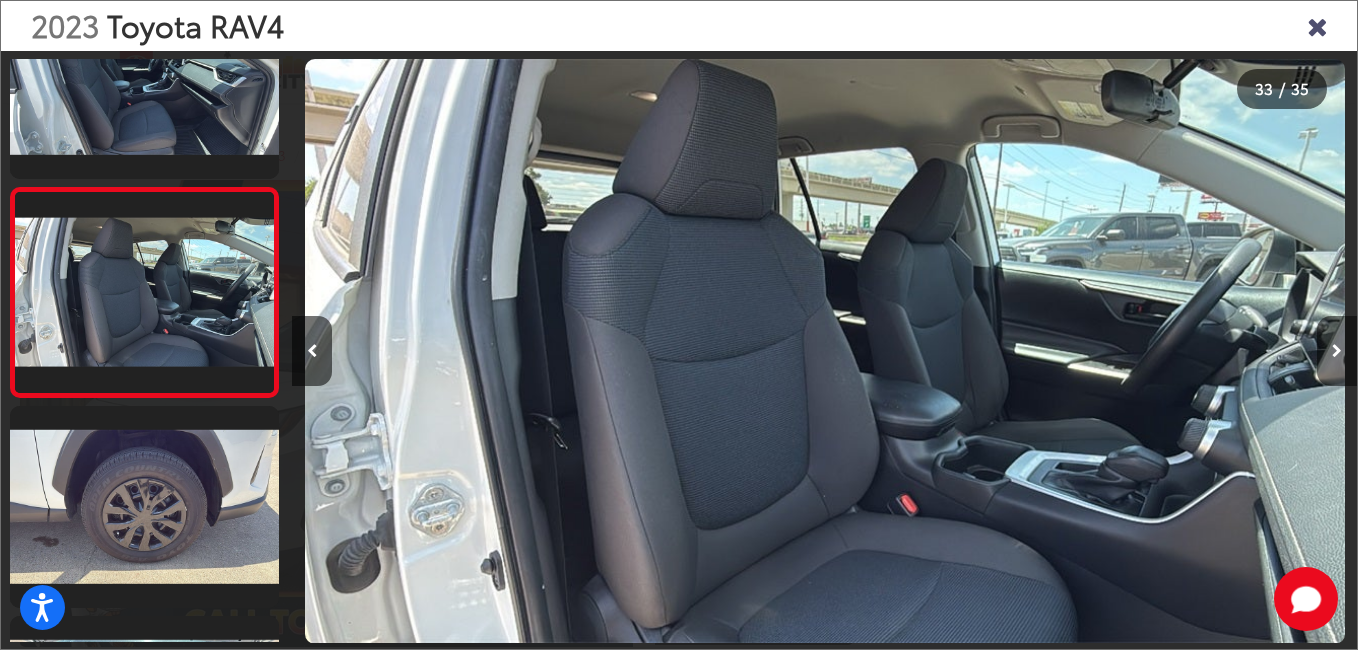 click at bounding box center [1337, 351] 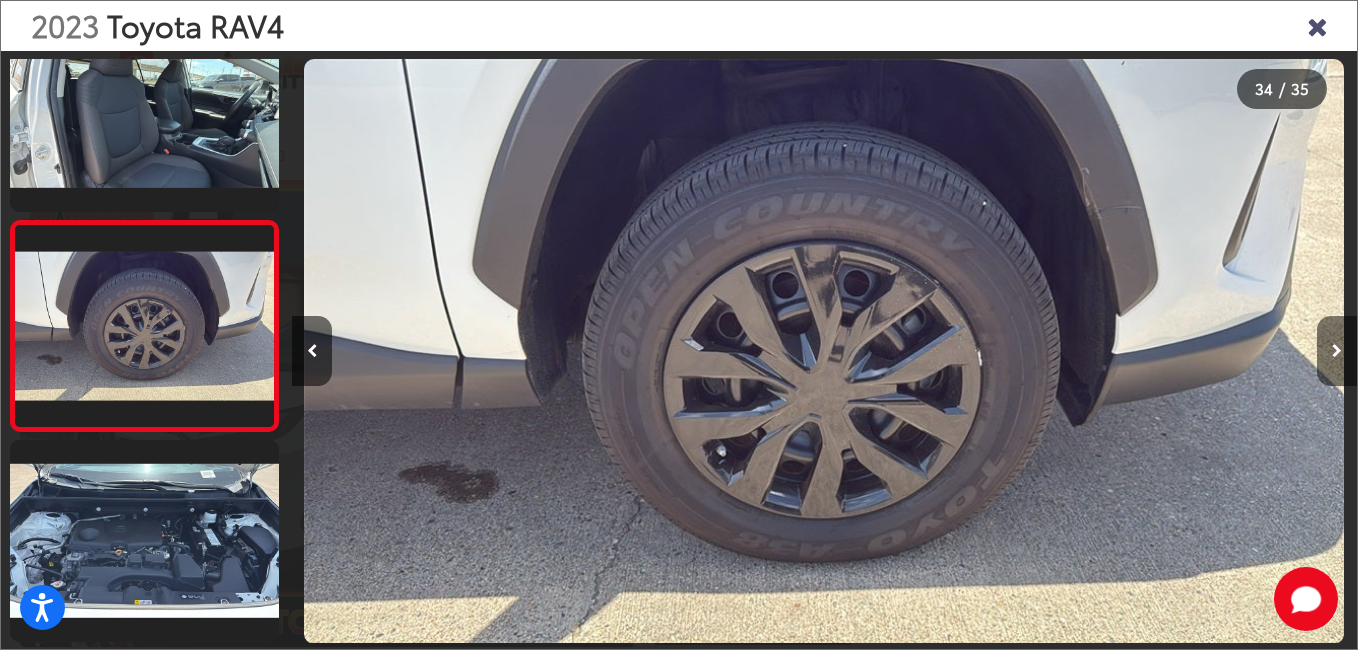 click at bounding box center (1337, 351) 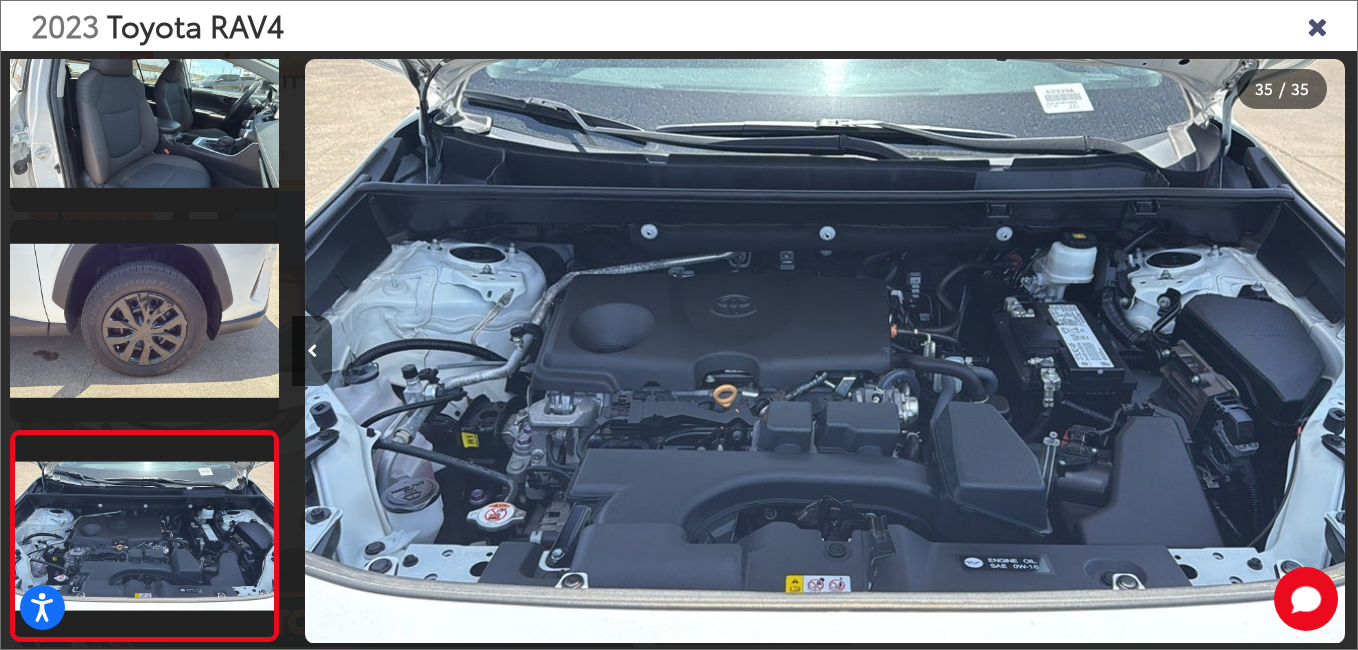 click at bounding box center (1224, 351) 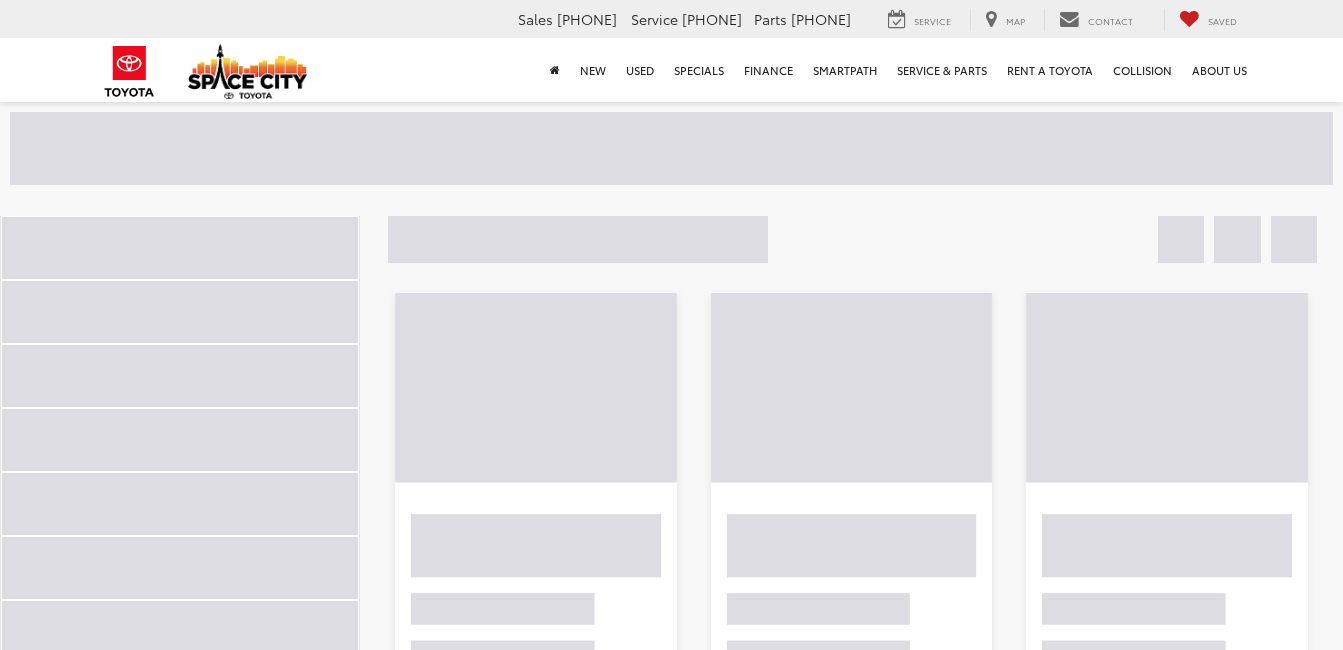 scroll, scrollTop: 132, scrollLeft: 0, axis: vertical 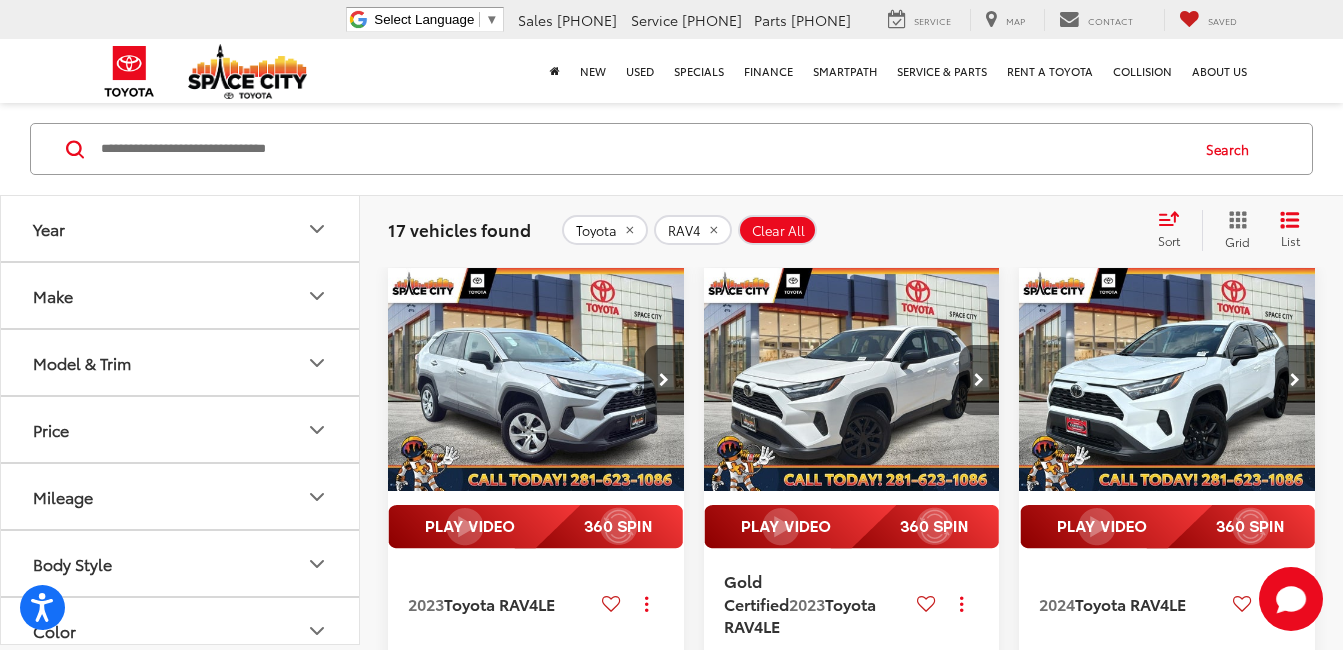 click at bounding box center (536, 380) 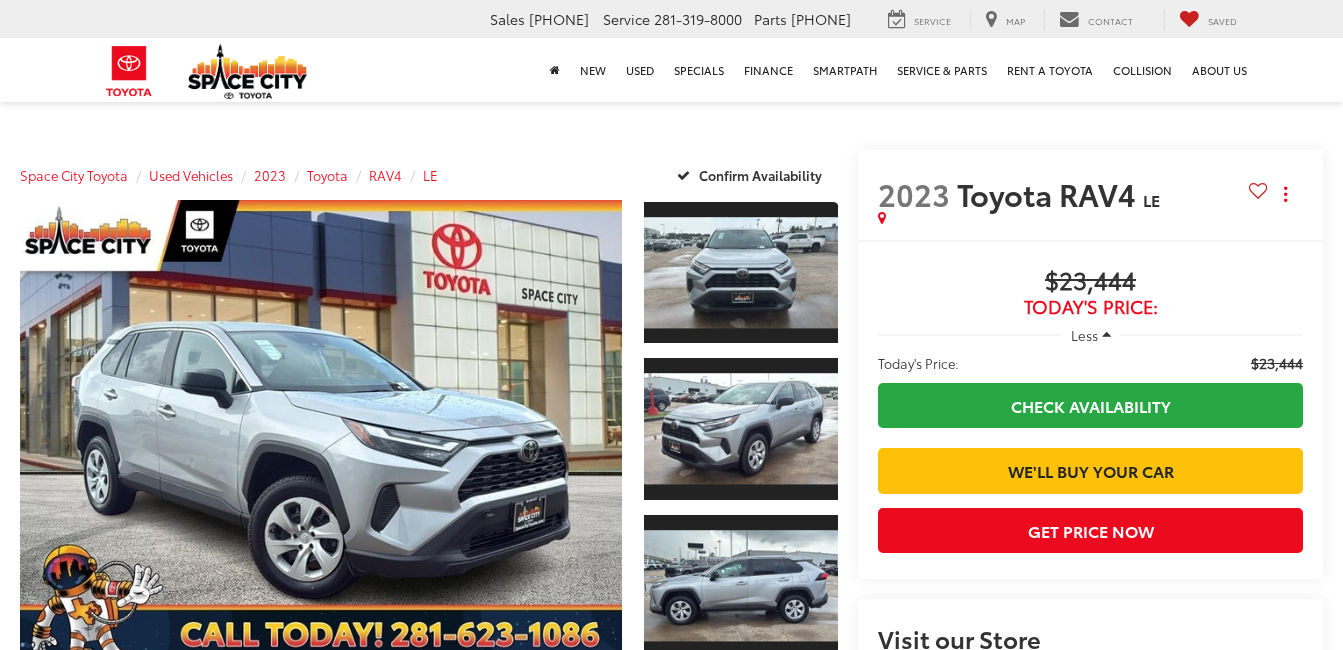 scroll, scrollTop: 0, scrollLeft: 0, axis: both 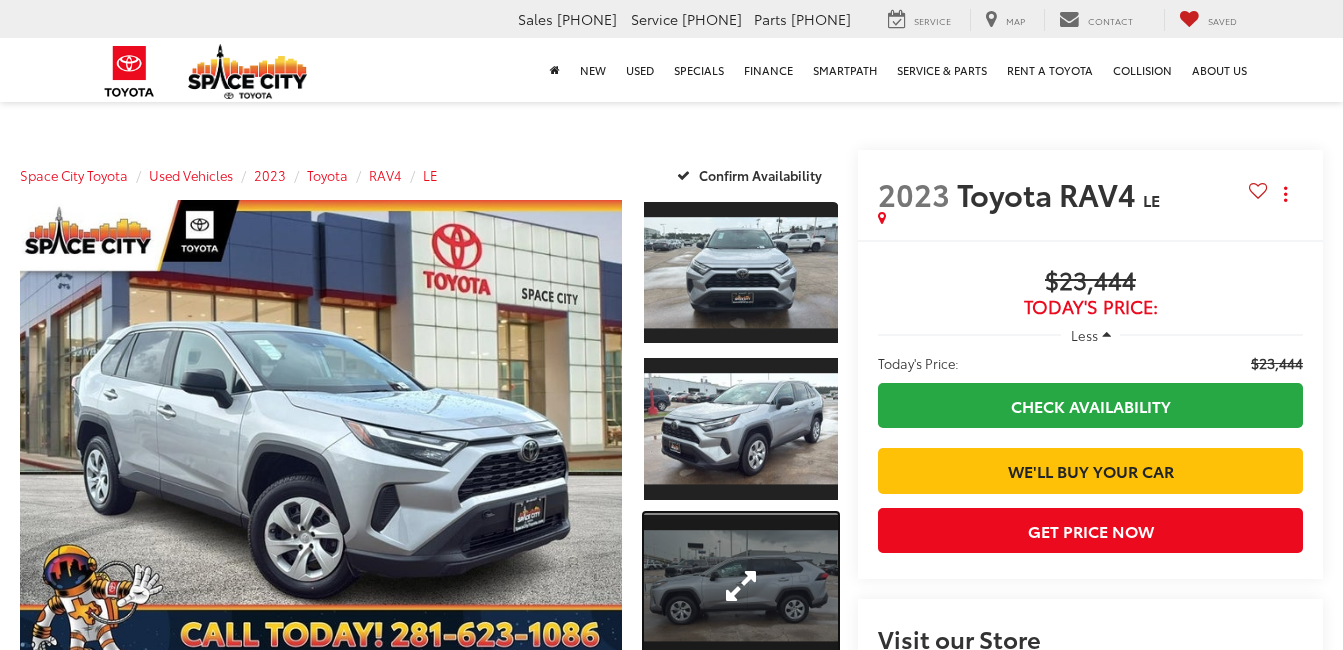 click at bounding box center [741, 585] 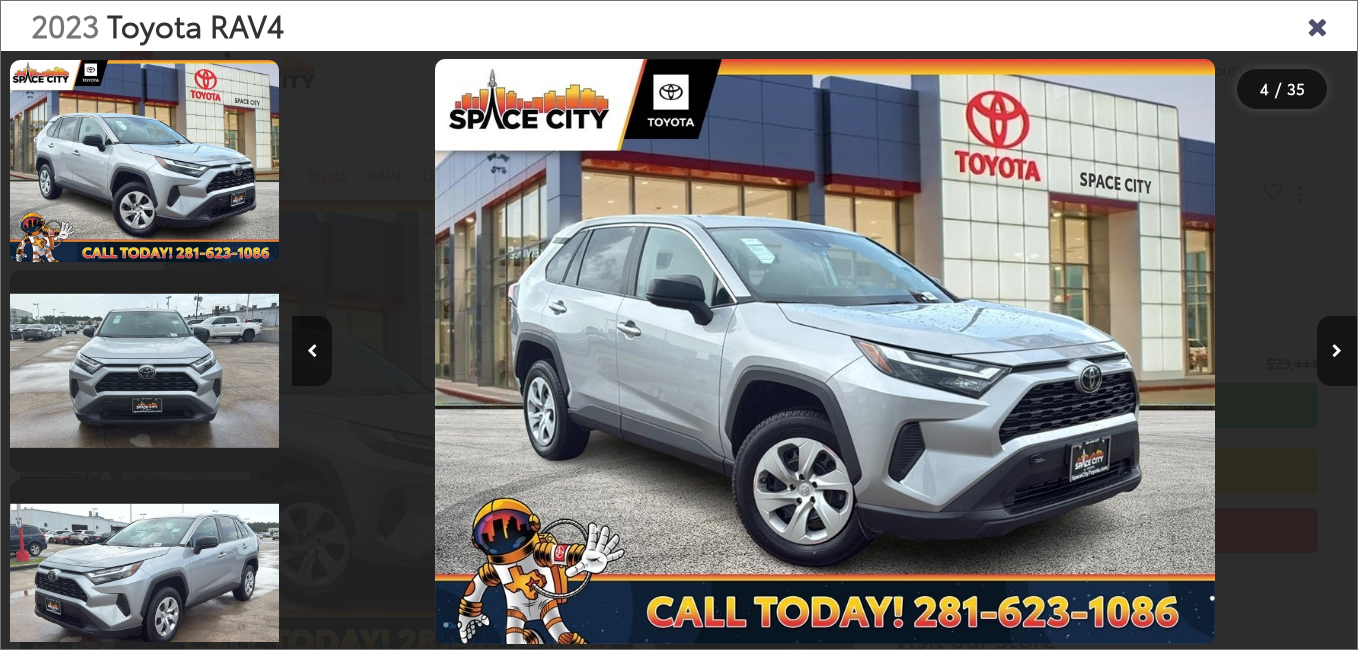 scroll, scrollTop: 503, scrollLeft: 0, axis: vertical 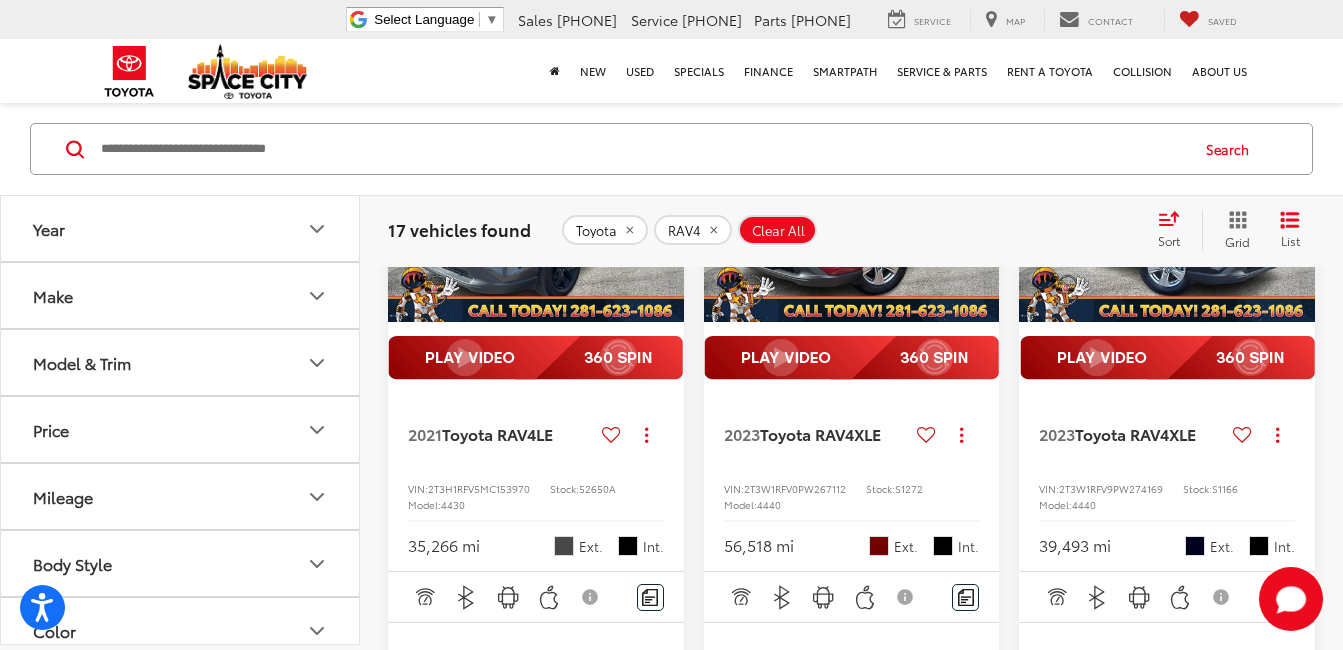 click at bounding box center (536, 211) 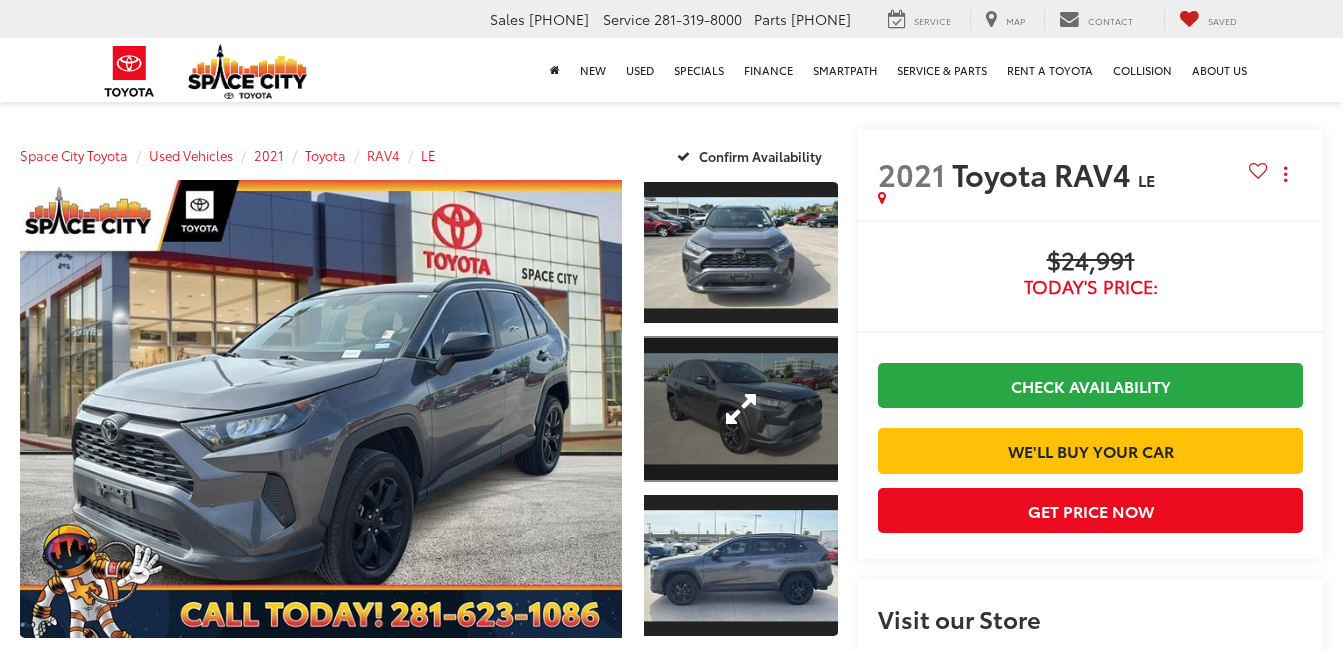 scroll, scrollTop: 0, scrollLeft: 0, axis: both 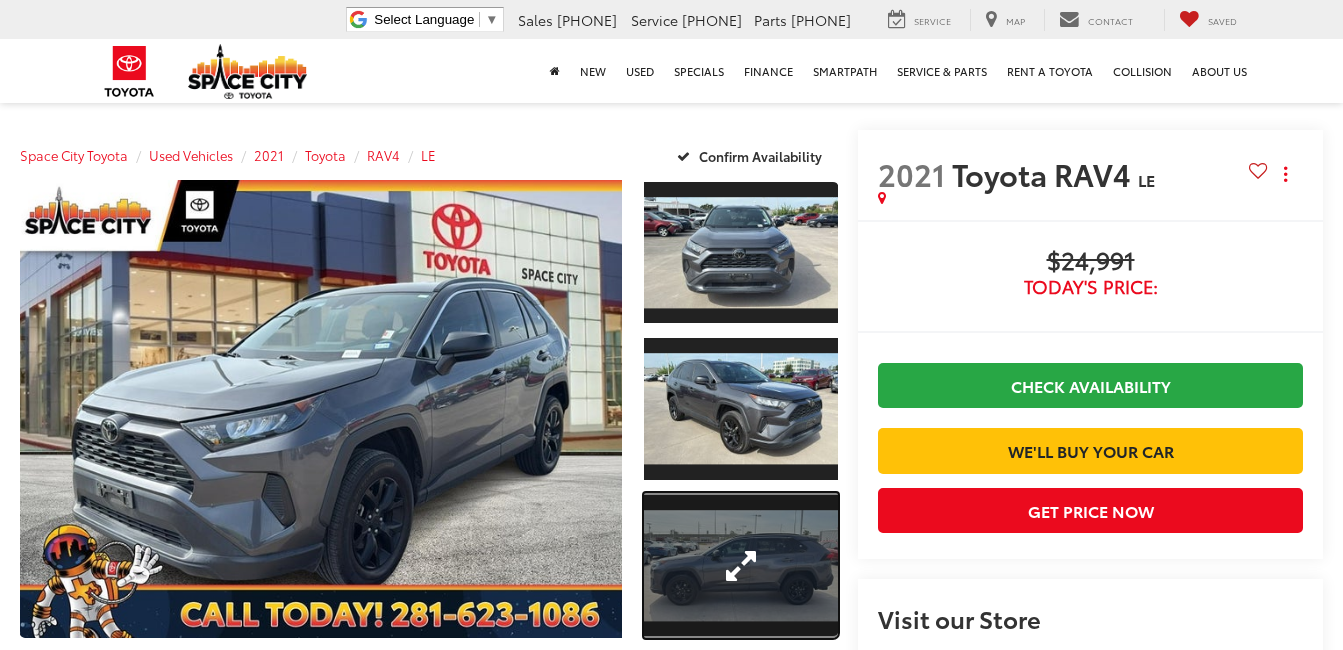 click at bounding box center (741, 565) 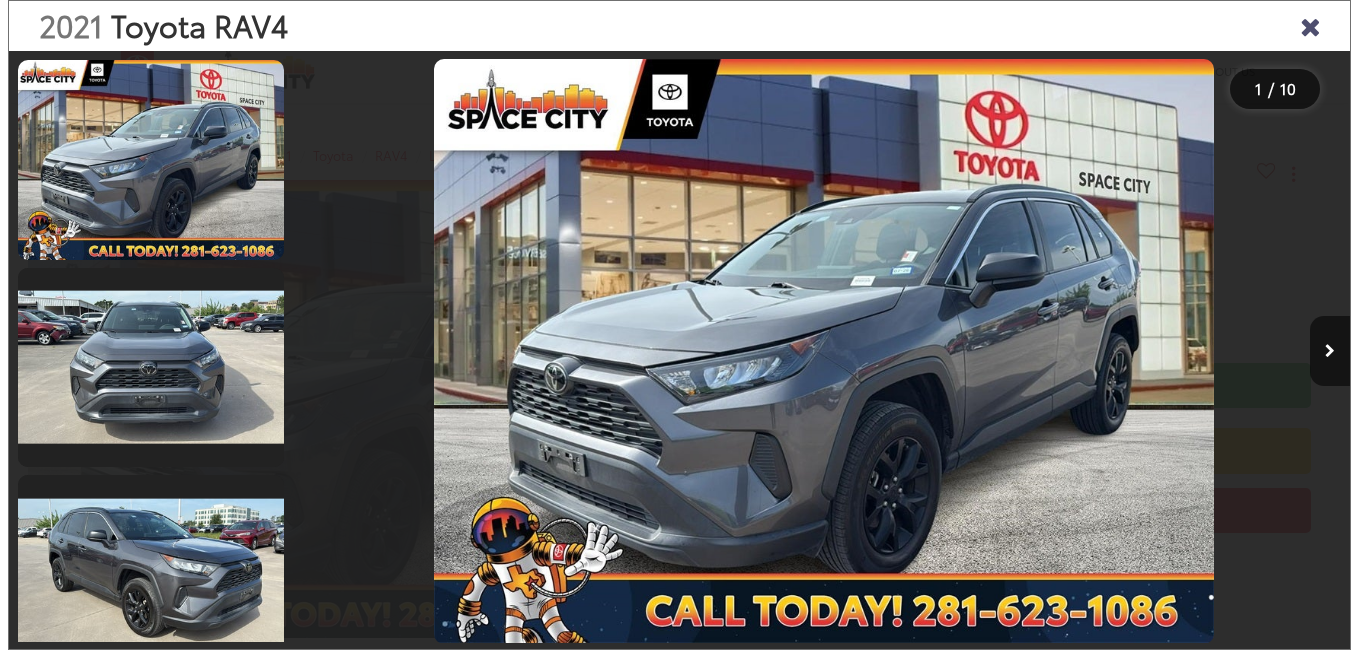 scroll, scrollTop: 0, scrollLeft: 0, axis: both 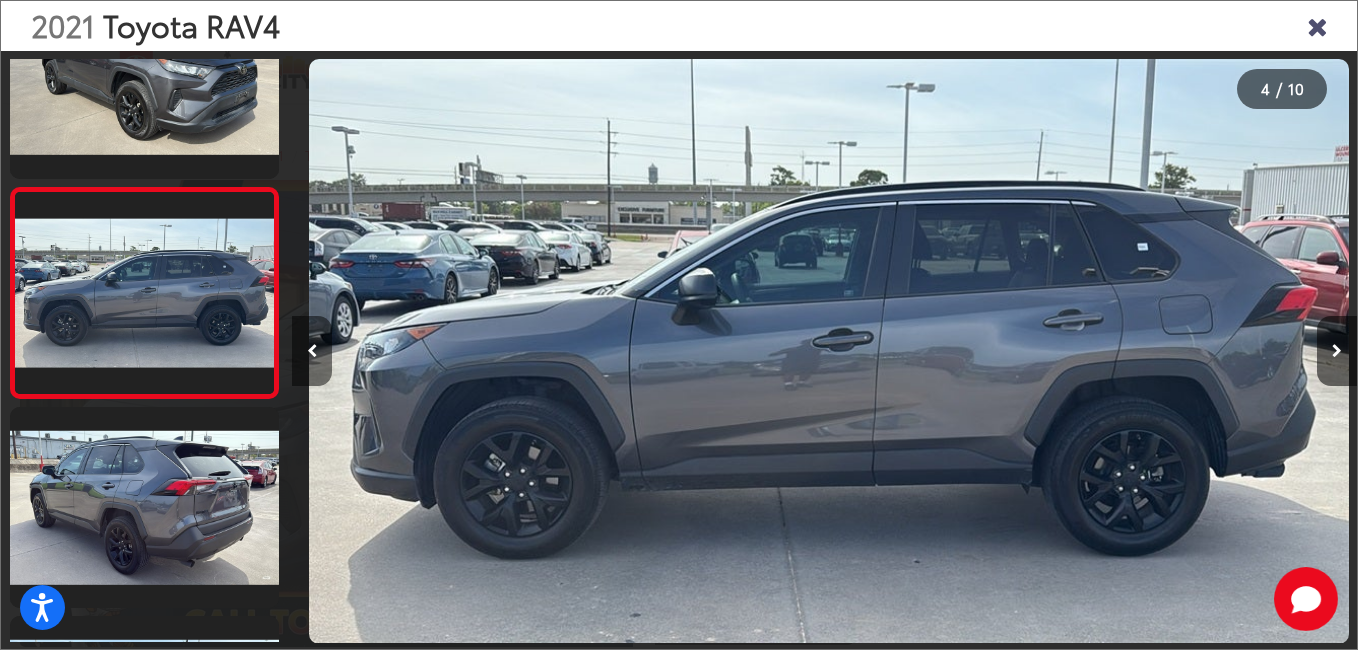 click at bounding box center [312, 351] 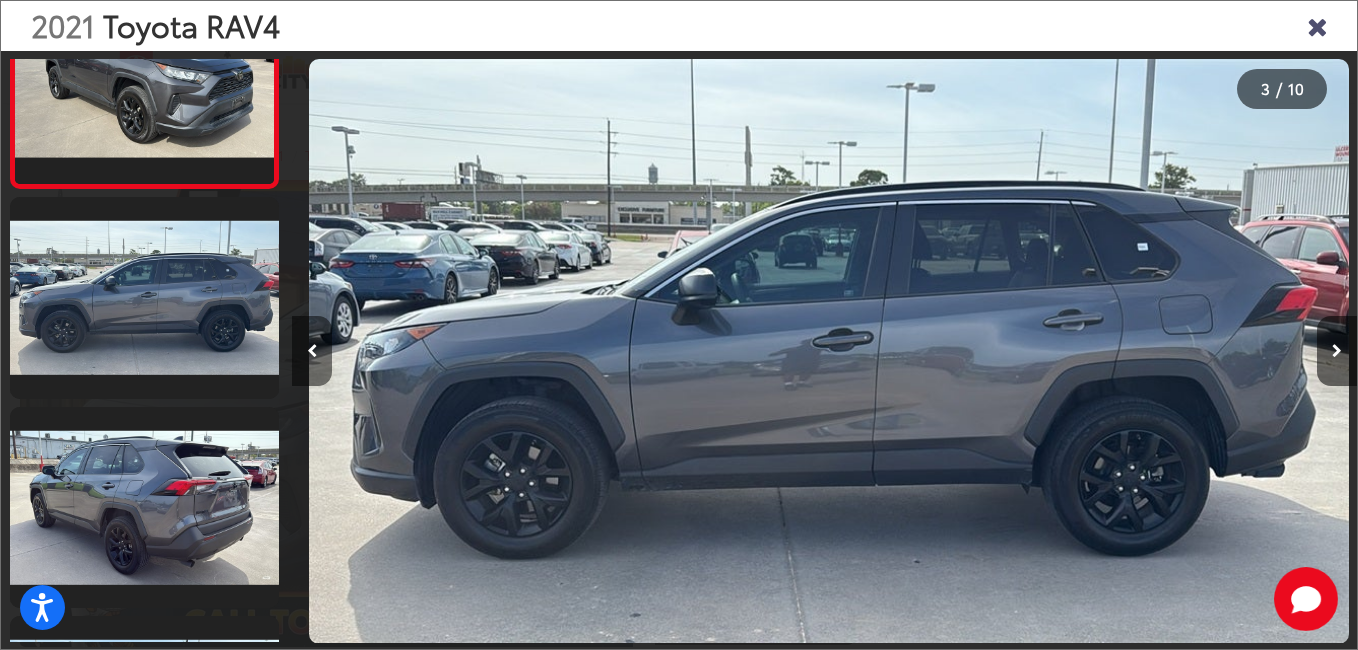 scroll, scrollTop: 295, scrollLeft: 0, axis: vertical 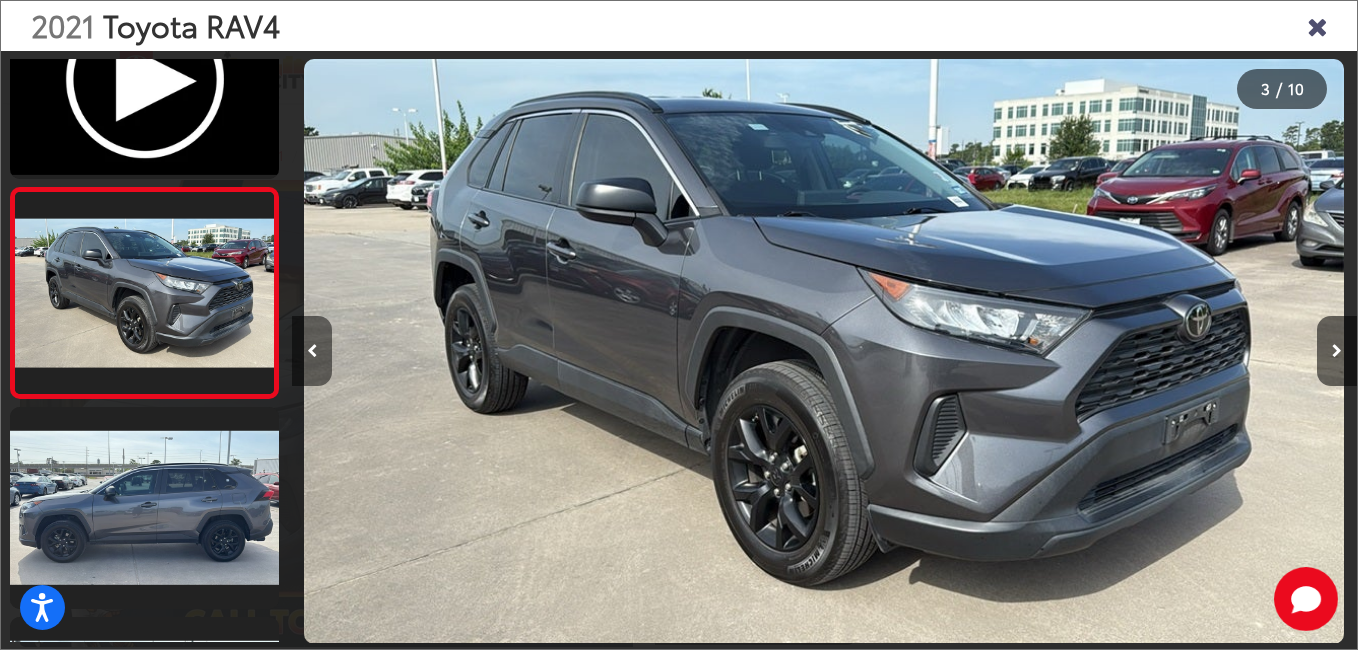 click at bounding box center (312, 351) 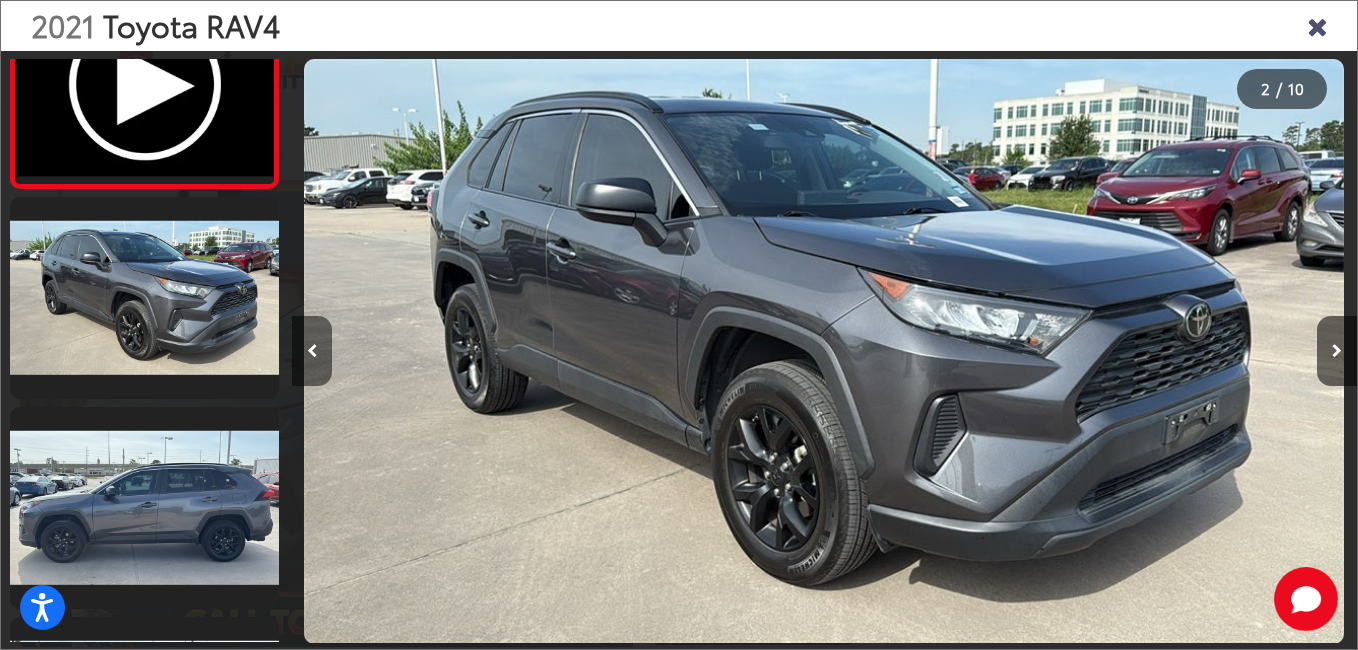 scroll, scrollTop: 218, scrollLeft: 0, axis: vertical 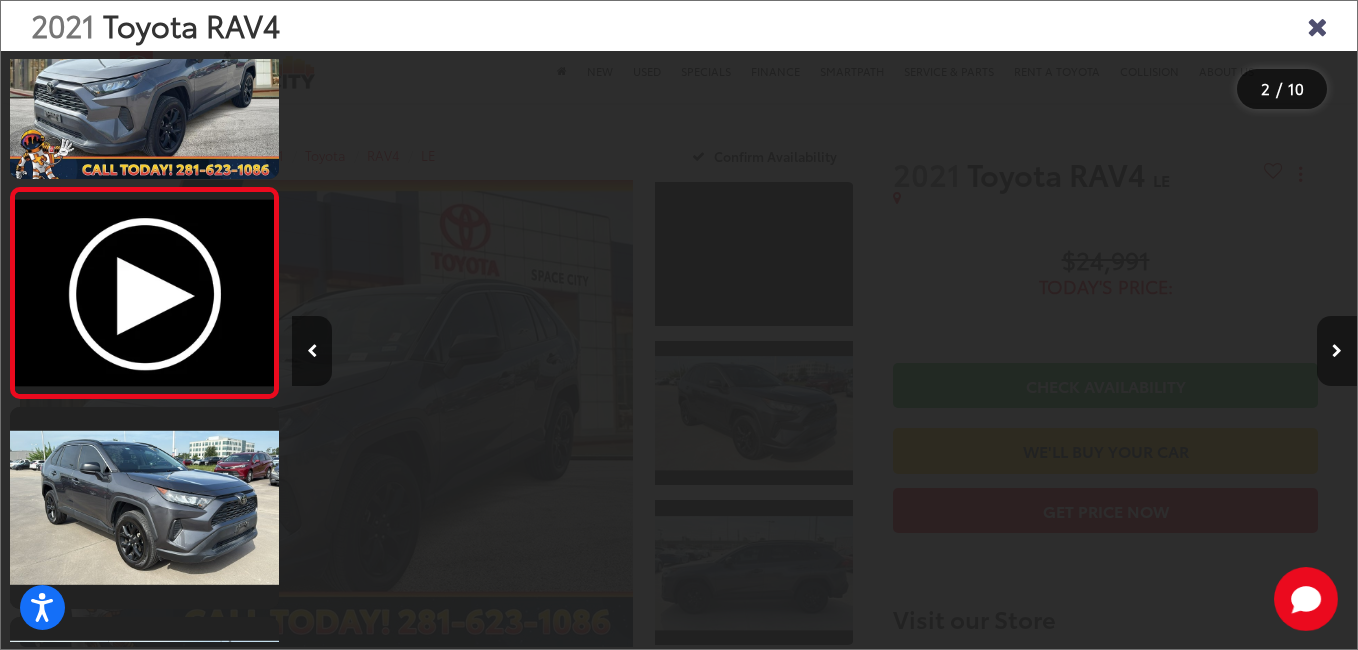 click at bounding box center (1337, 351) 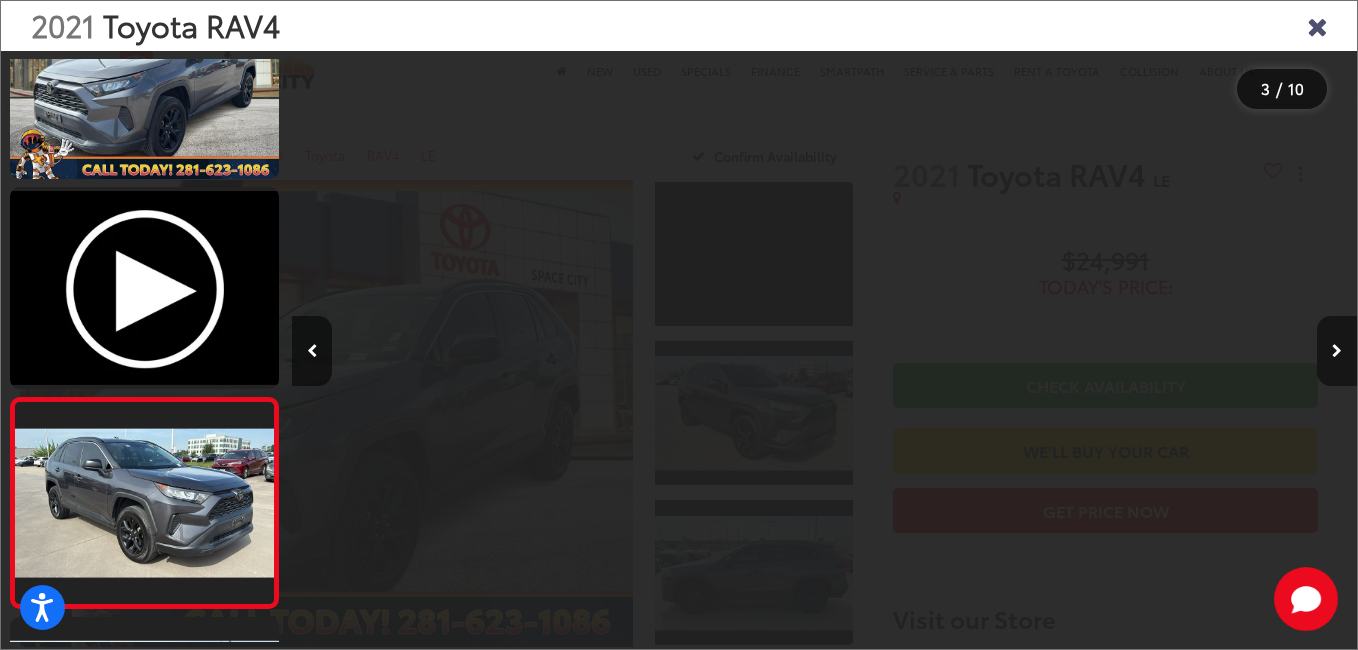 scroll, scrollTop: 0, scrollLeft: 1594, axis: horizontal 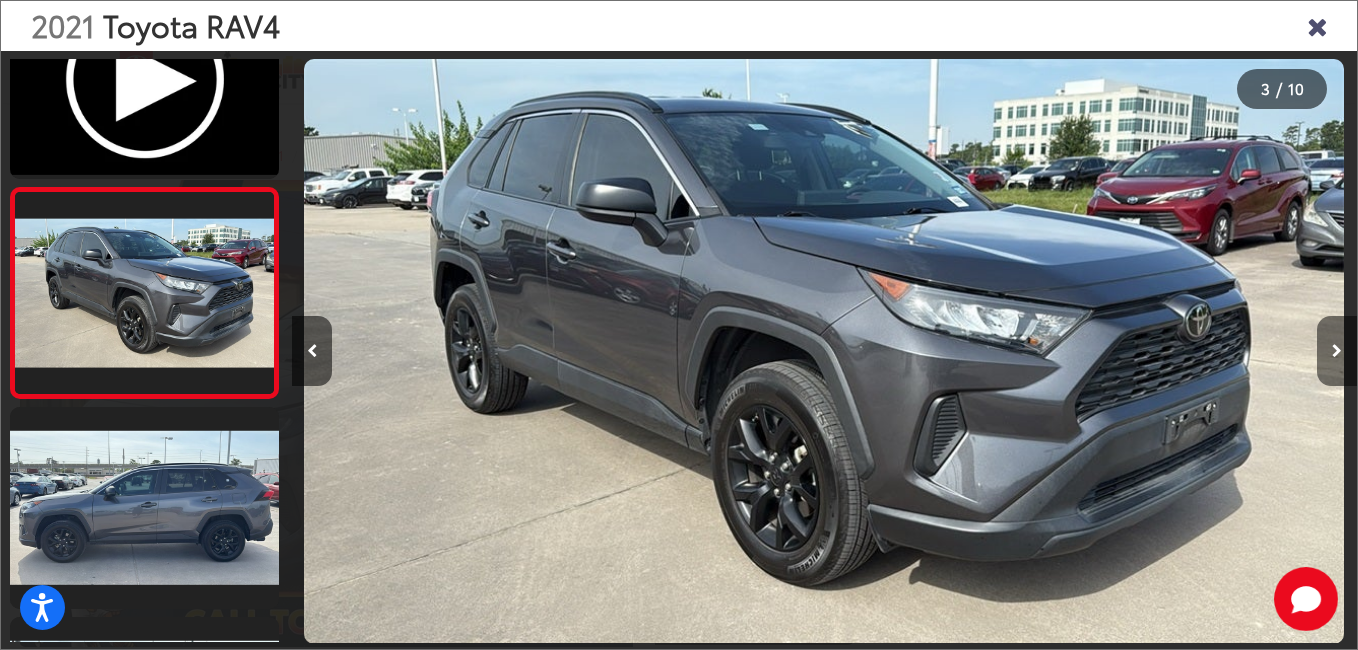 click at bounding box center (1337, 351) 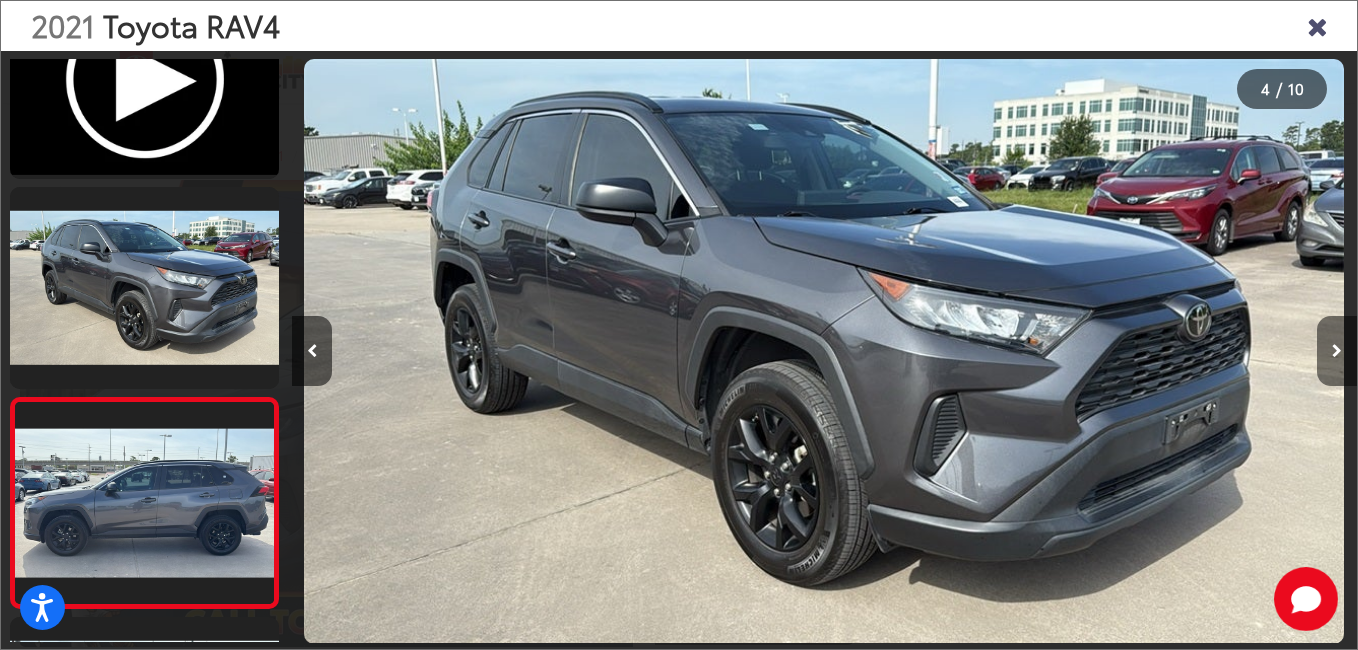 scroll, scrollTop: 0, scrollLeft: 2289, axis: horizontal 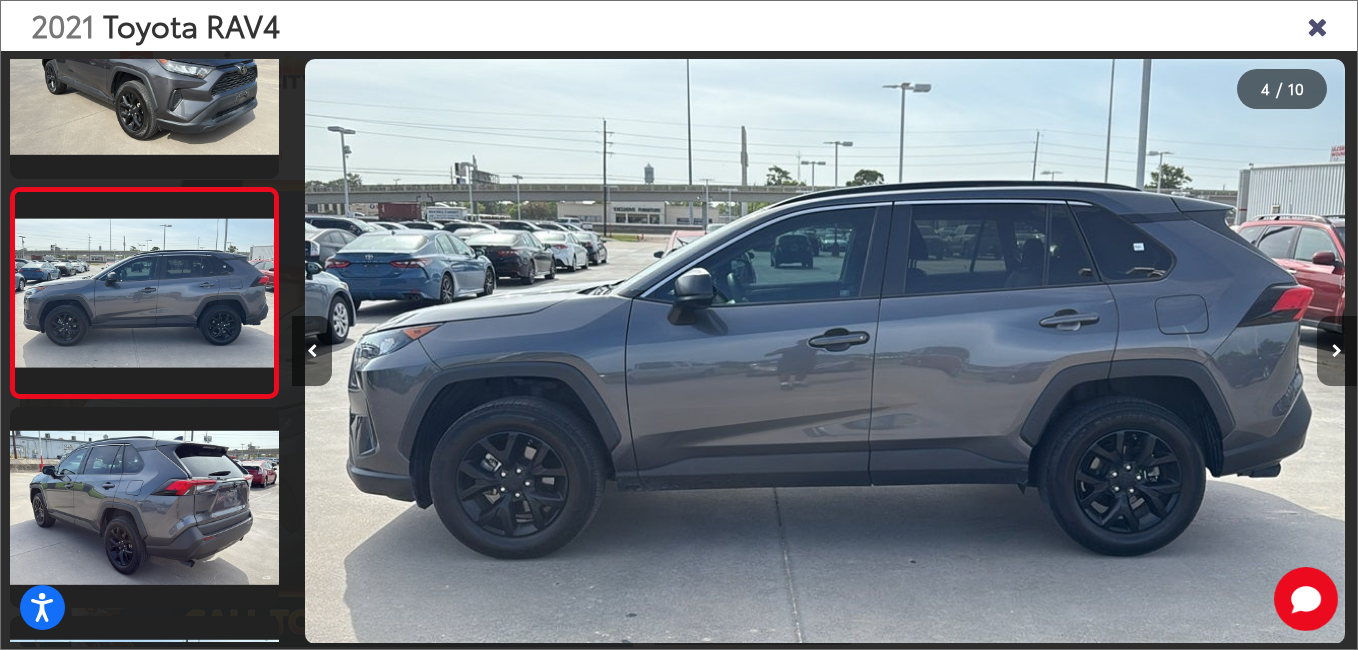 click at bounding box center (1337, 351) 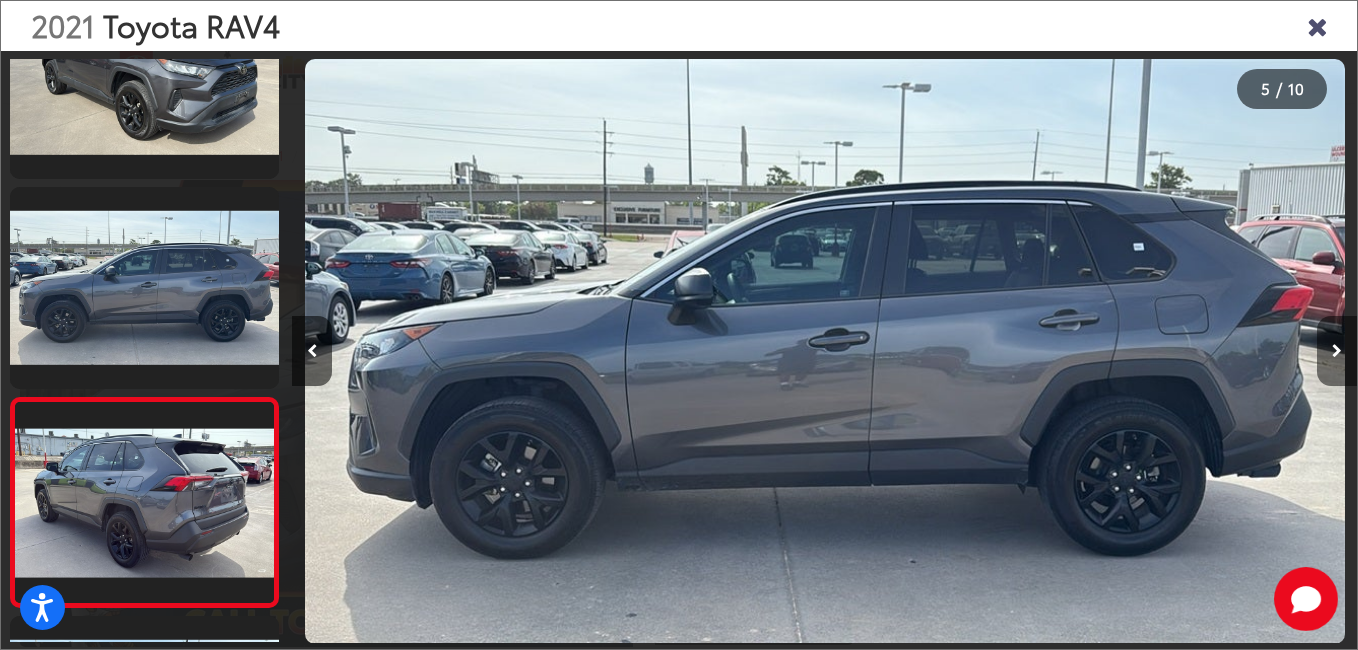 scroll, scrollTop: 0, scrollLeft: 3353, axis: horizontal 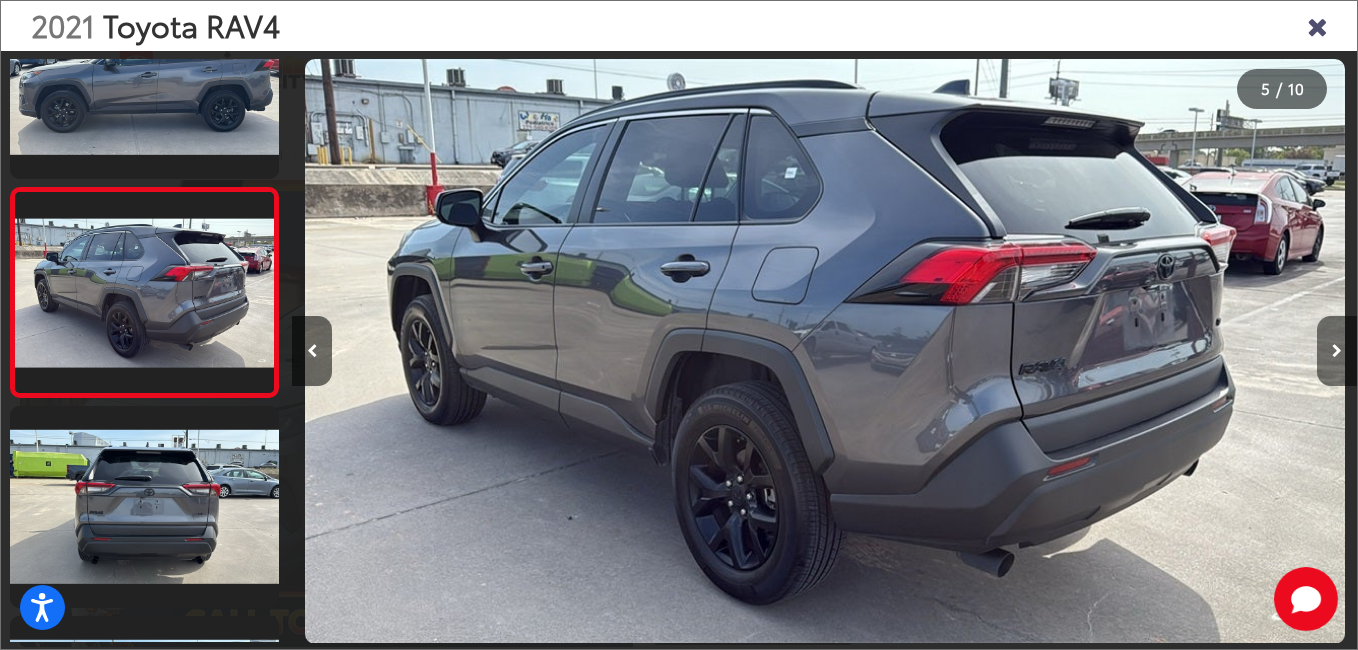 click at bounding box center (1337, 351) 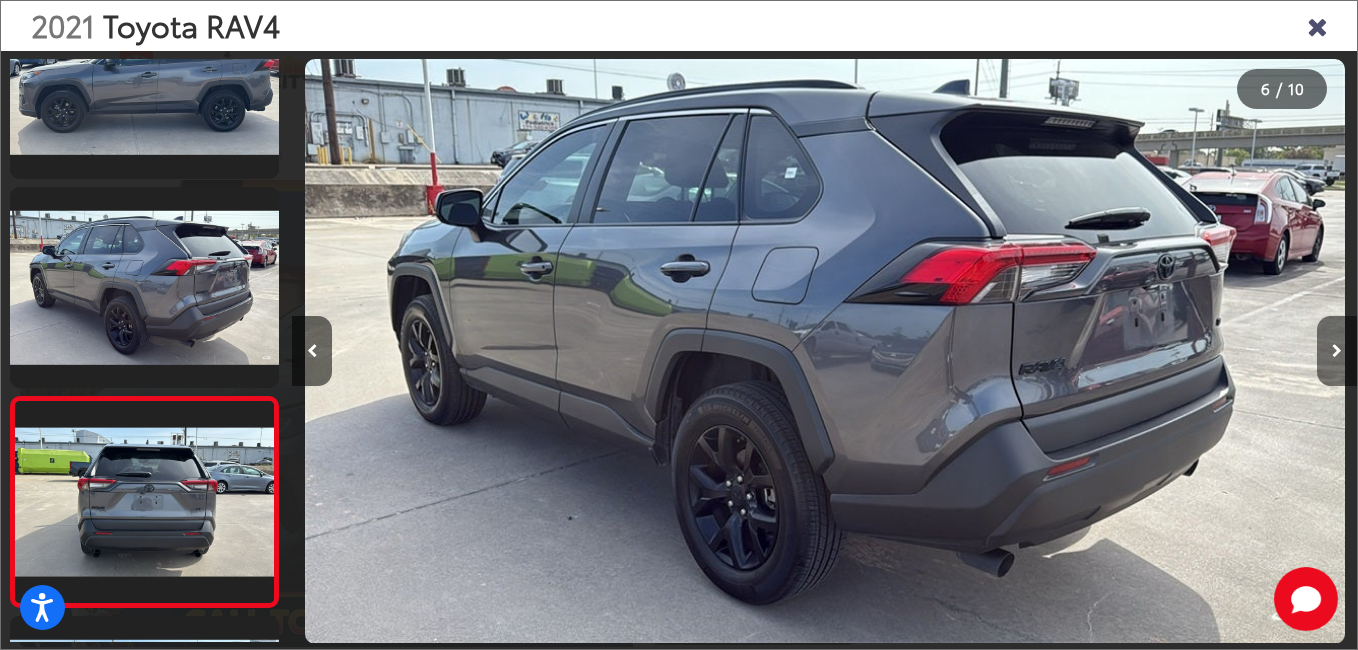 scroll, scrollTop: 0, scrollLeft: 4650, axis: horizontal 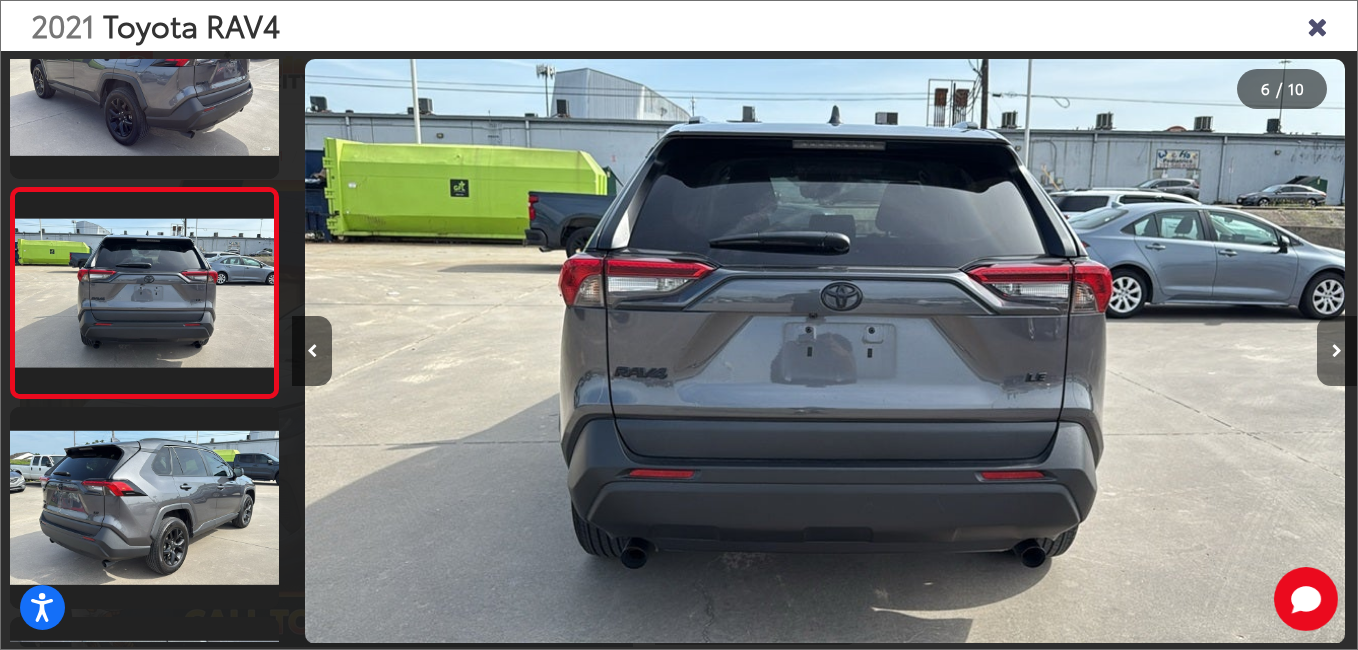 click at bounding box center [1337, 351] 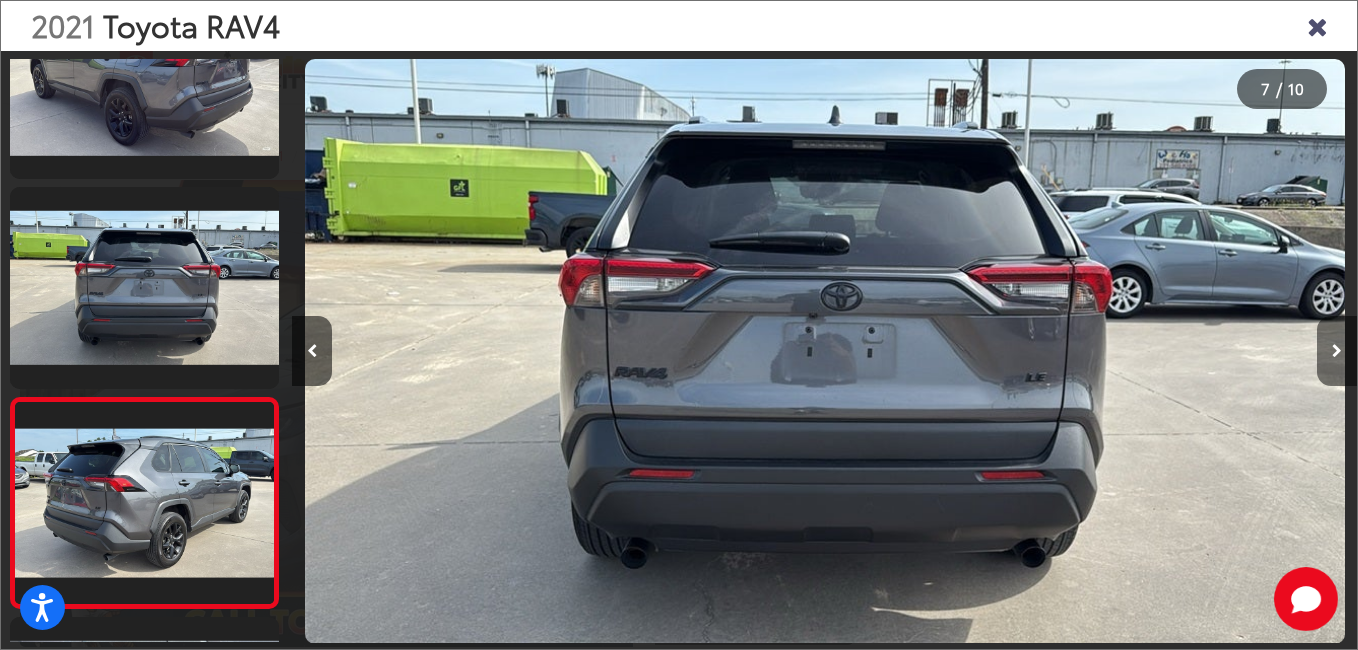 scroll, scrollTop: 0, scrollLeft: 5483, axis: horizontal 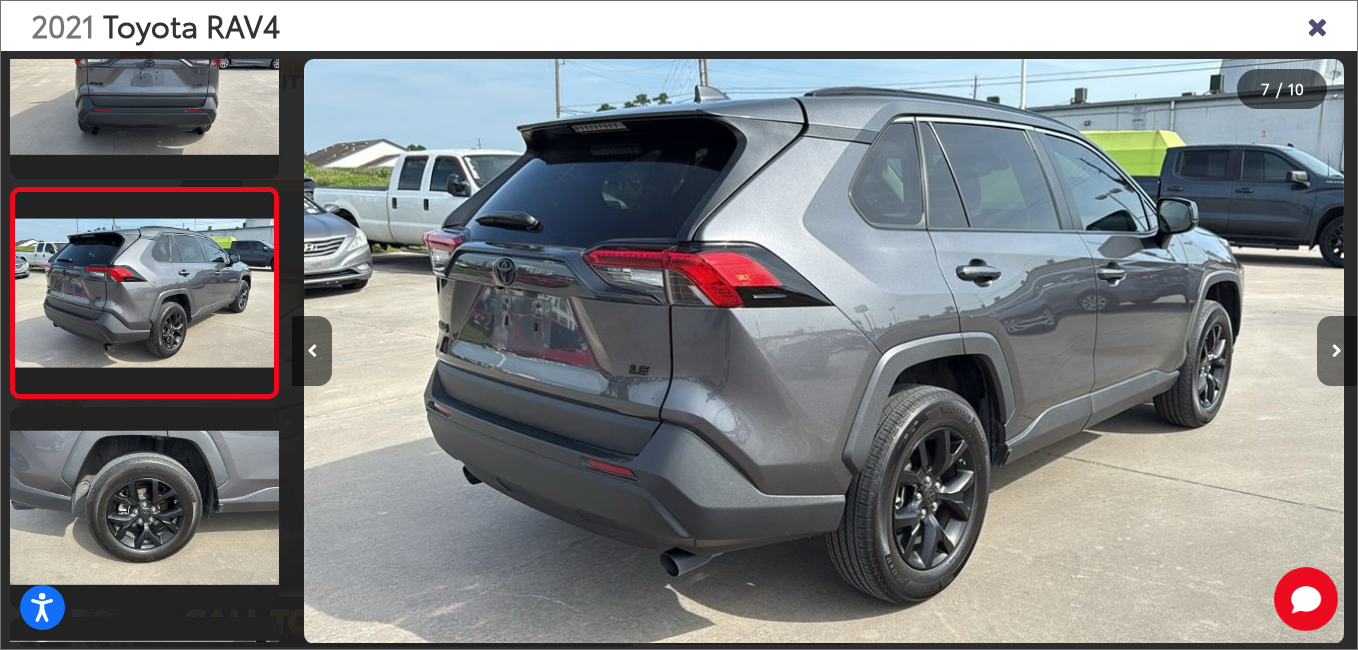 click at bounding box center (1337, 351) 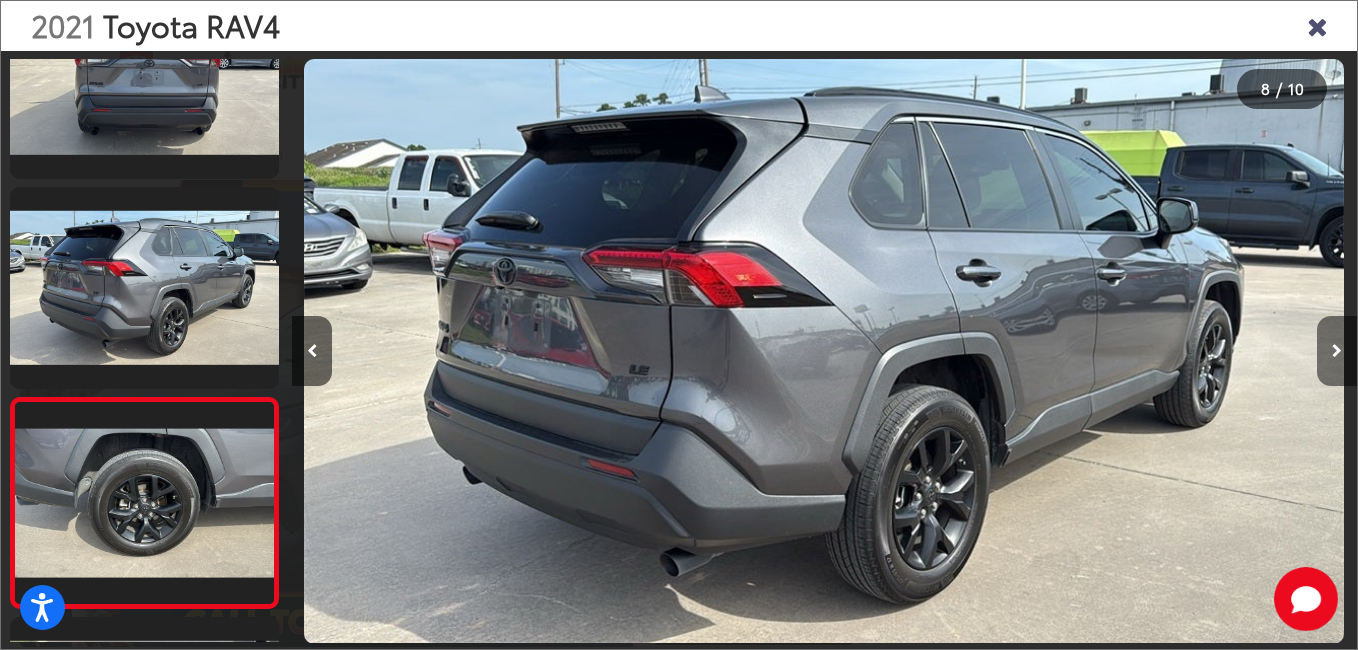 scroll, scrollTop: 0, scrollLeft: 6714, axis: horizontal 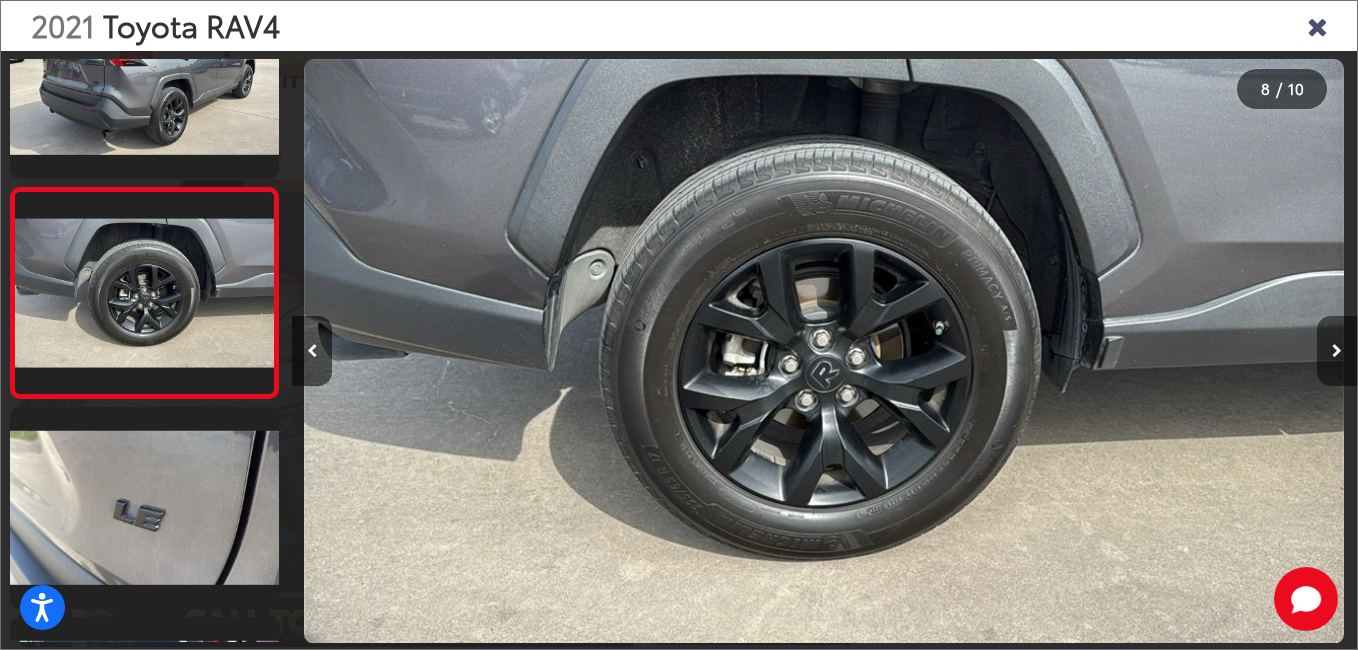 click at bounding box center (1337, 351) 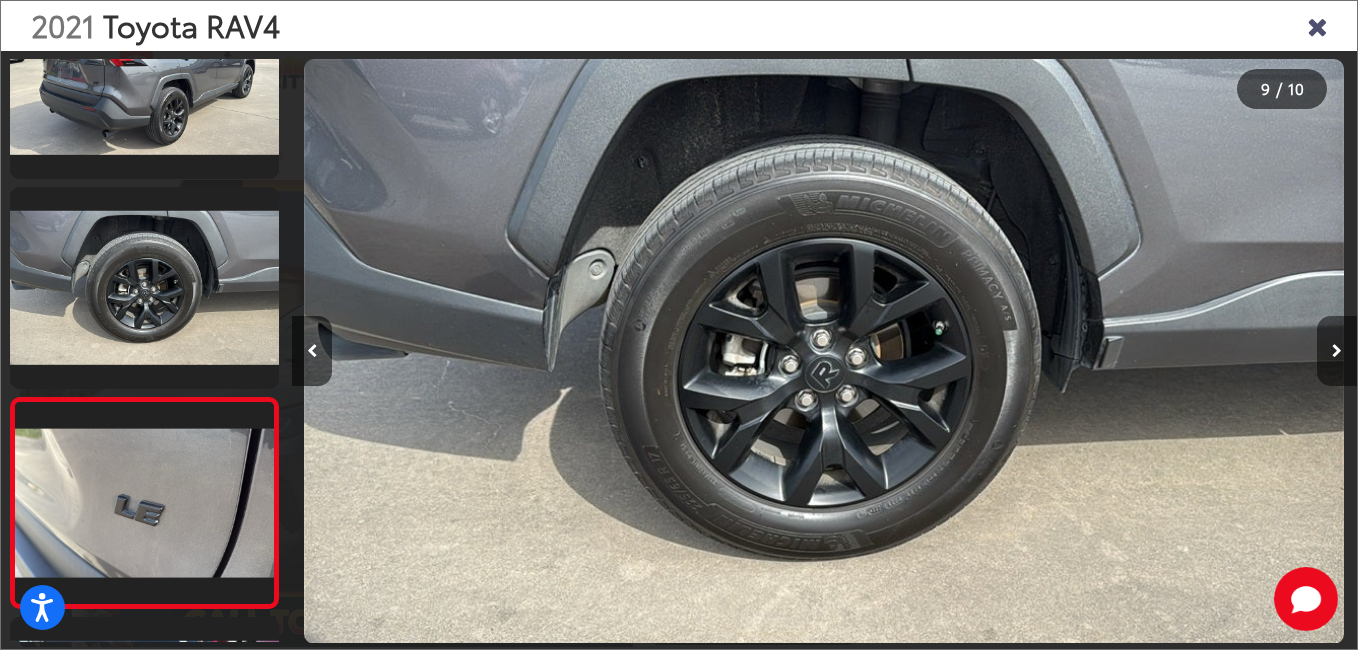 scroll, scrollTop: 0, scrollLeft: 7984, axis: horizontal 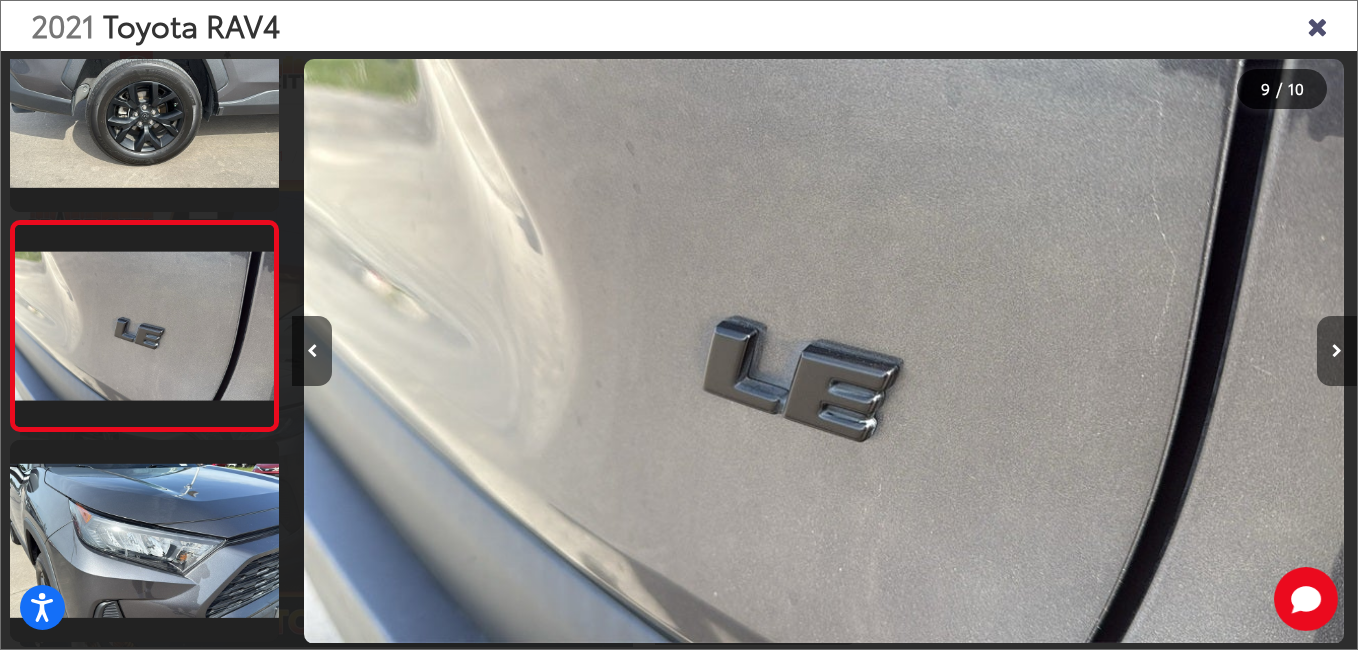 click at bounding box center (1337, 351) 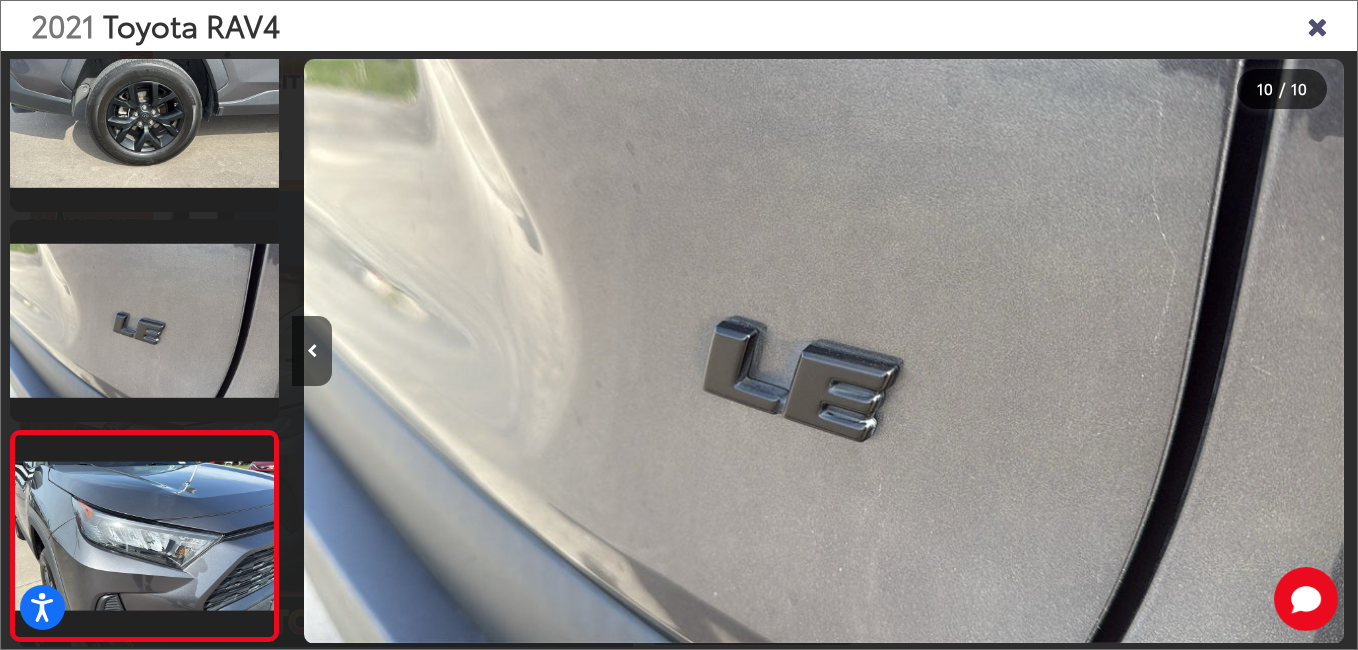 scroll, scrollTop: 1519, scrollLeft: 0, axis: vertical 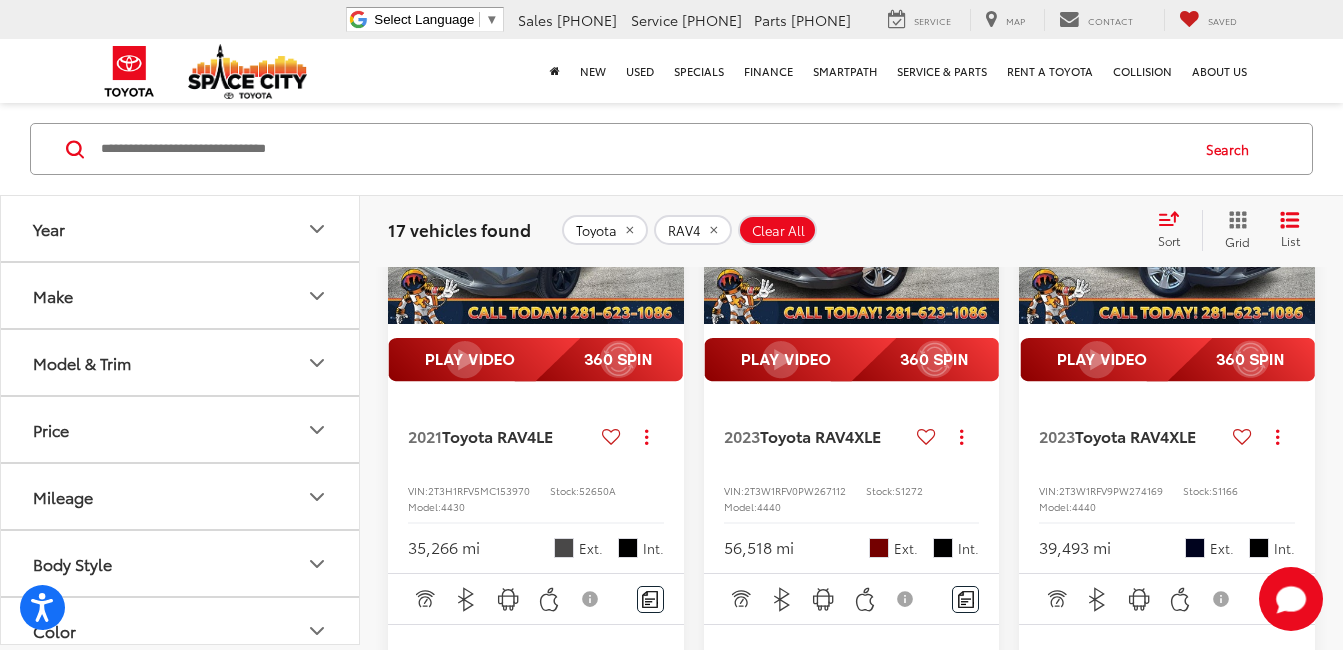 click at bounding box center [852, 213] 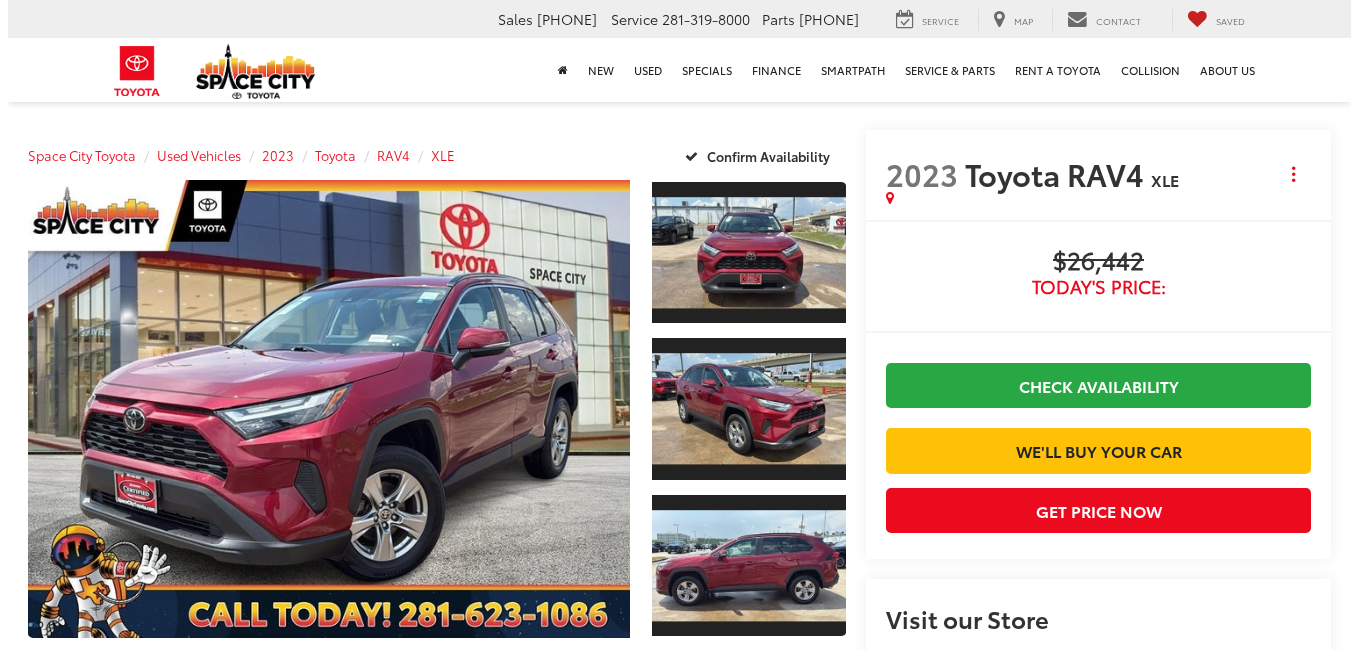 scroll, scrollTop: 0, scrollLeft: 0, axis: both 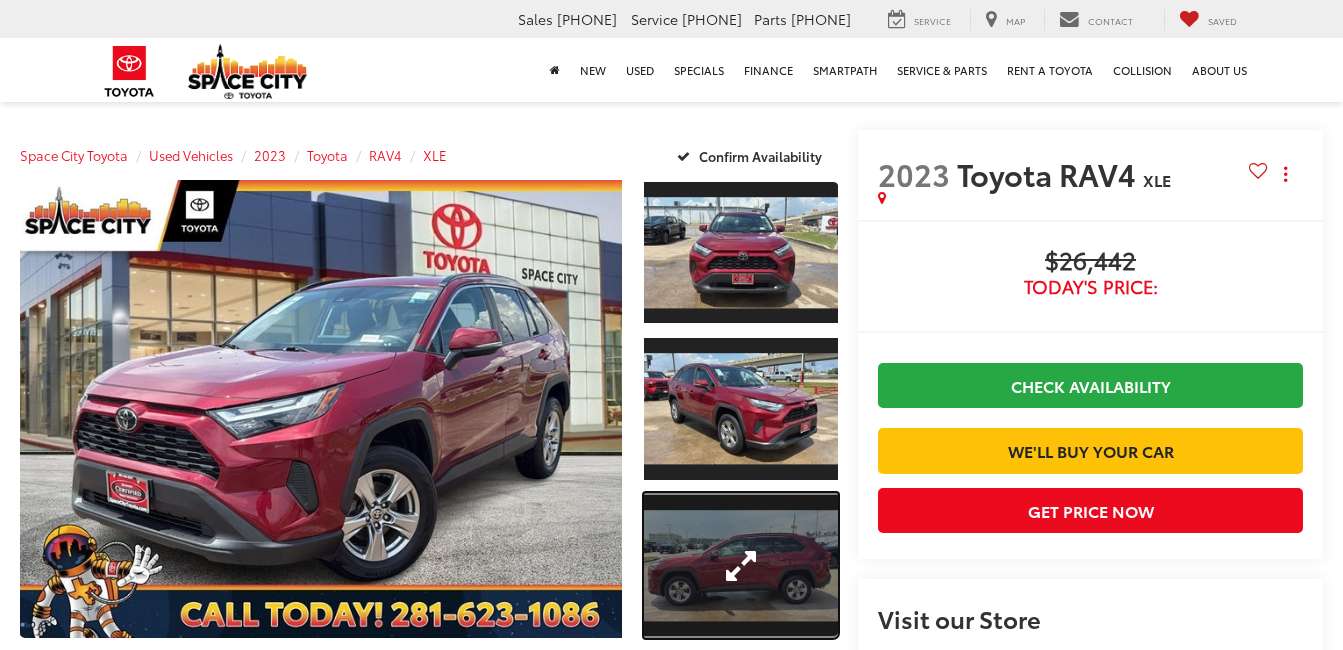 click at bounding box center (741, 565) 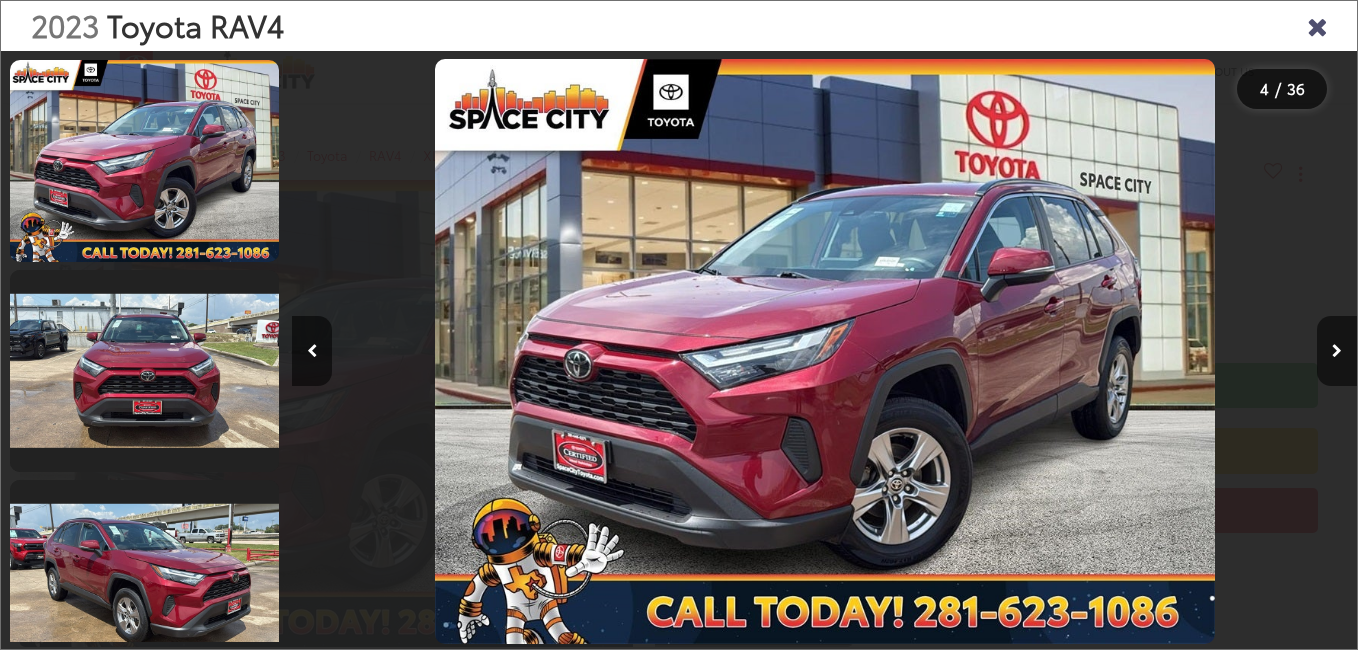 scroll, scrollTop: 503, scrollLeft: 0, axis: vertical 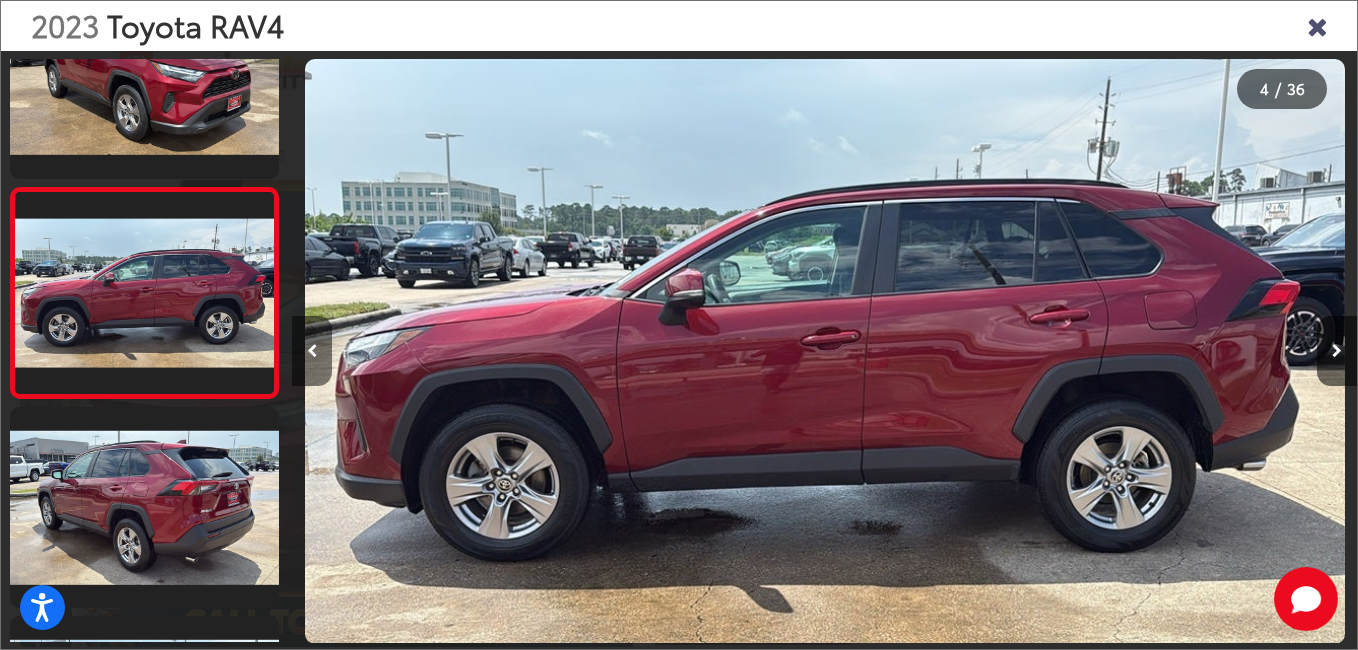 click at bounding box center (312, 351) 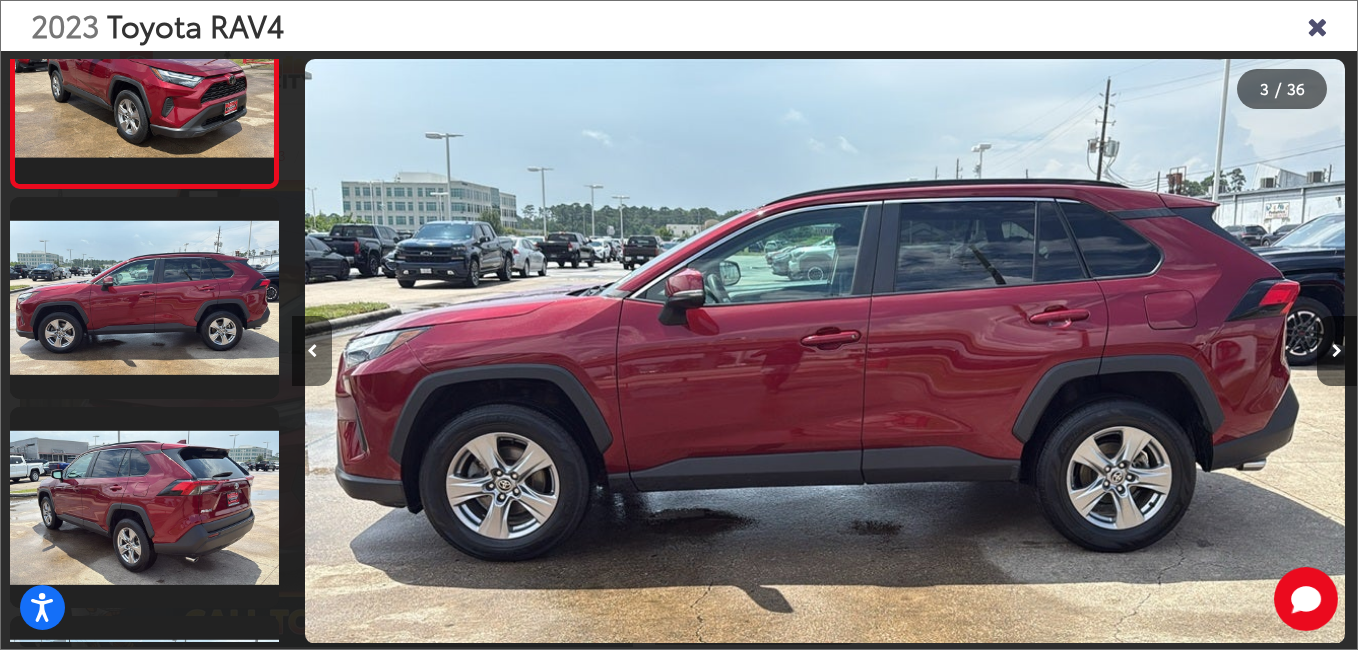 scroll, scrollTop: 427, scrollLeft: 0, axis: vertical 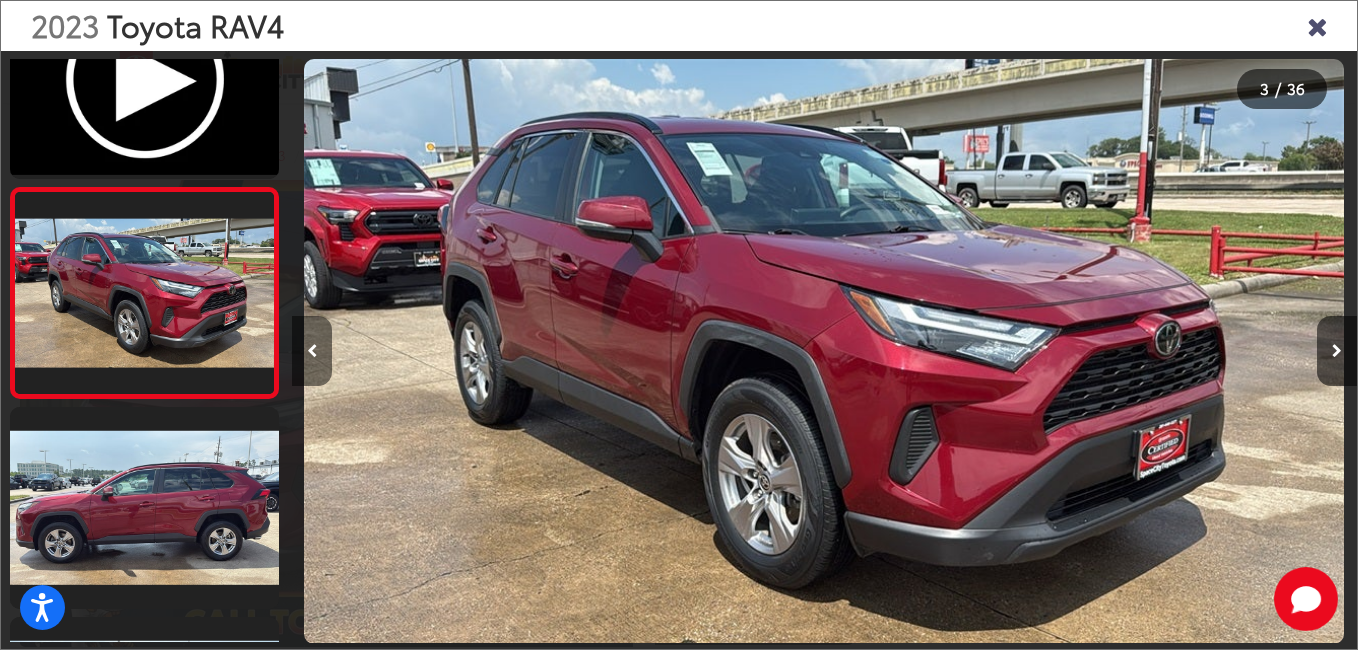click at bounding box center (312, 351) 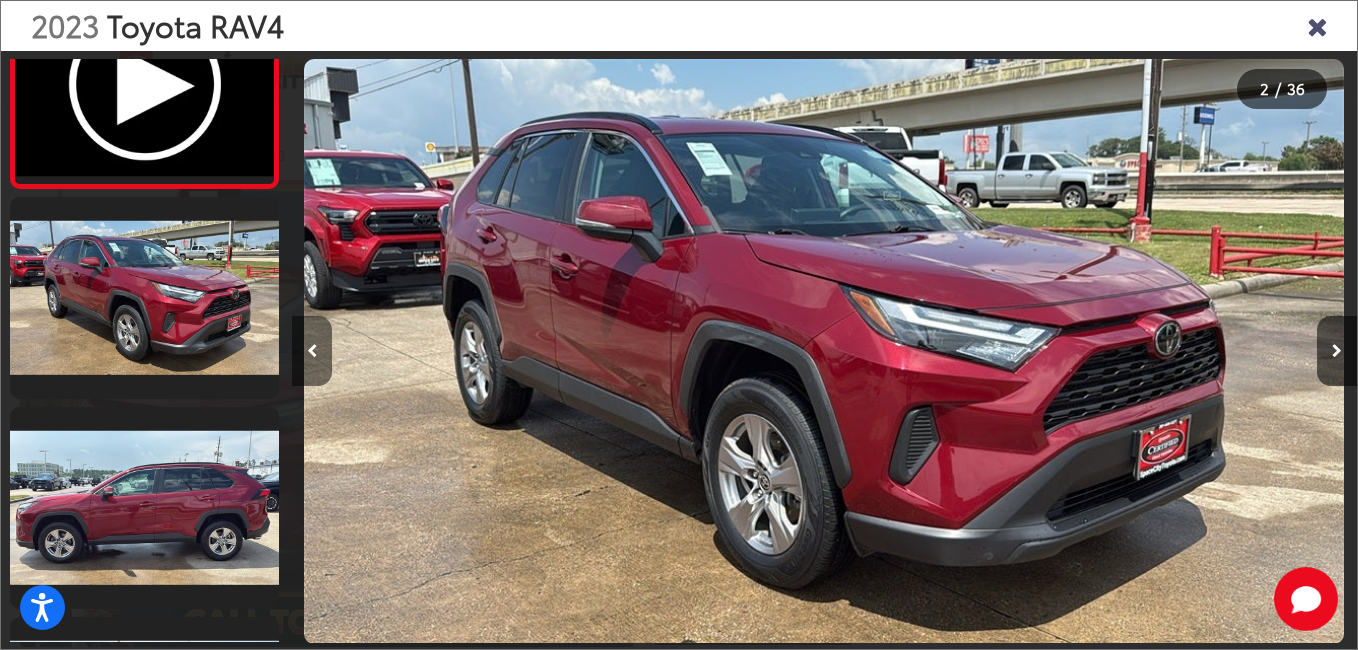 scroll, scrollTop: 217, scrollLeft: 0, axis: vertical 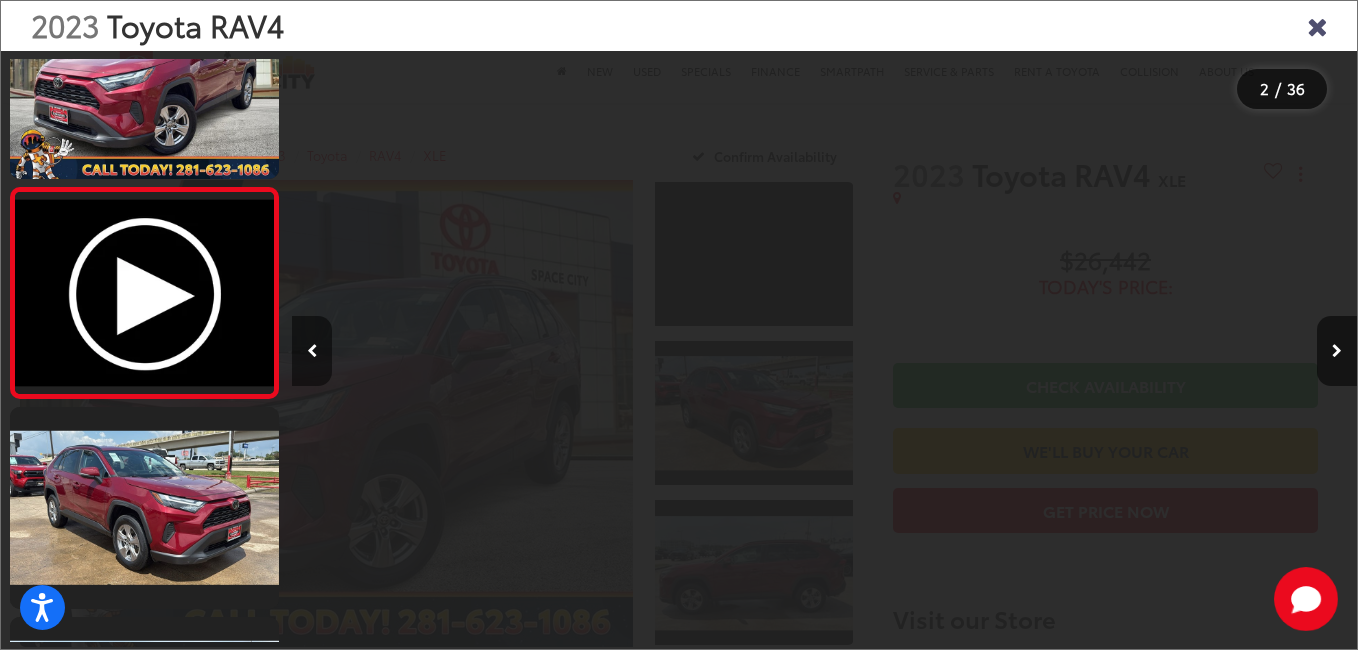 click at bounding box center (312, 351) 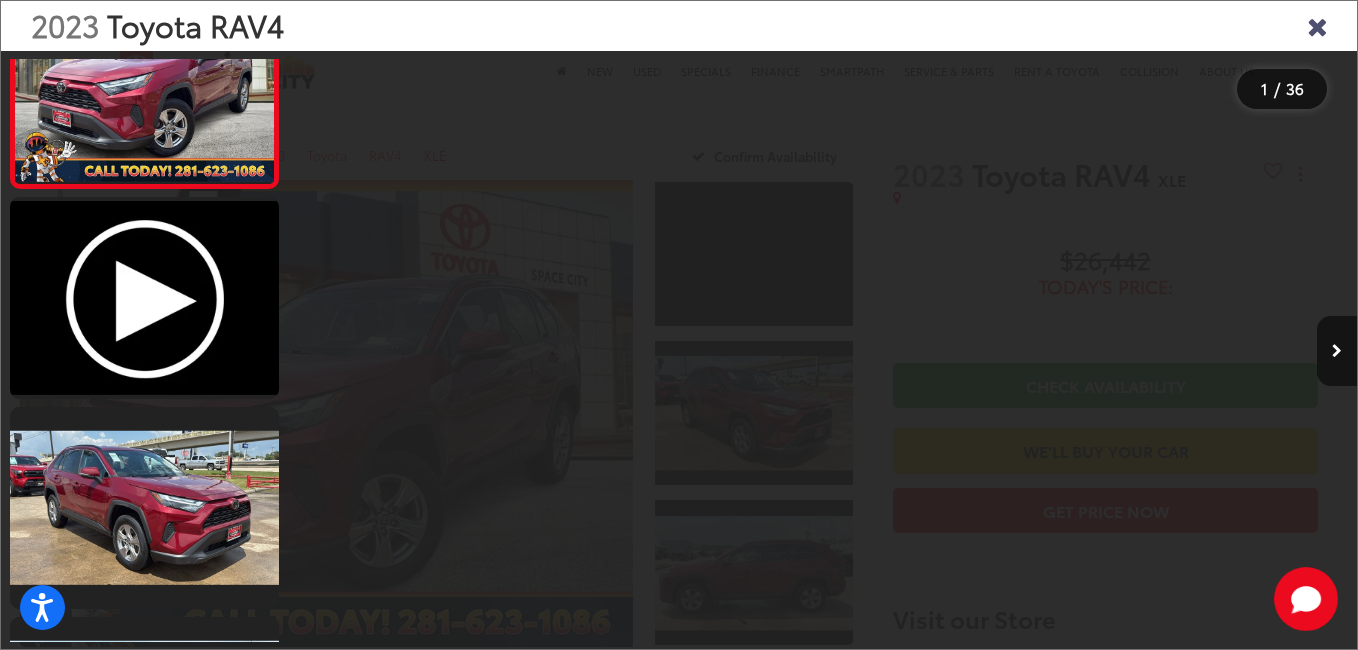 scroll, scrollTop: 0, scrollLeft: 0, axis: both 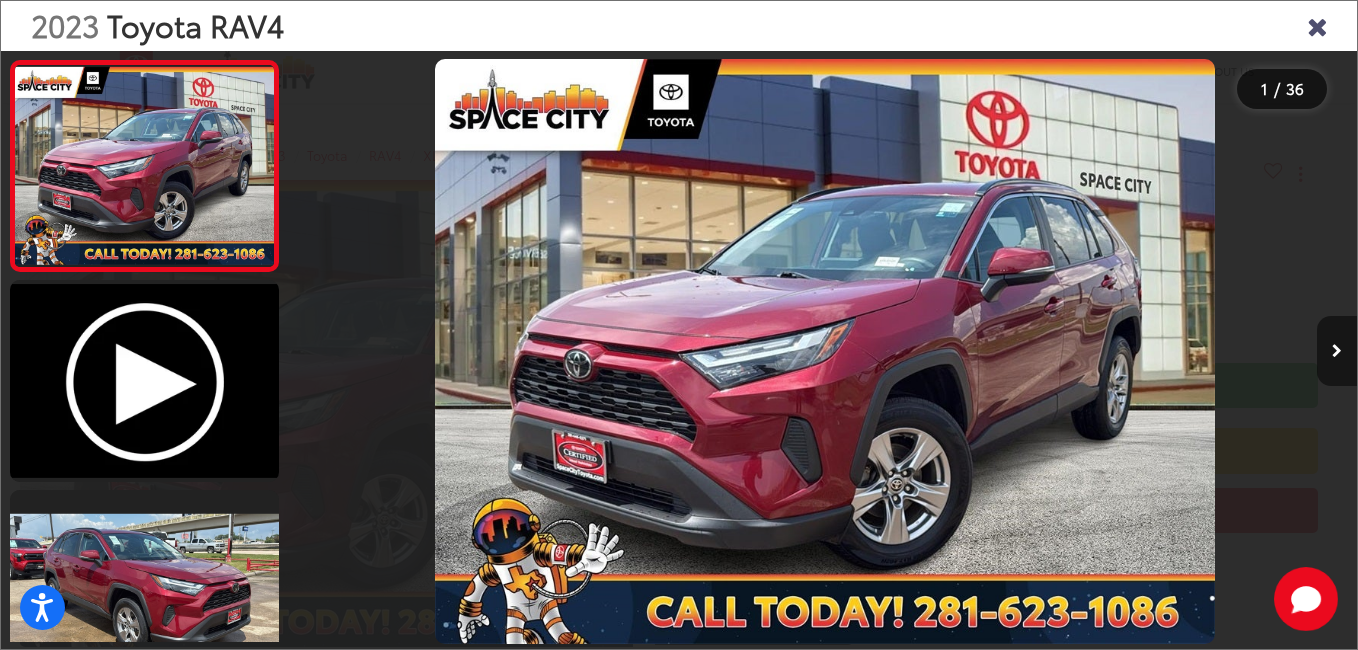 click at bounding box center [1337, 351] 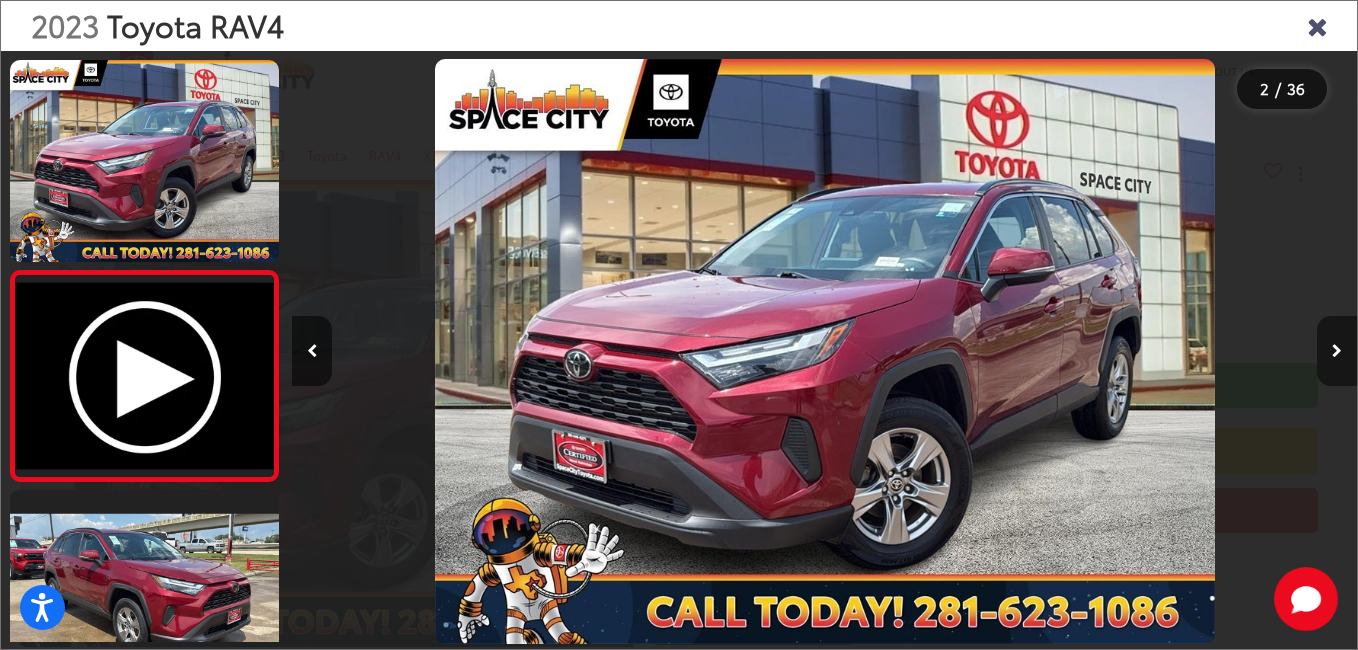 scroll, scrollTop: 0, scrollLeft: 208, axis: horizontal 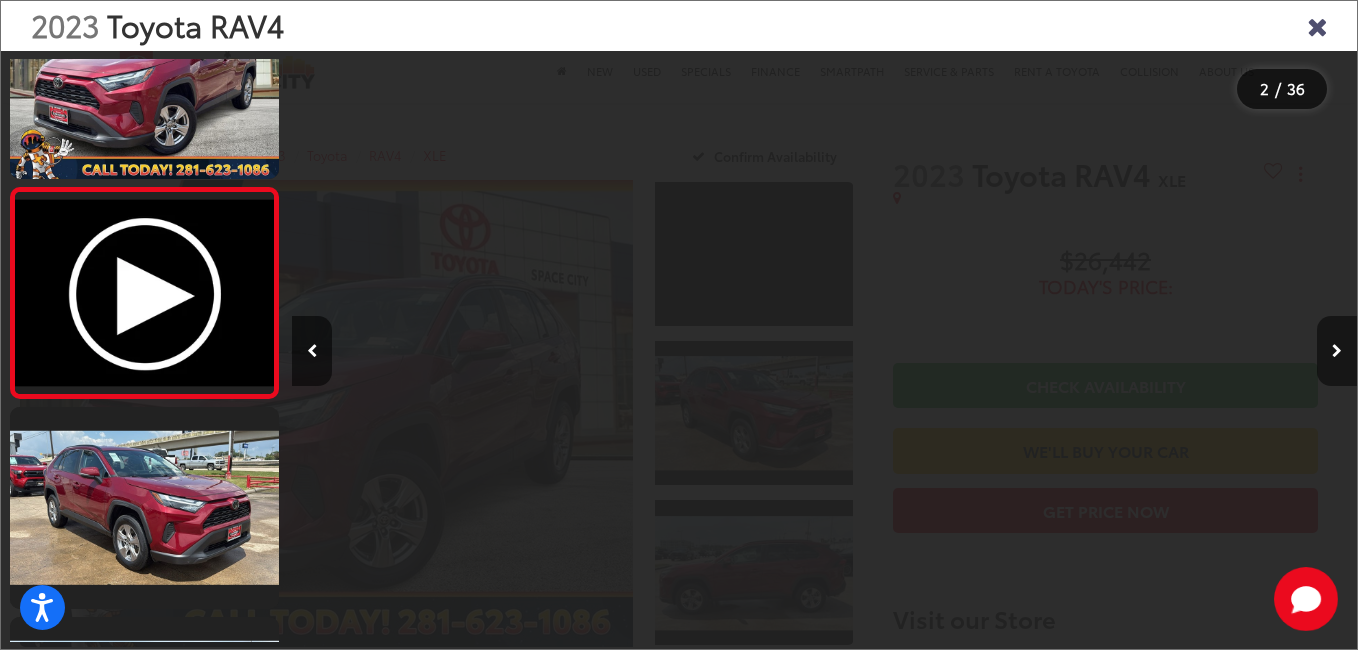 click at bounding box center (1337, 351) 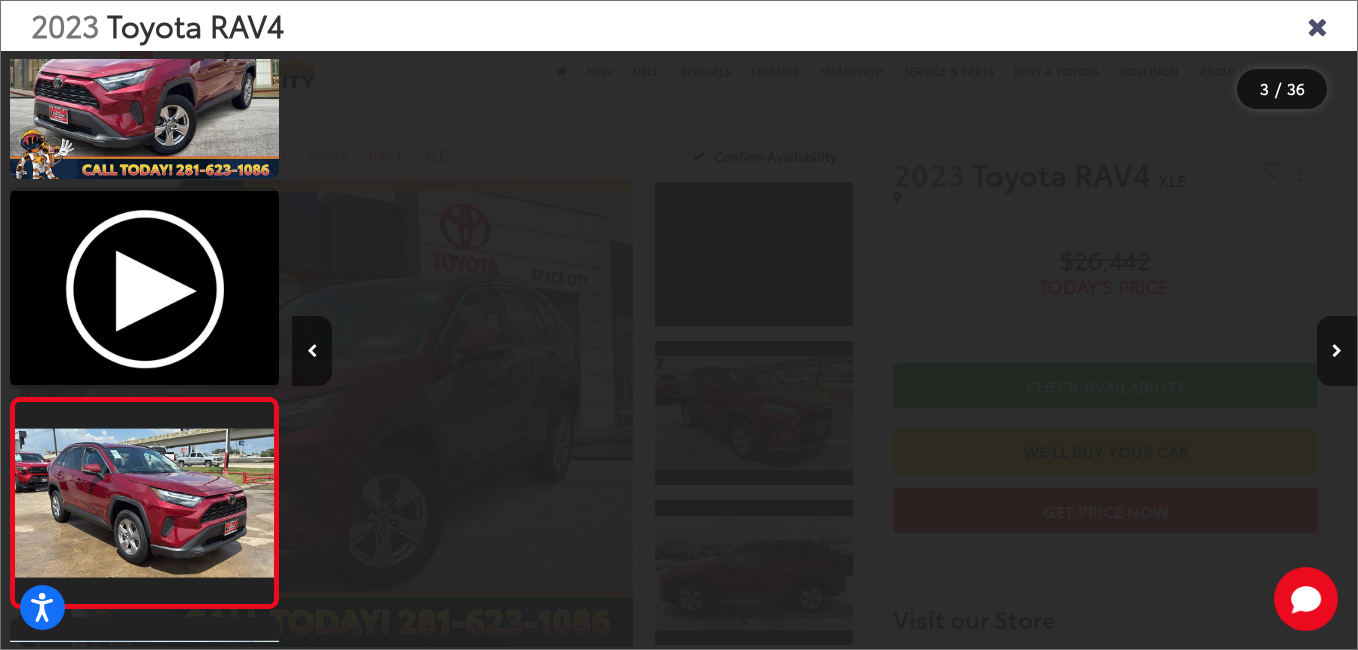 scroll, scrollTop: 0, scrollLeft: 1595, axis: horizontal 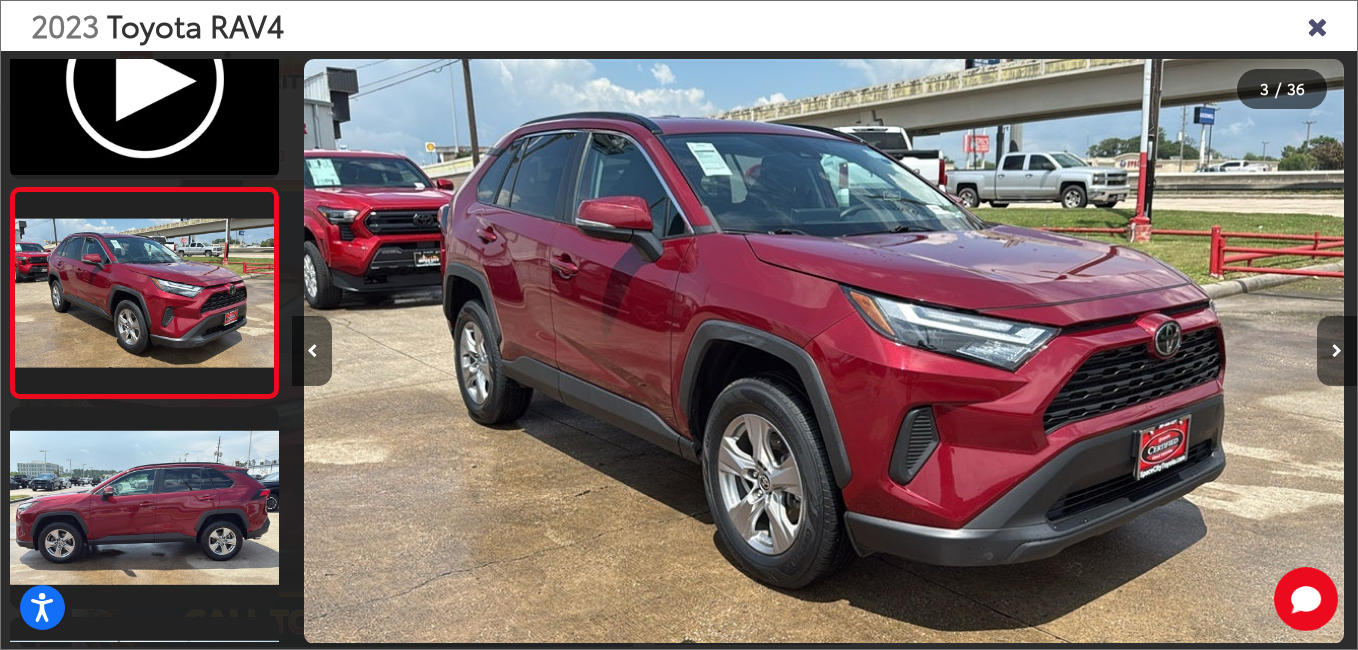 click at bounding box center (1337, 351) 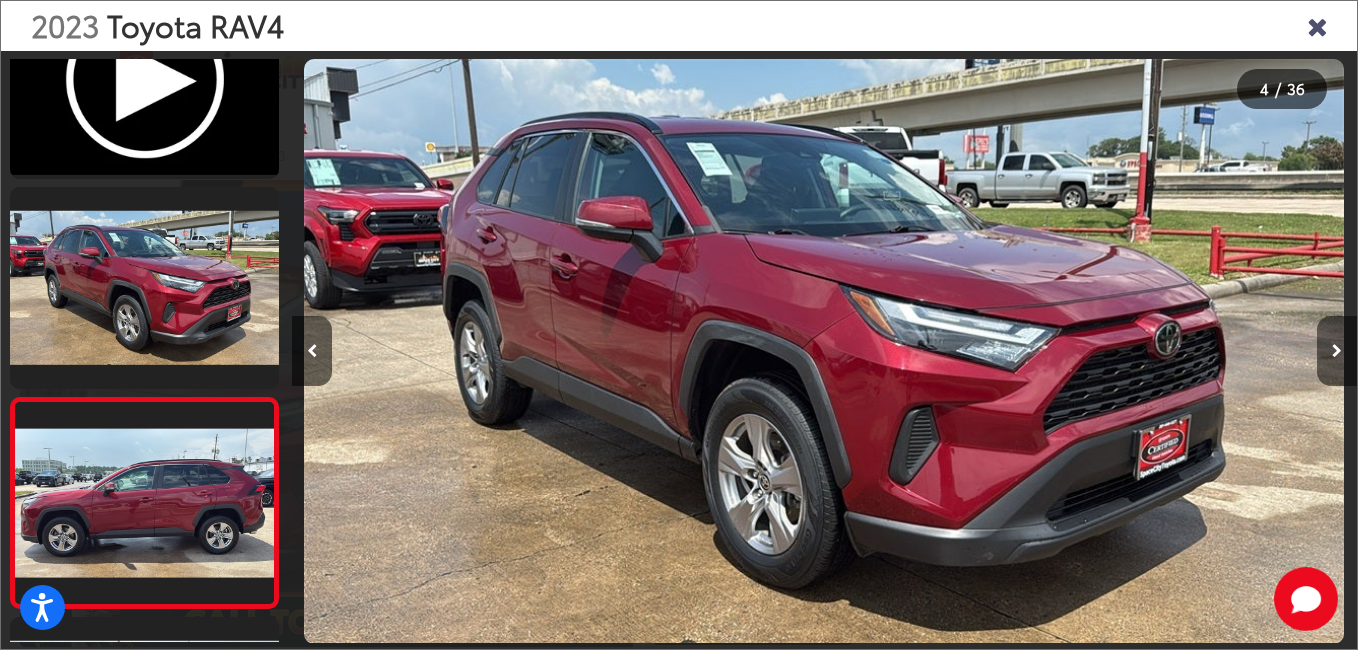 scroll, scrollTop: 0, scrollLeft: 2660, axis: horizontal 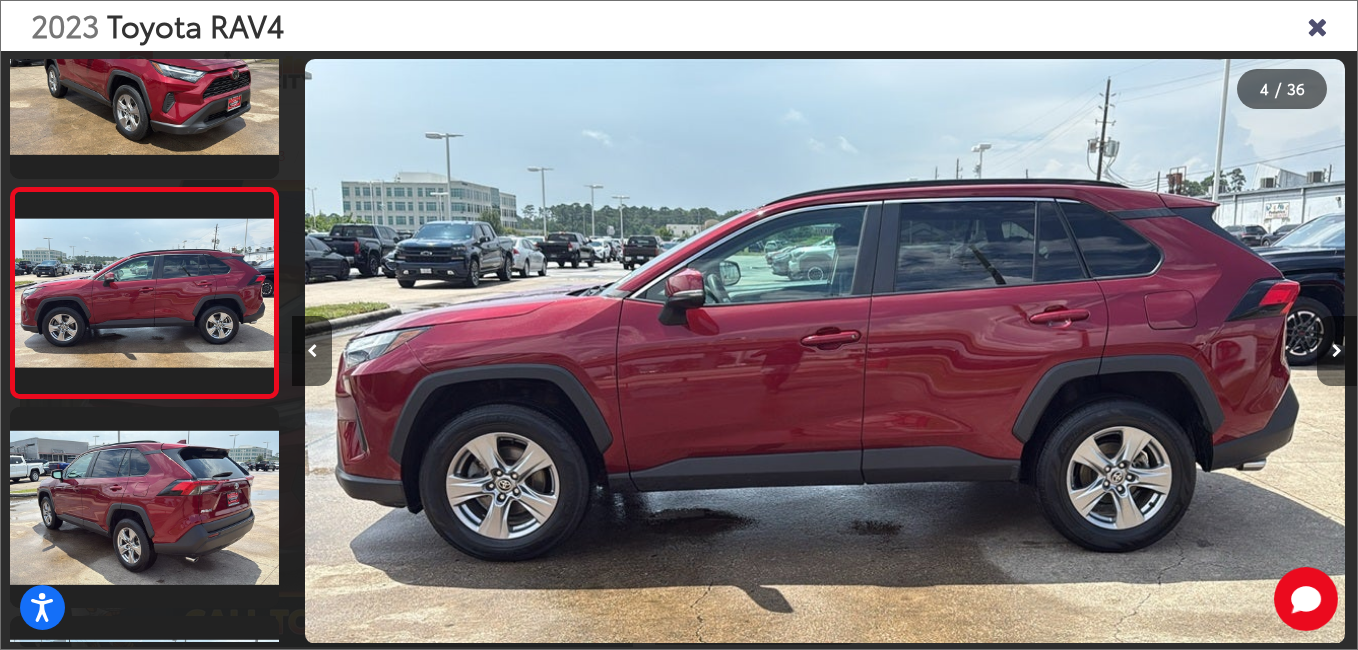 click at bounding box center (1337, 351) 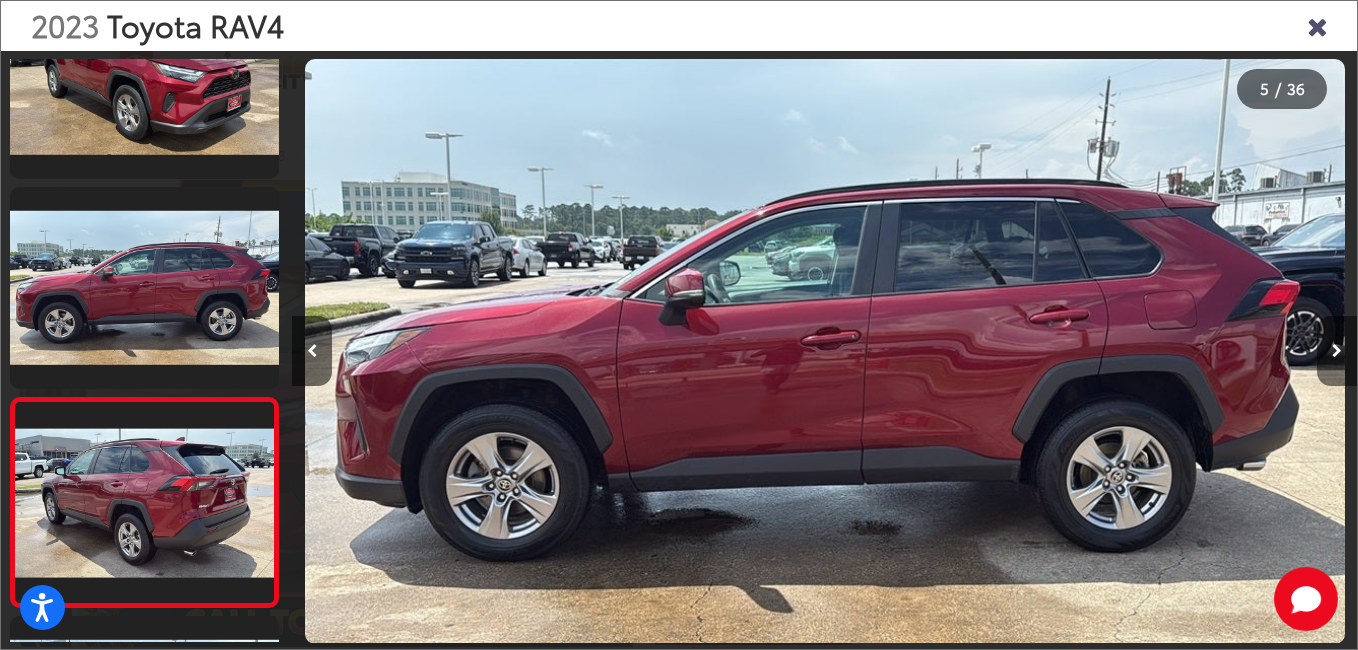 scroll, scrollTop: 0, scrollLeft: 3653, axis: horizontal 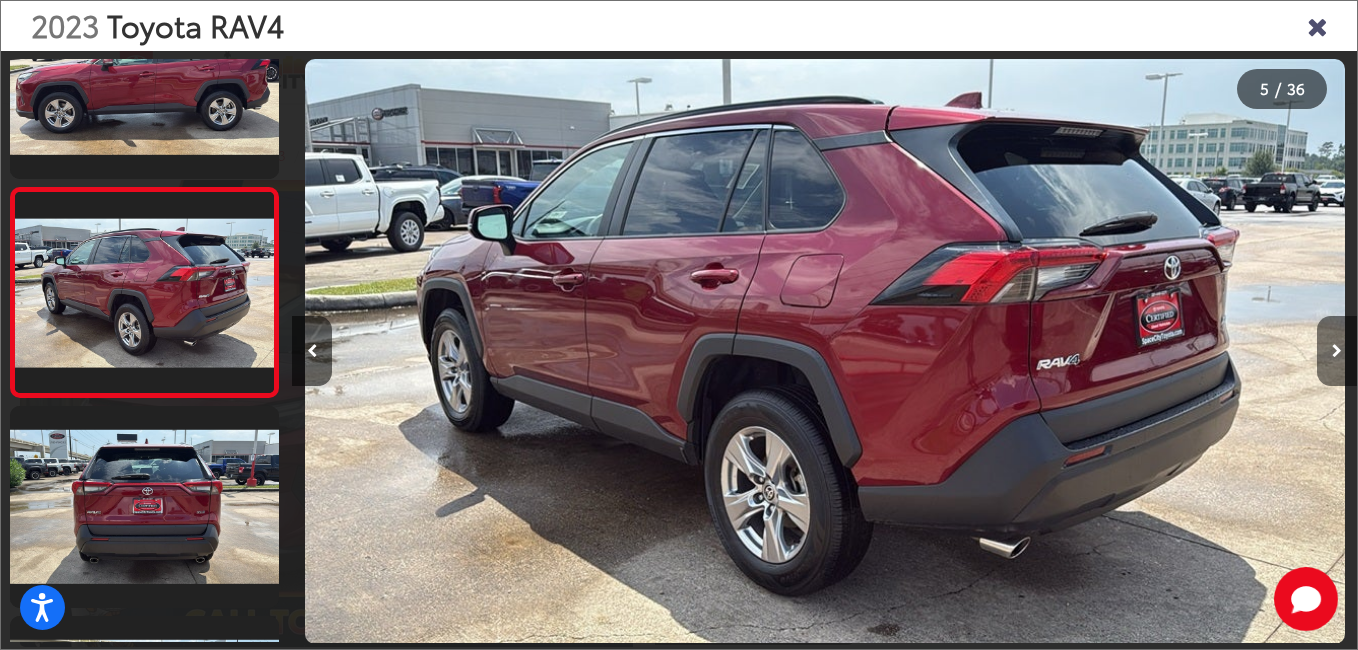 click at bounding box center (1337, 351) 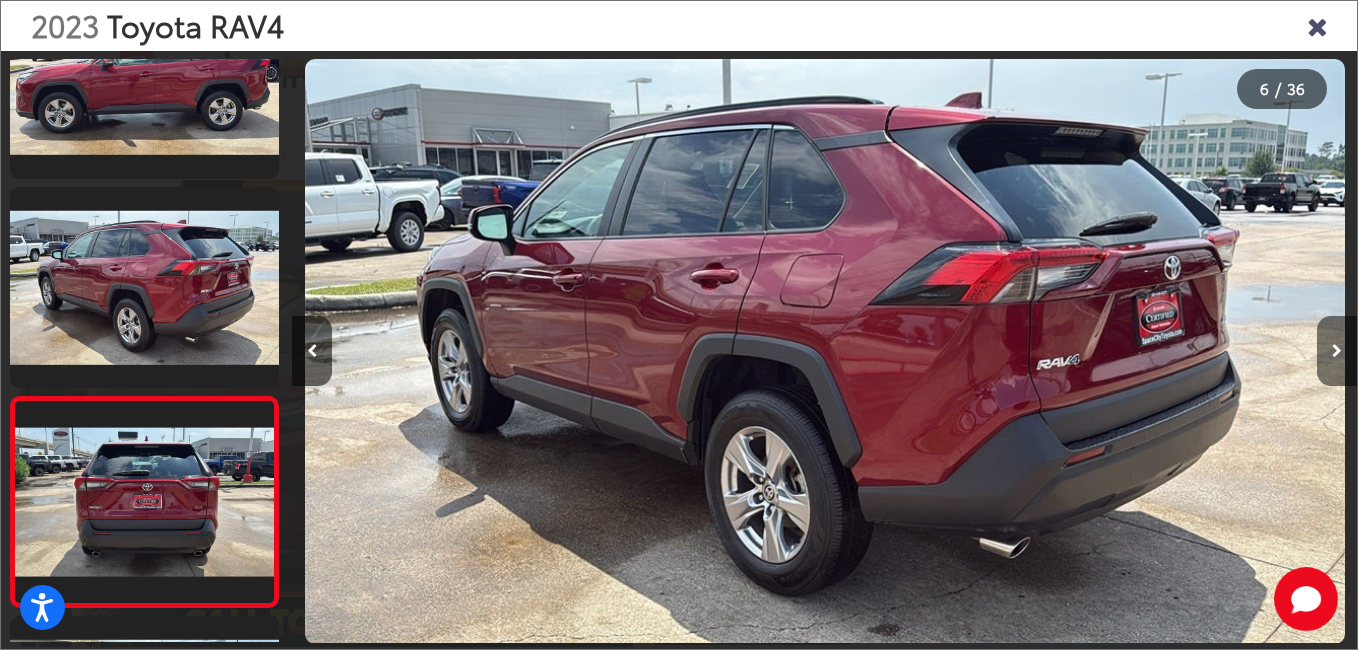 scroll, scrollTop: 0, scrollLeft: 4788, axis: horizontal 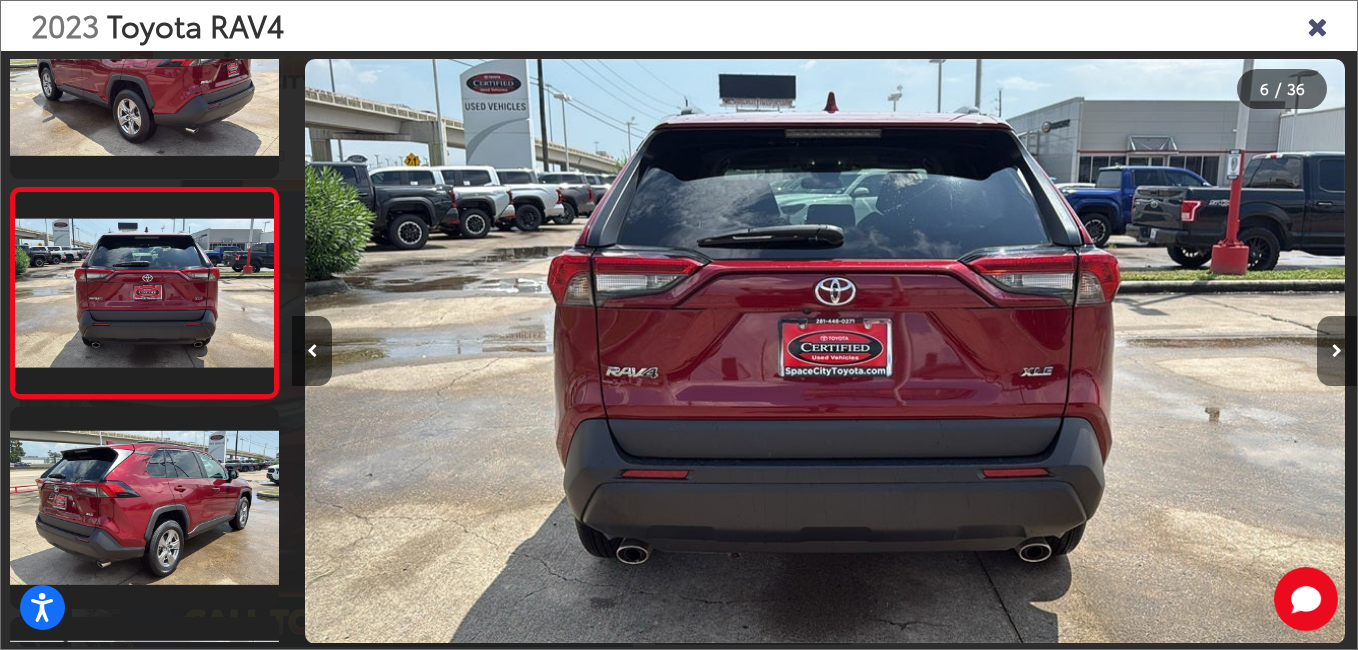 click at bounding box center (1337, 351) 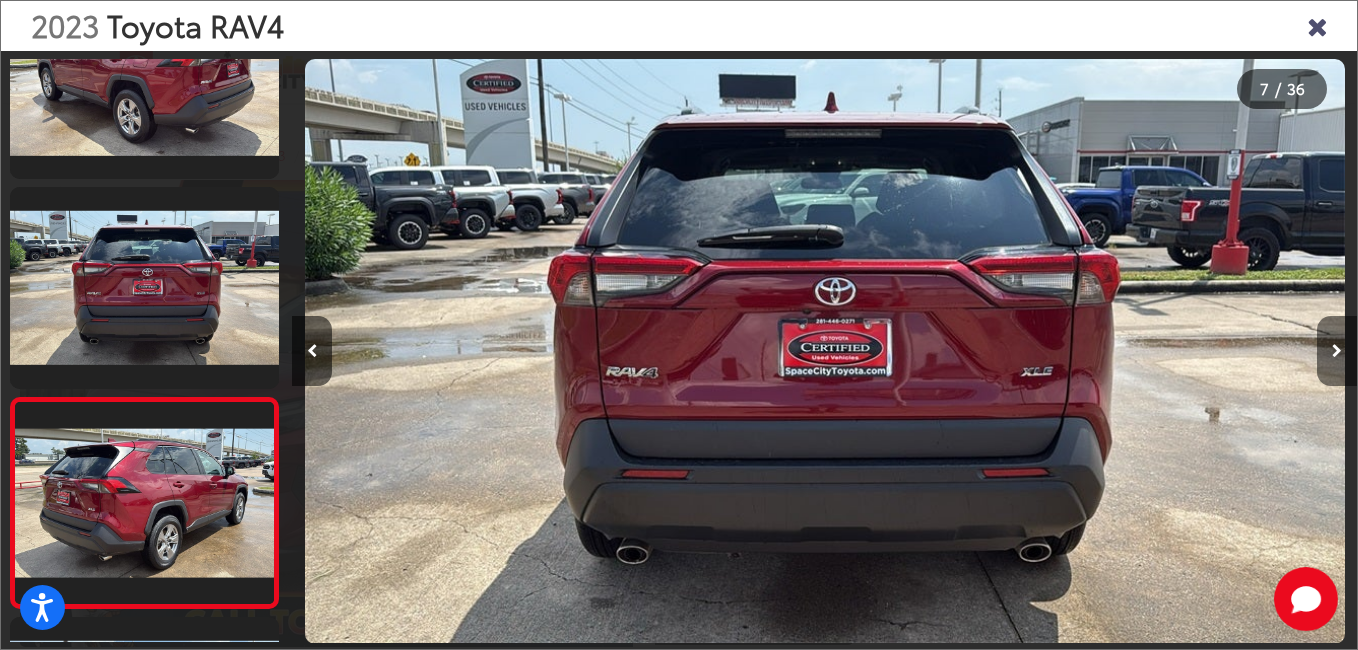 scroll, scrollTop: 0, scrollLeft: 5715, axis: horizontal 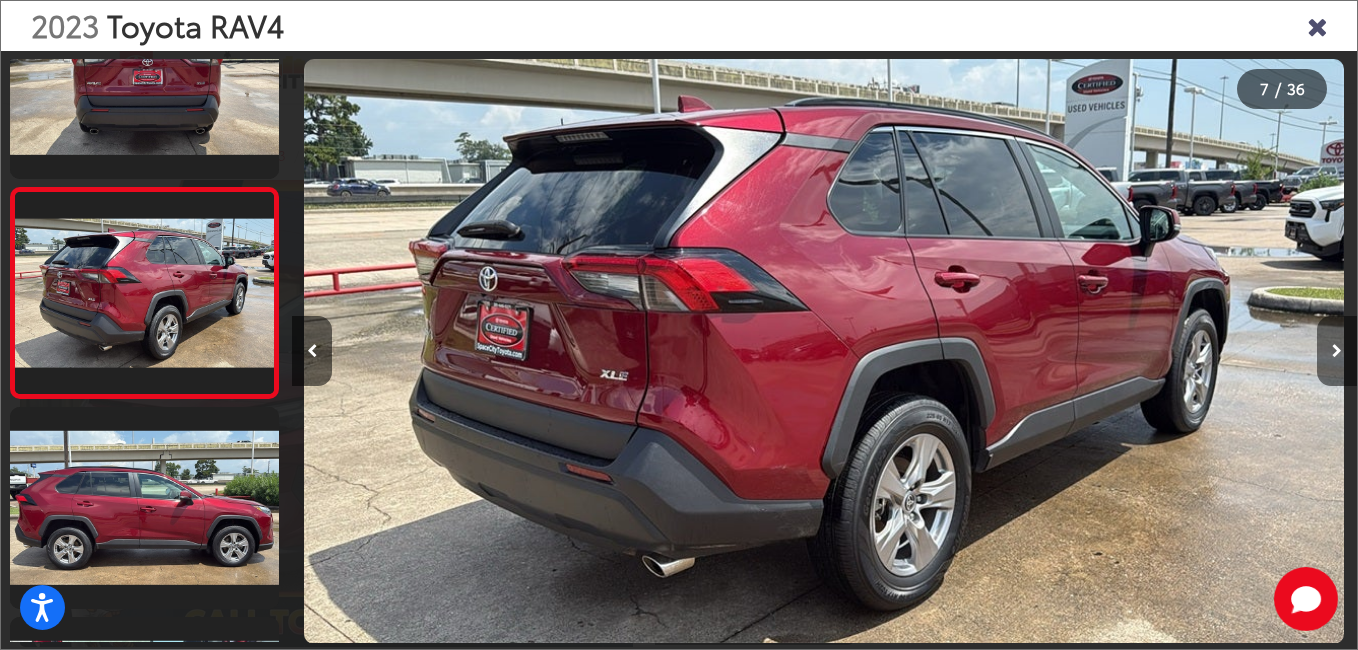 click at bounding box center (1337, 351) 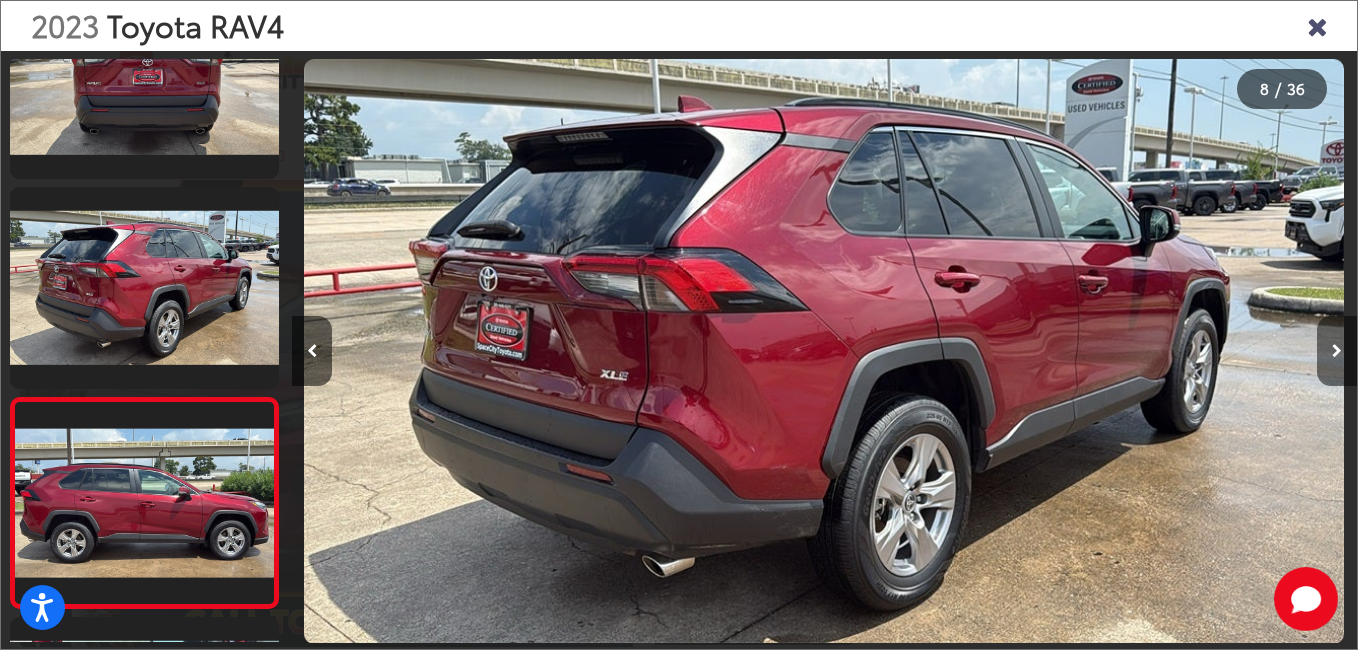 scroll, scrollTop: 0, scrollLeft: 6548, axis: horizontal 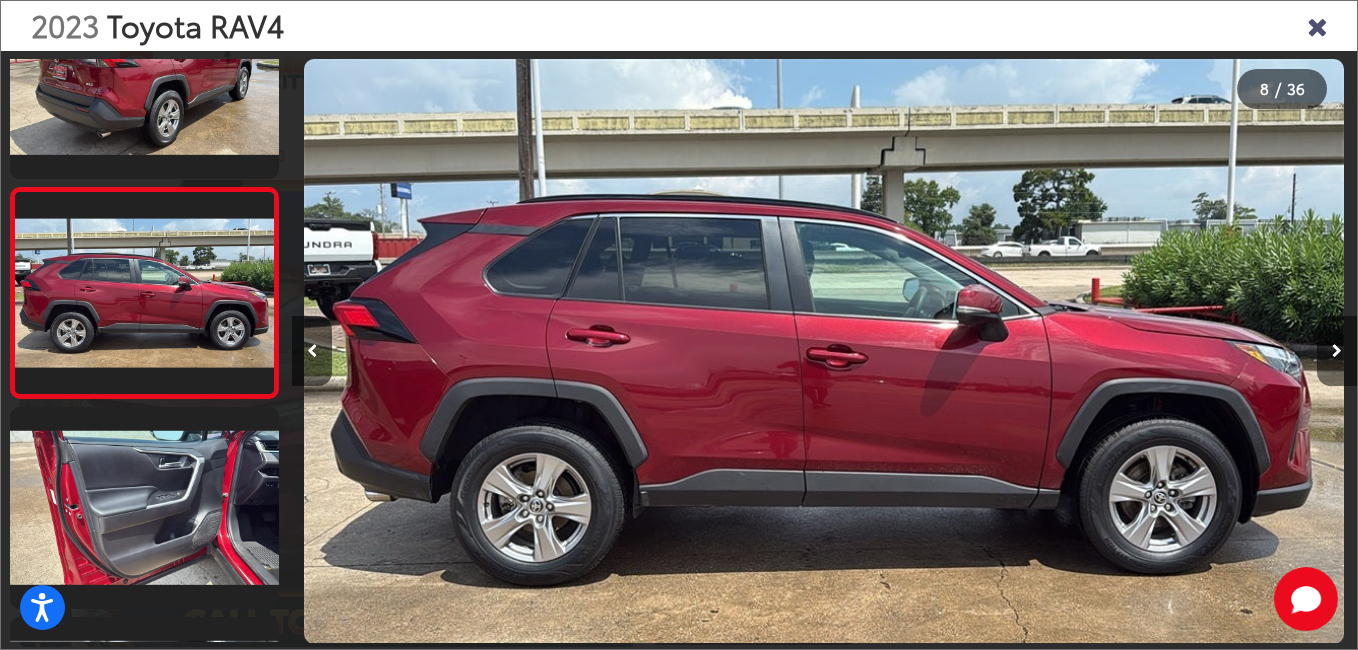 click at bounding box center (1337, 351) 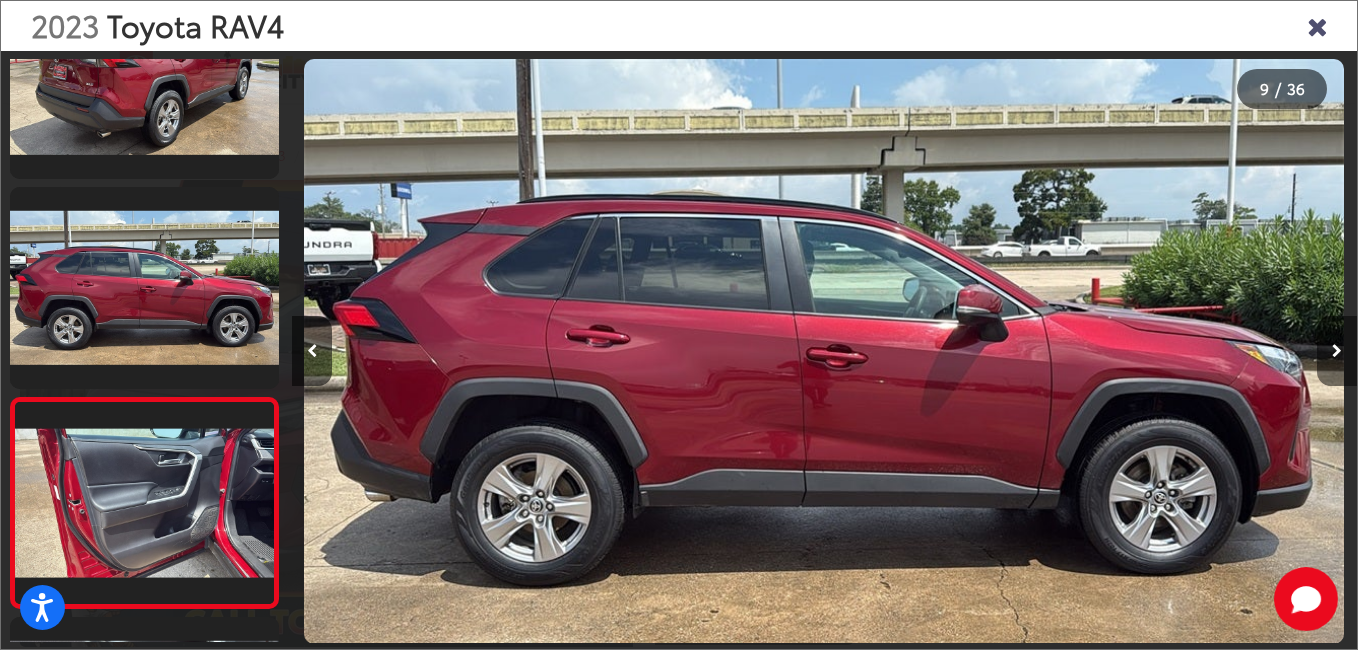 scroll, scrollTop: 0, scrollLeft: 7845, axis: horizontal 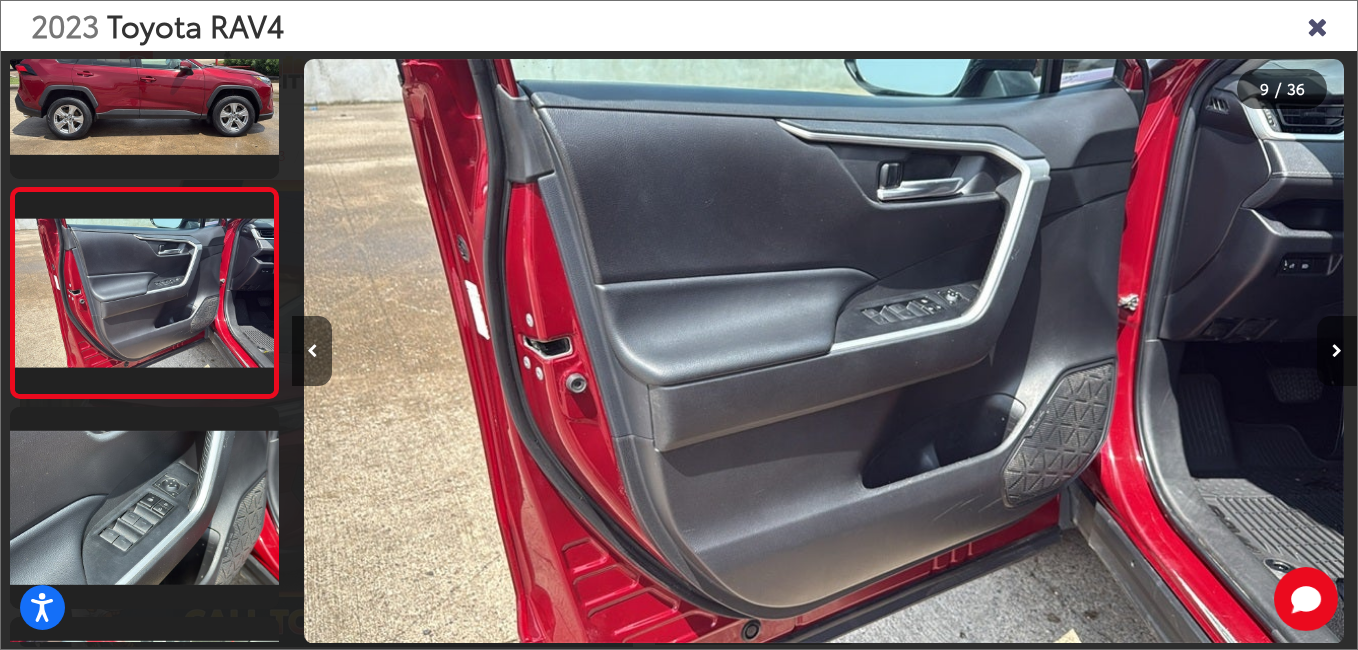 click at bounding box center (1337, 351) 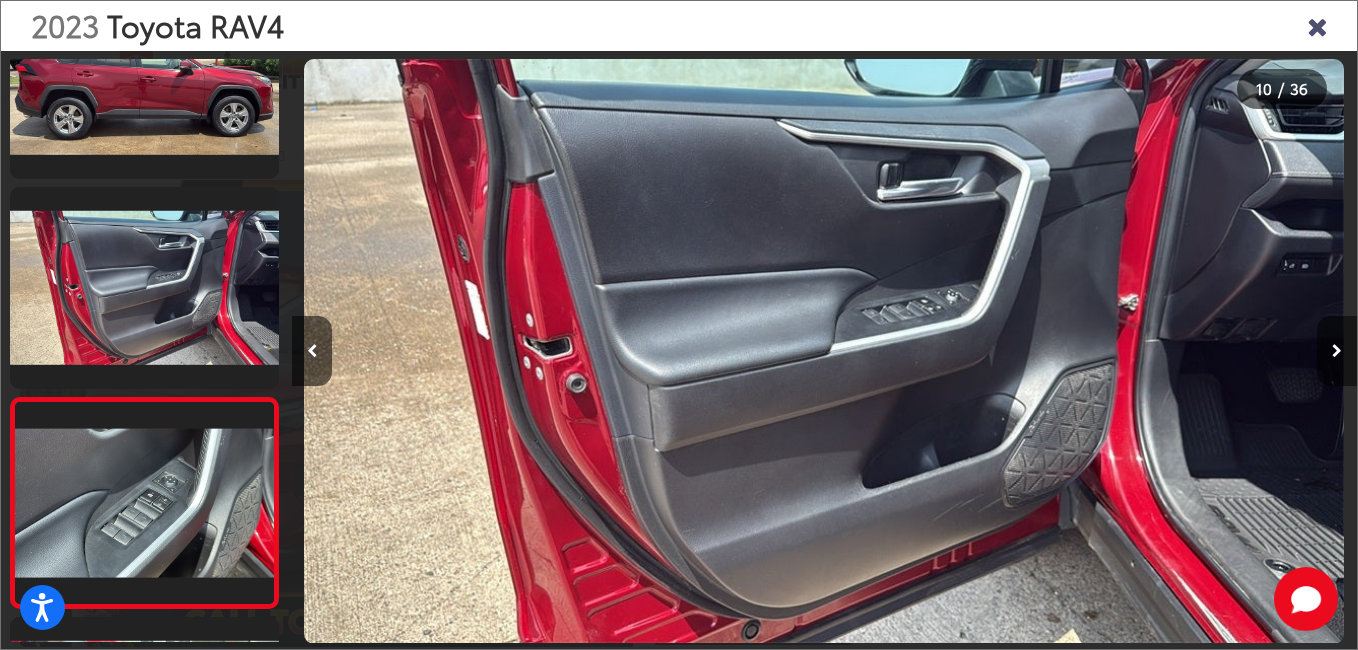 scroll, scrollTop: 0, scrollLeft: 8678, axis: horizontal 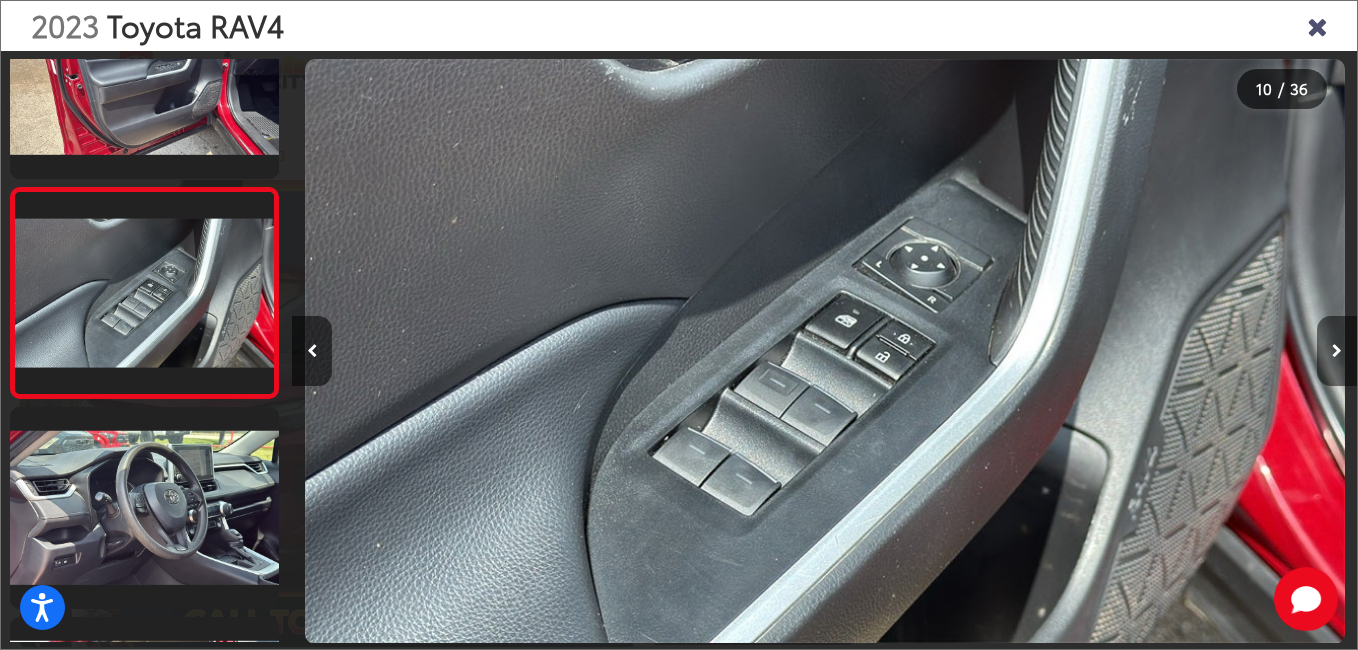 click at bounding box center [1337, 351] 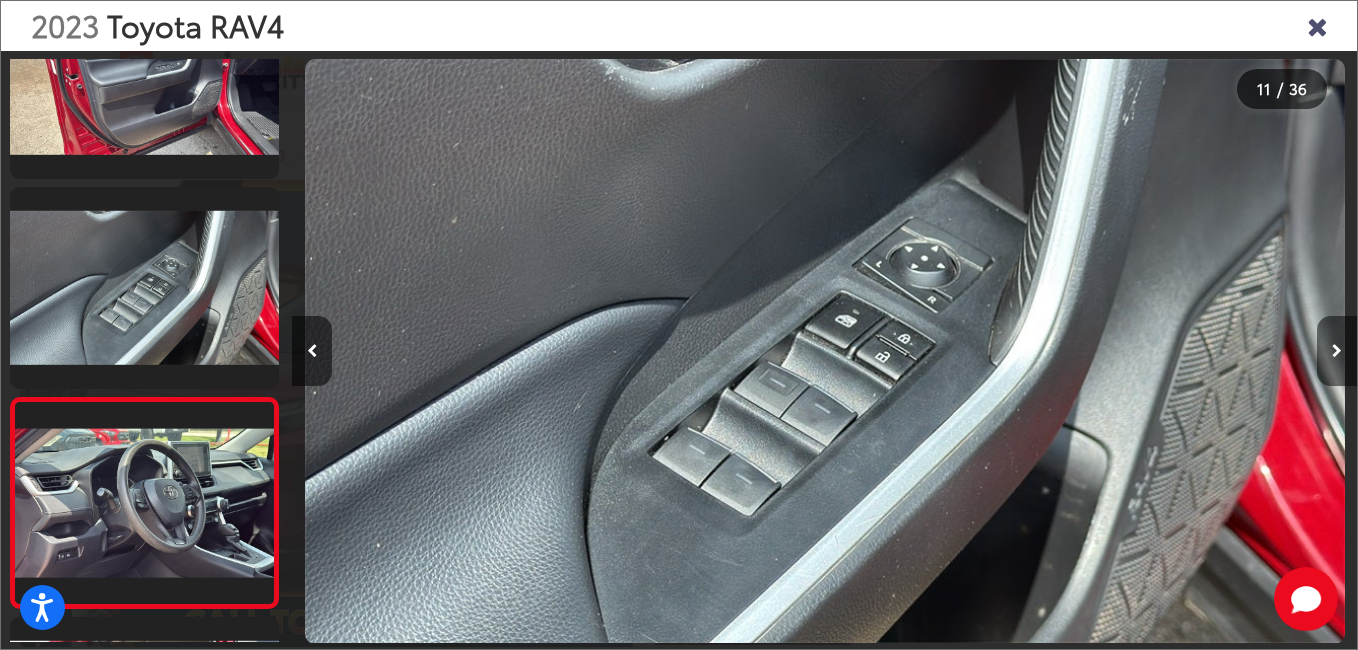 scroll, scrollTop: 0, scrollLeft: 9699, axis: horizontal 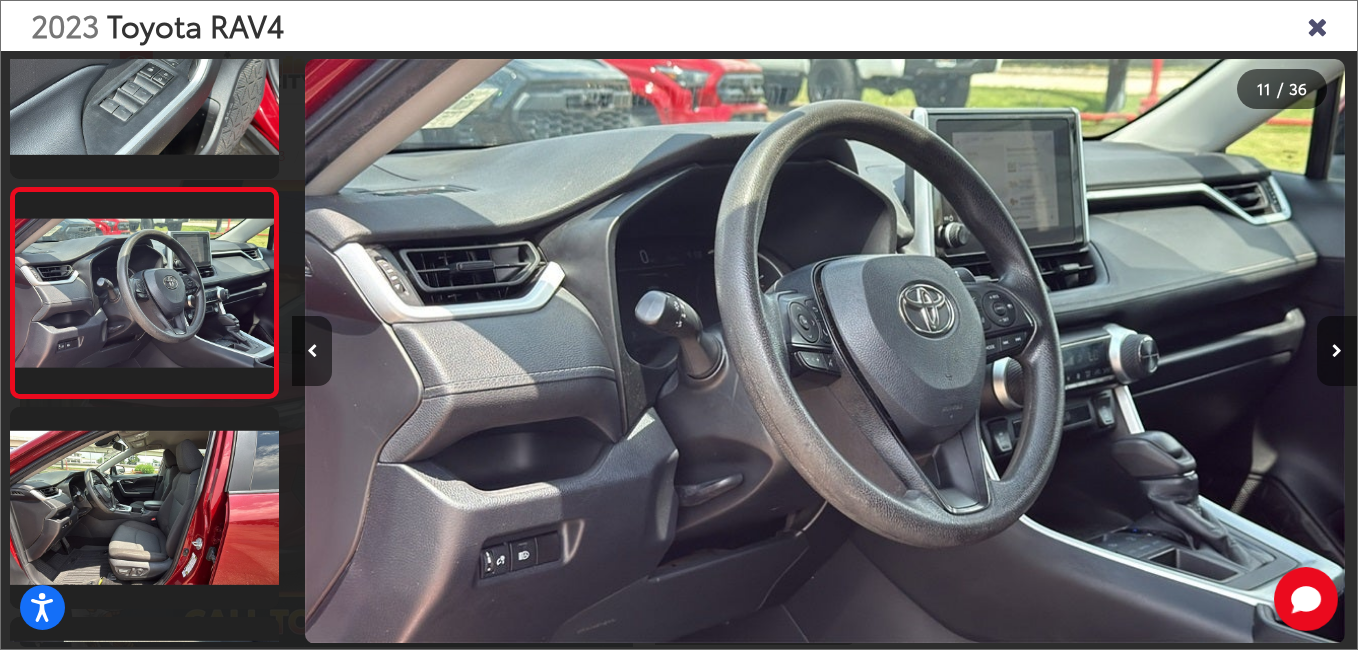 click at bounding box center [1337, 351] 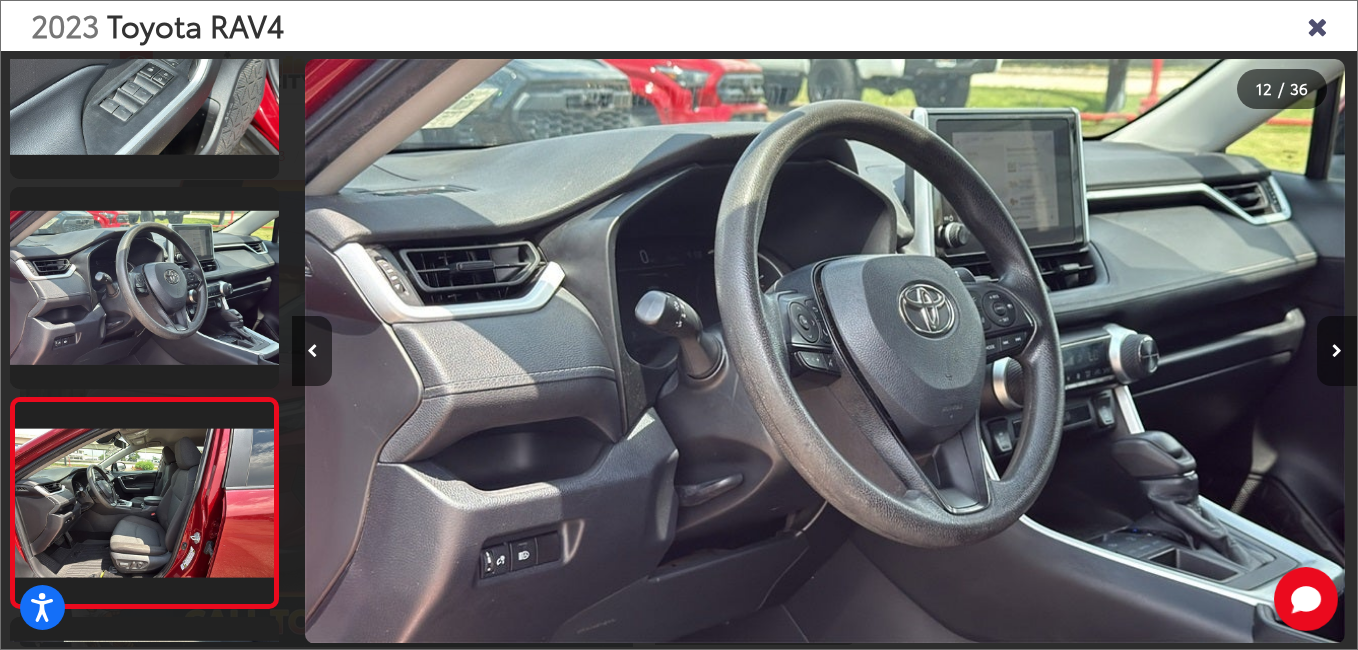 scroll, scrollTop: 0, scrollLeft: 11177, axis: horizontal 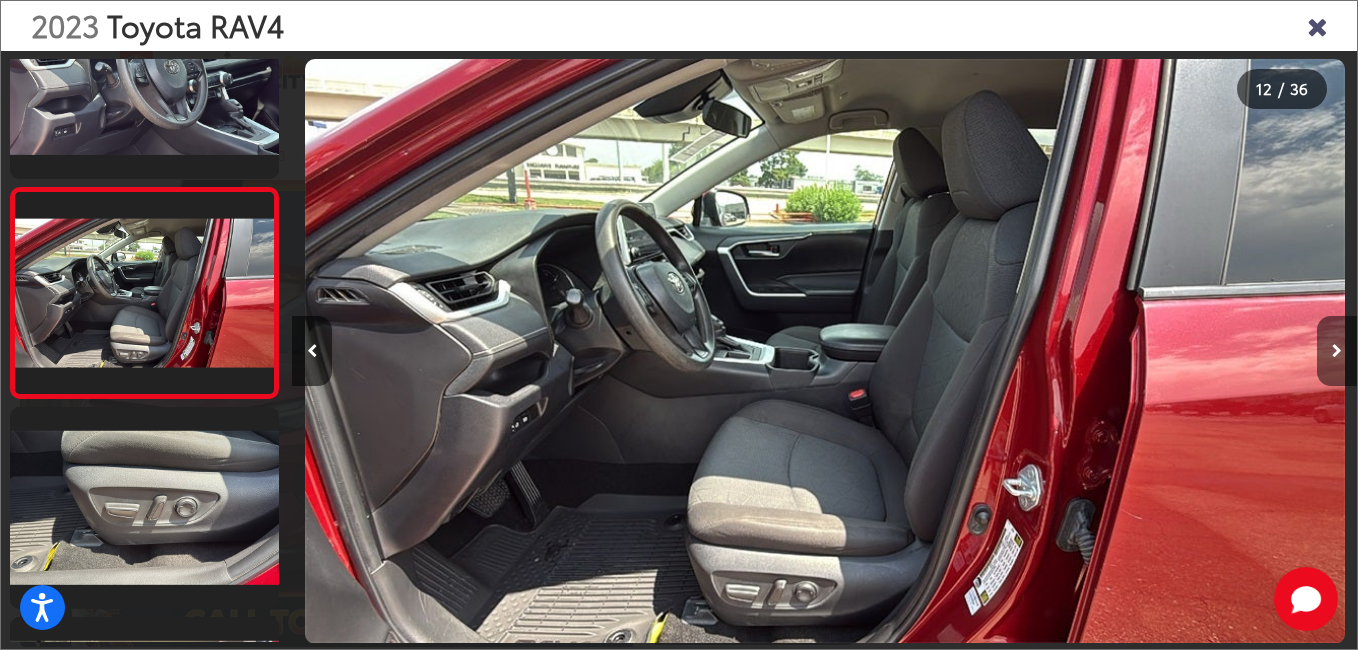 click at bounding box center (1337, 351) 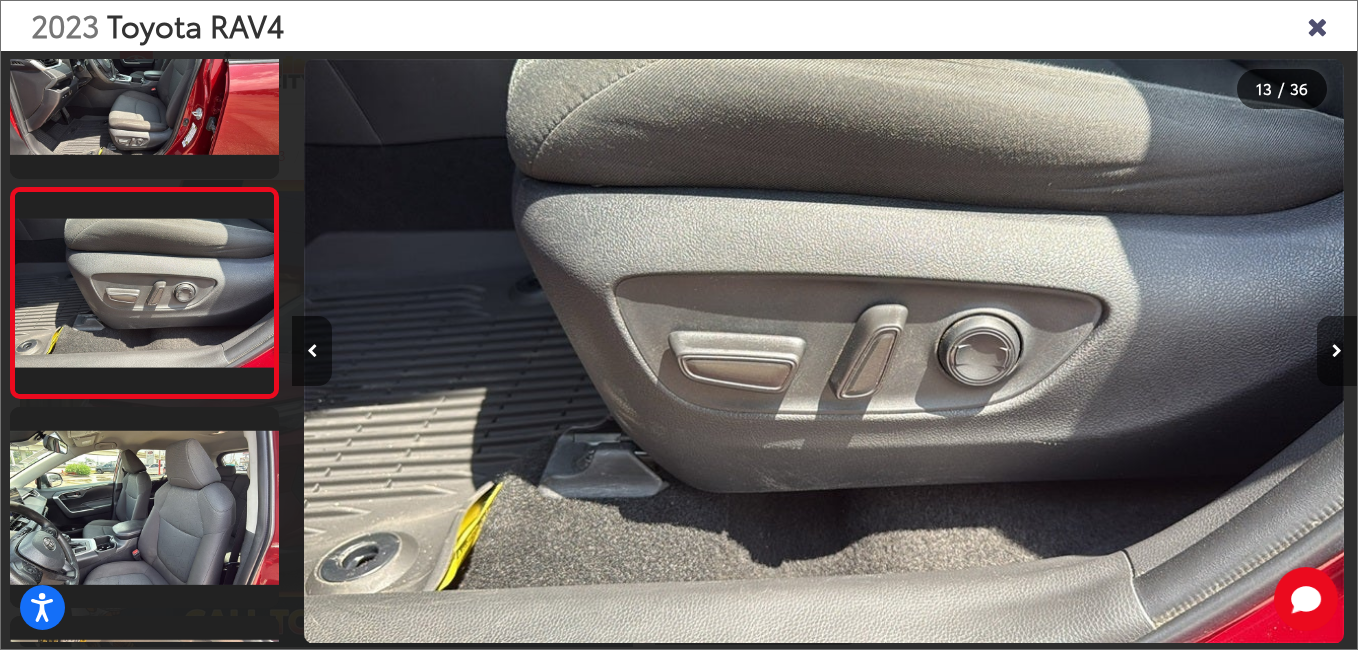 type 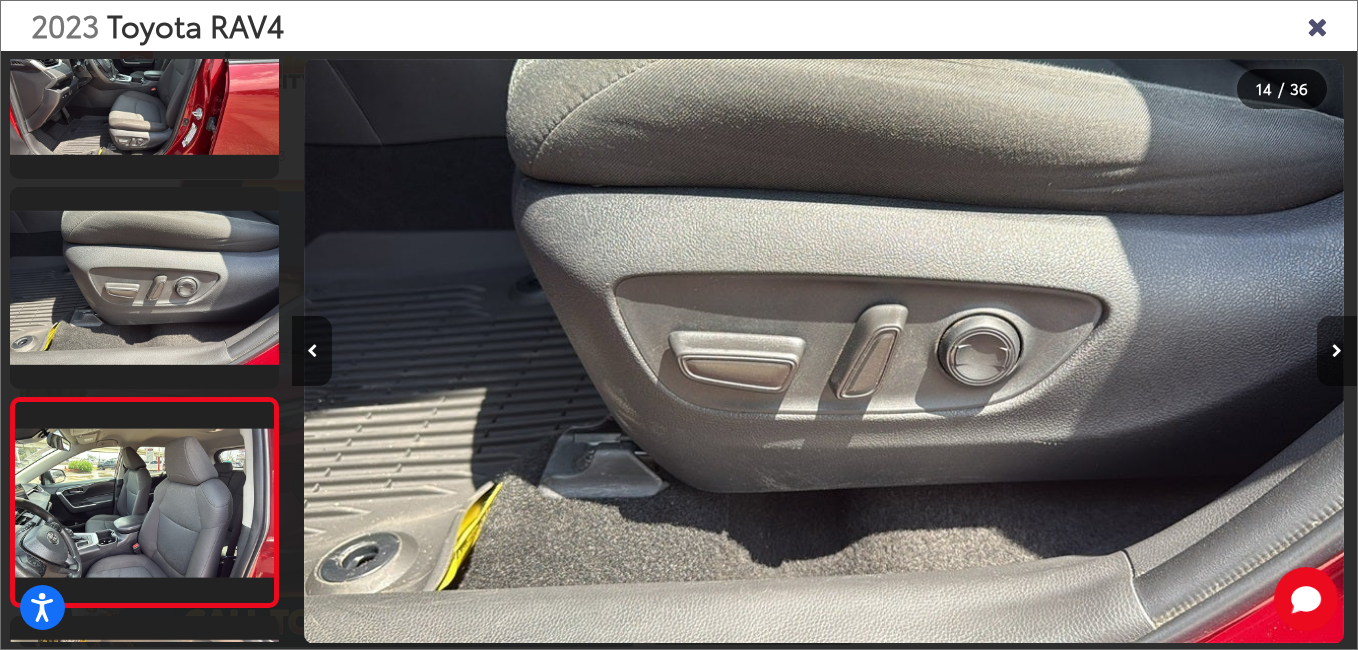 scroll, scrollTop: 0, scrollLeft: 12894, axis: horizontal 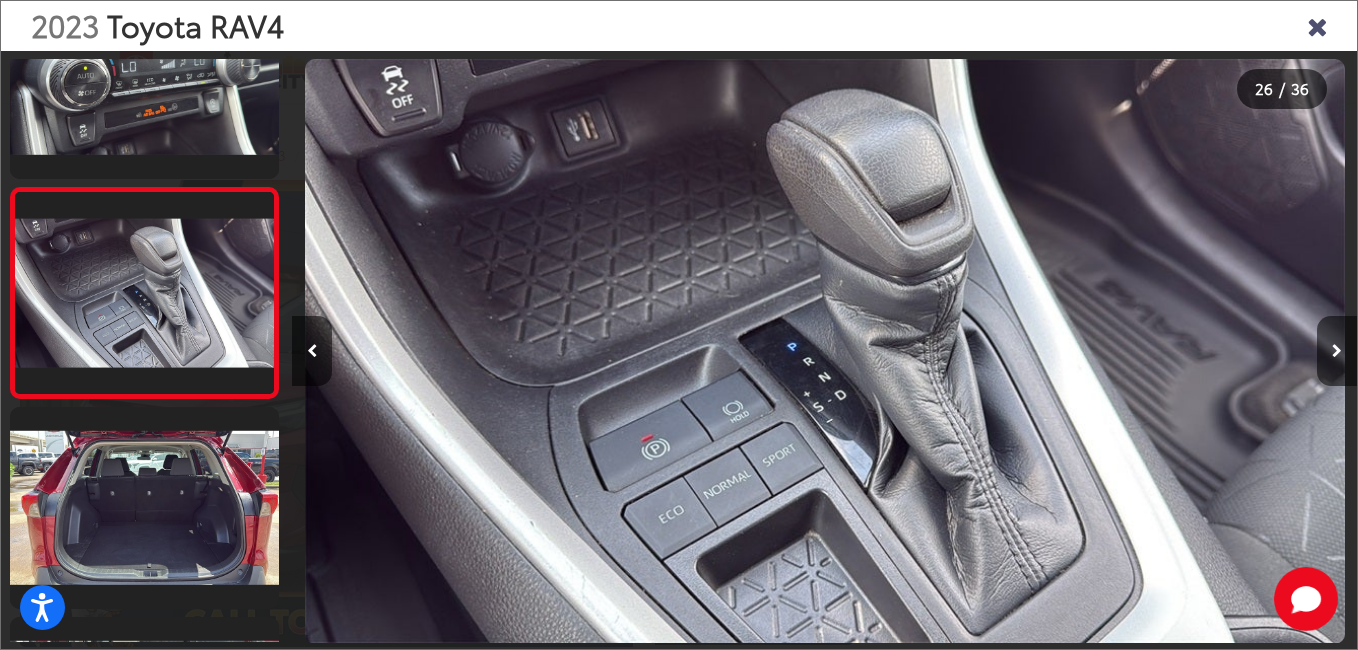 click at bounding box center [825, 351] 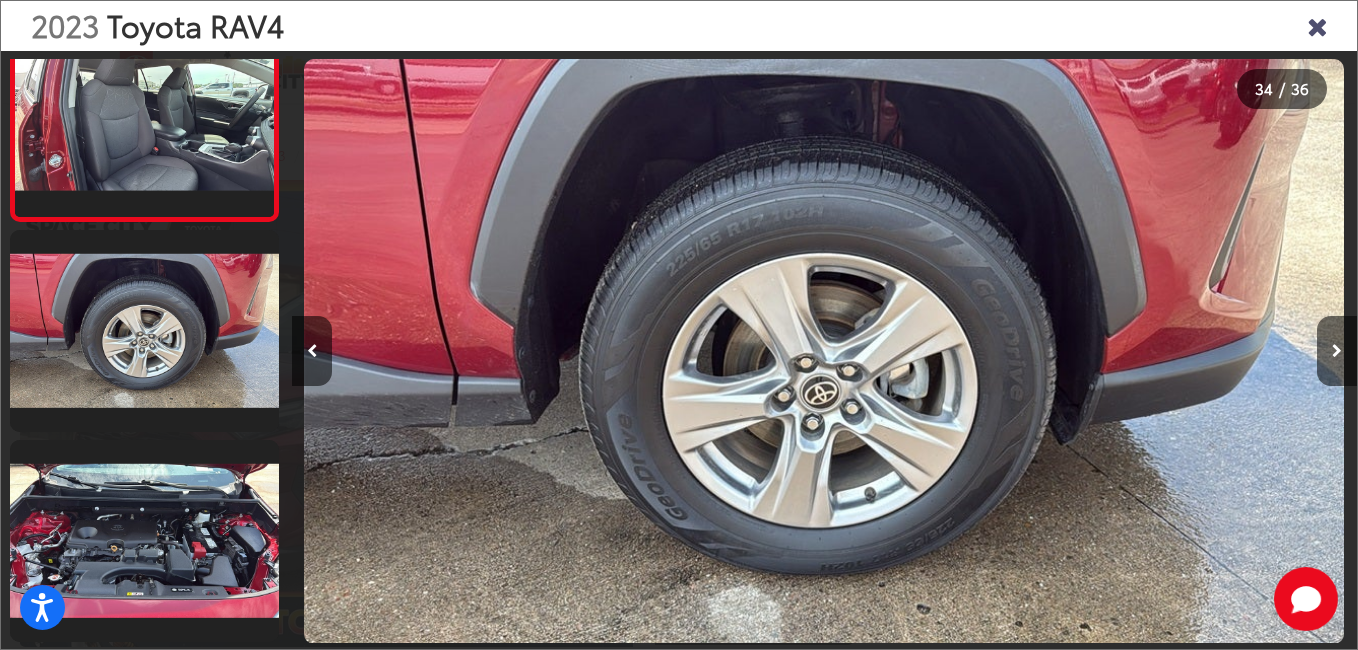 scroll, scrollTop: 0, scrollLeft: 35745, axis: horizontal 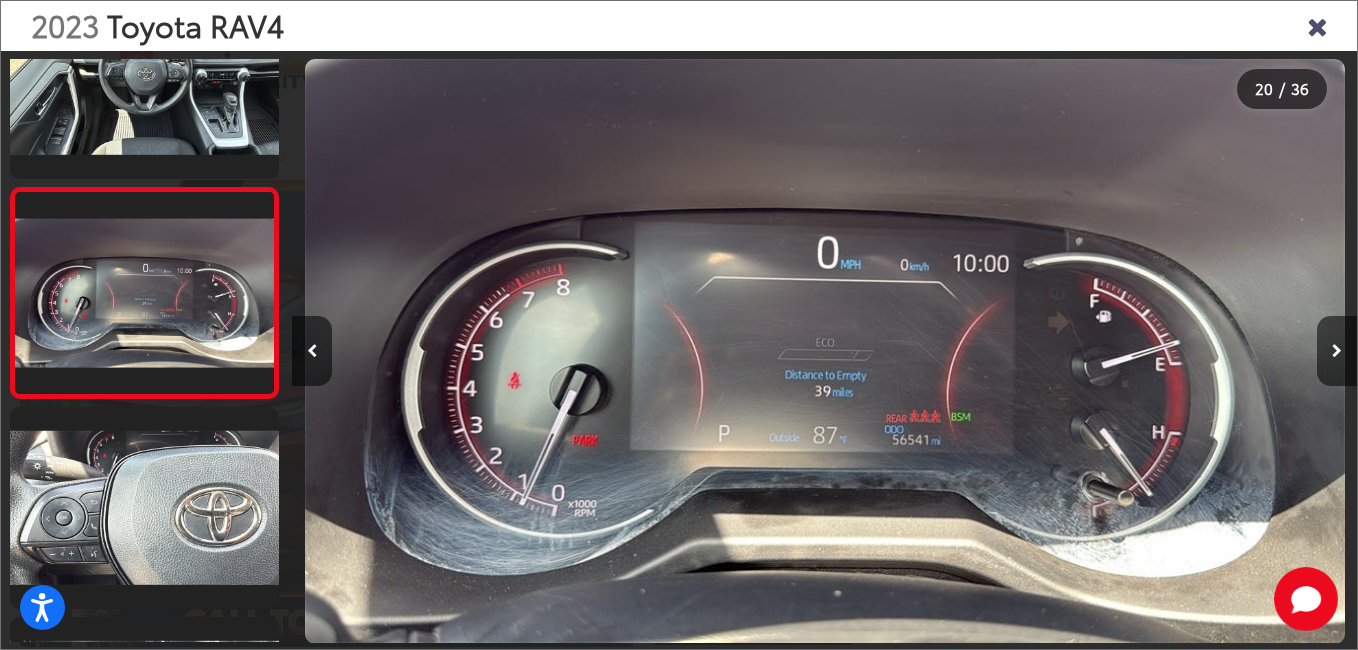 click at bounding box center [825, 351] 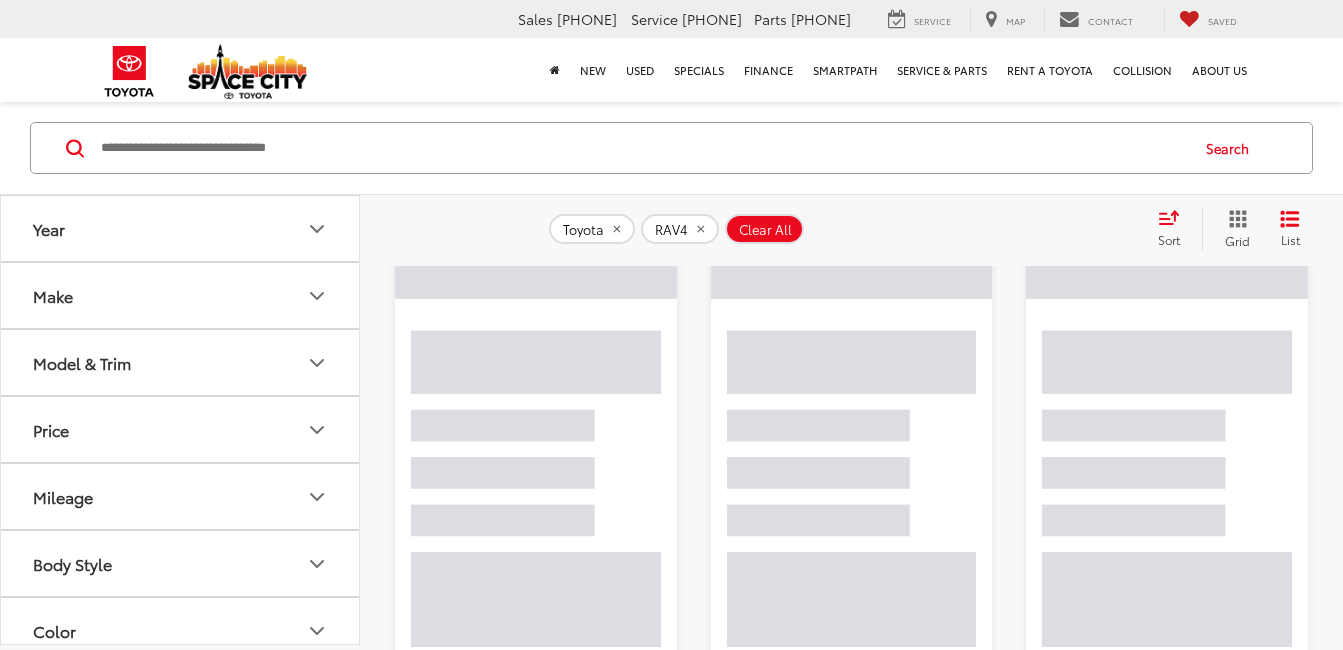 scroll, scrollTop: 132, scrollLeft: 0, axis: vertical 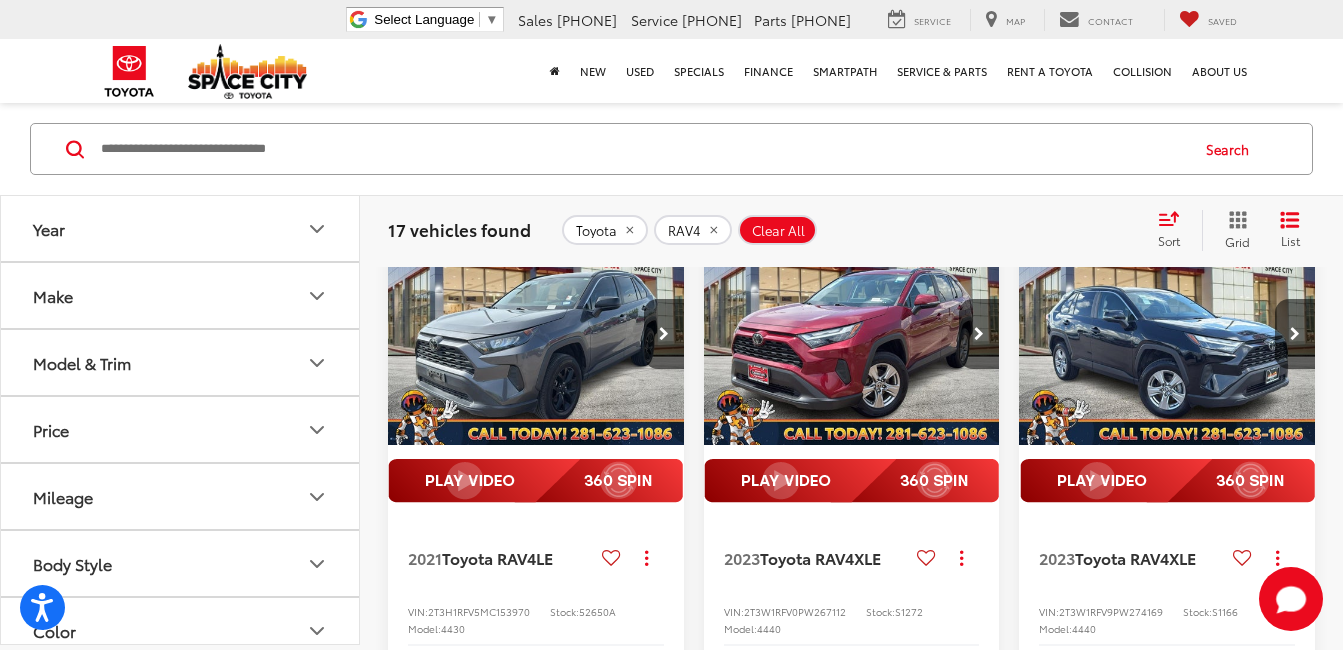 click at bounding box center (1167, 334) 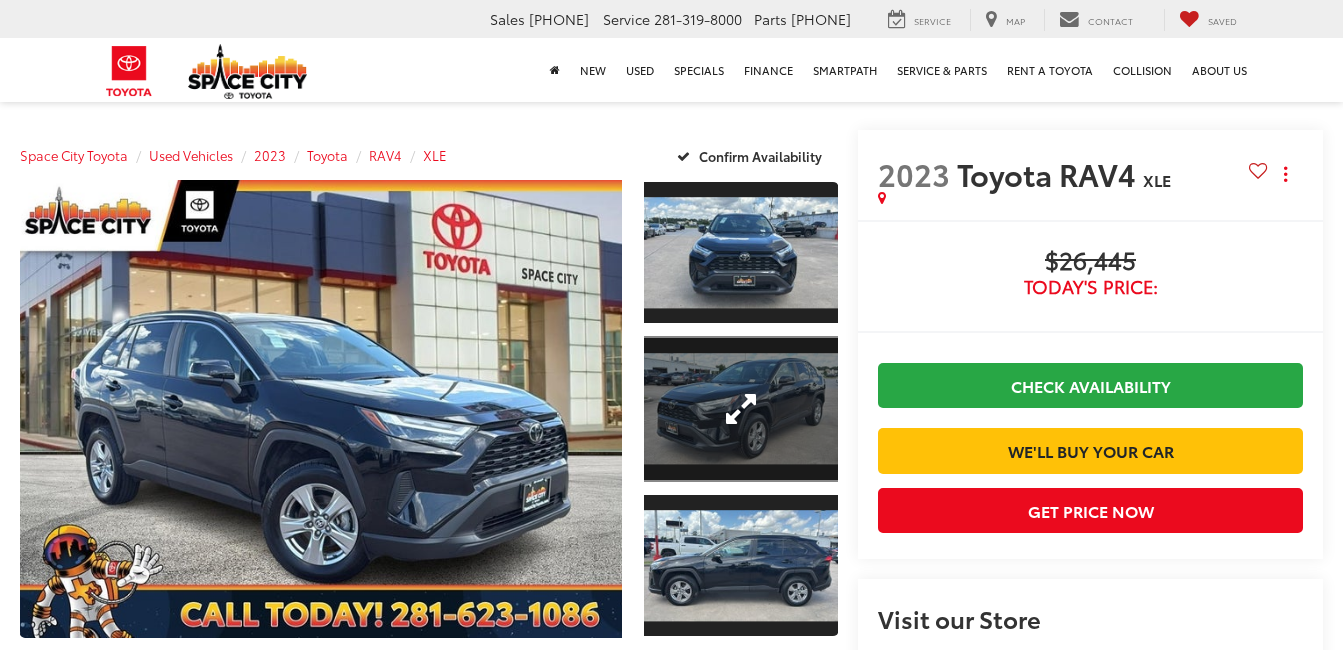 scroll, scrollTop: 0, scrollLeft: 0, axis: both 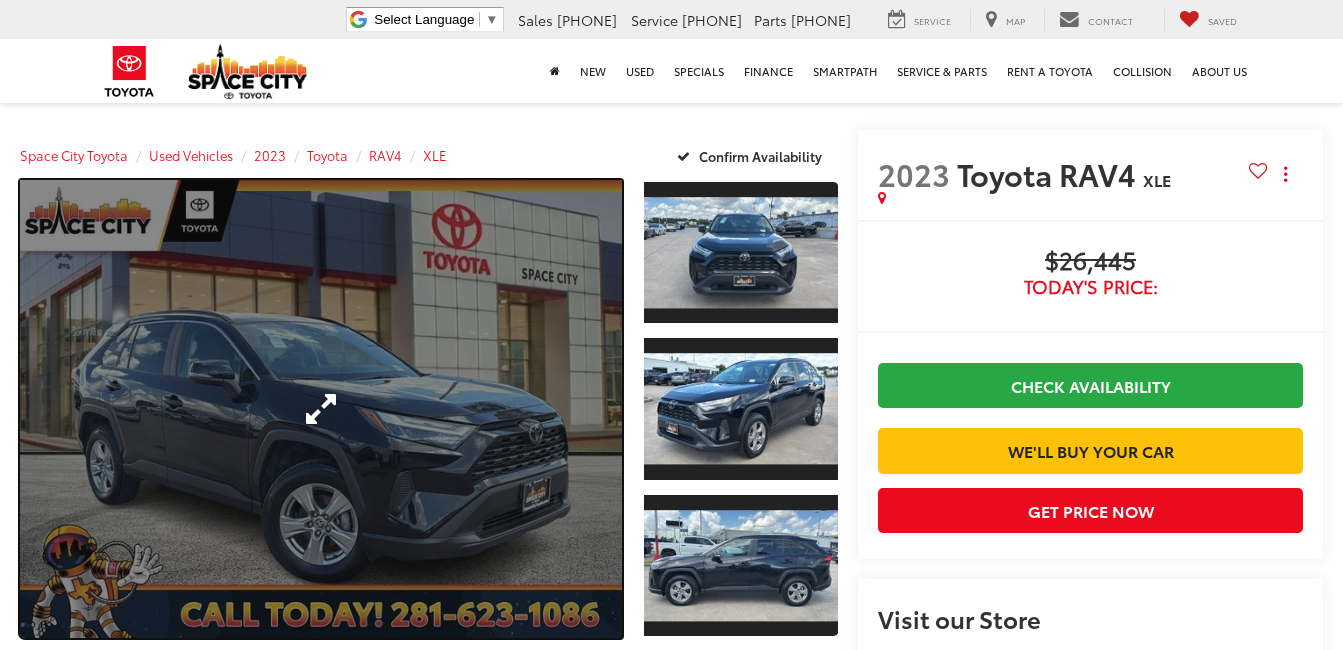 click at bounding box center [321, 409] 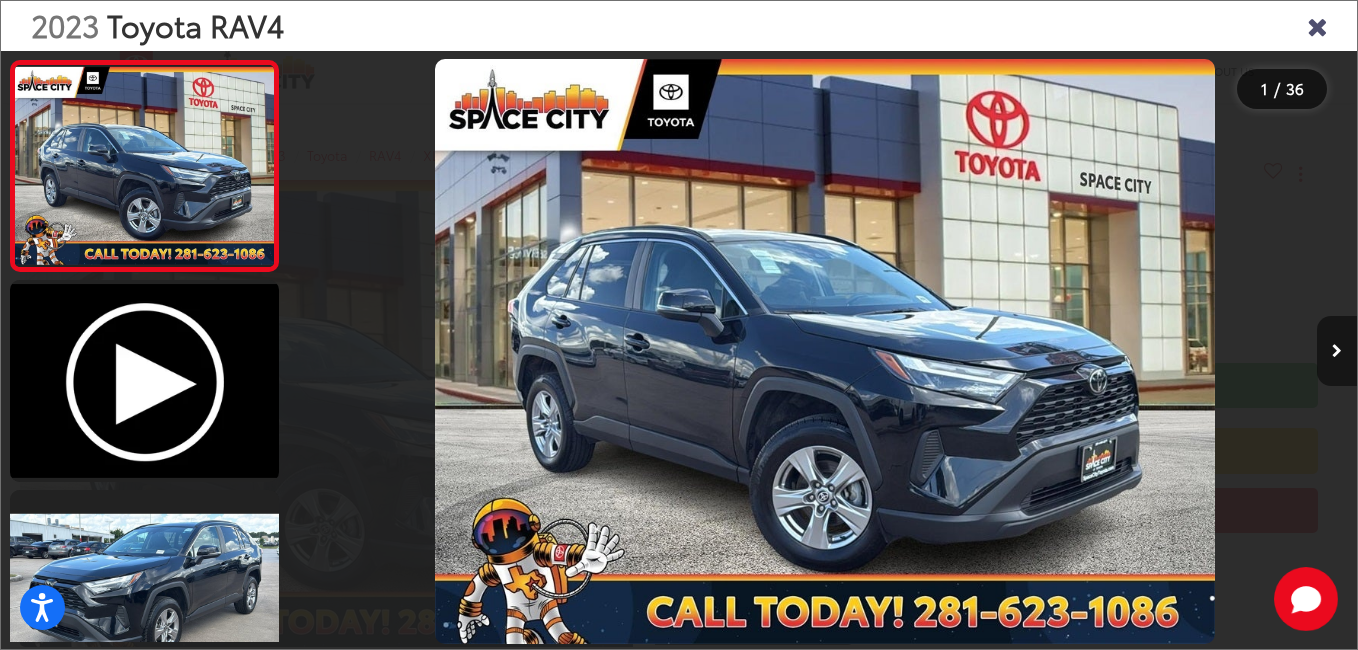 click at bounding box center [1337, 351] 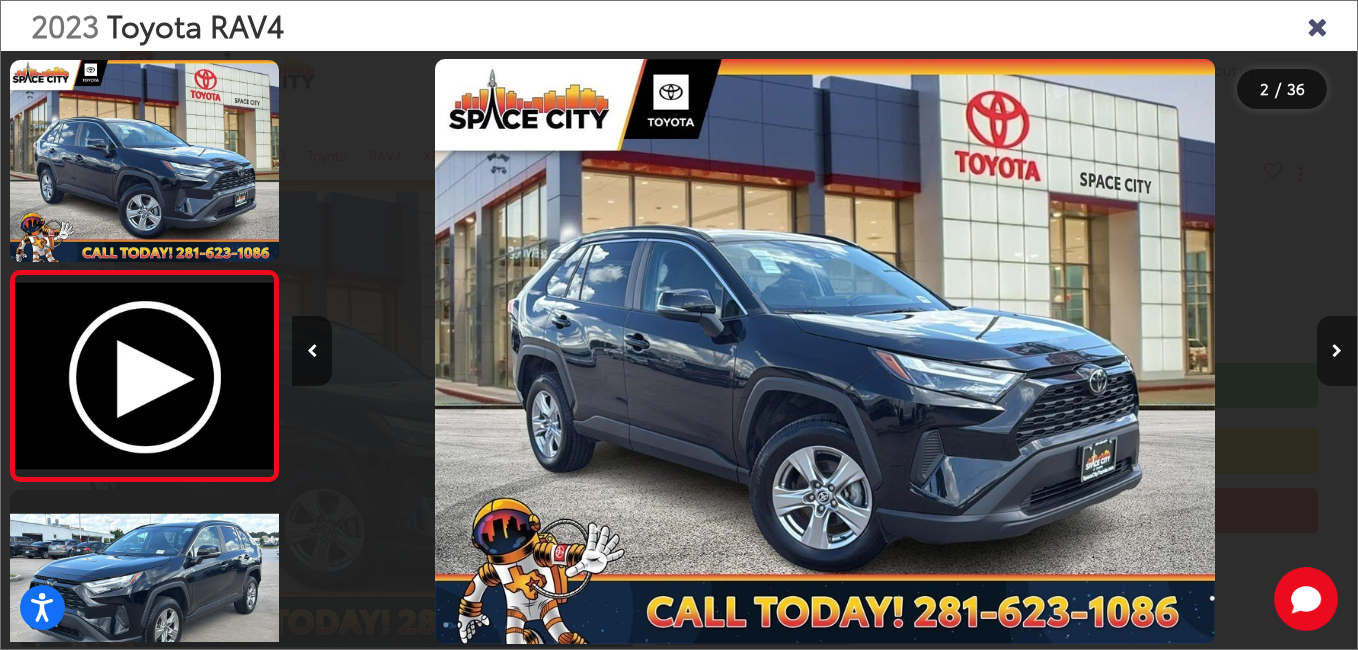 scroll, scrollTop: 0, scrollLeft: 159, axis: horizontal 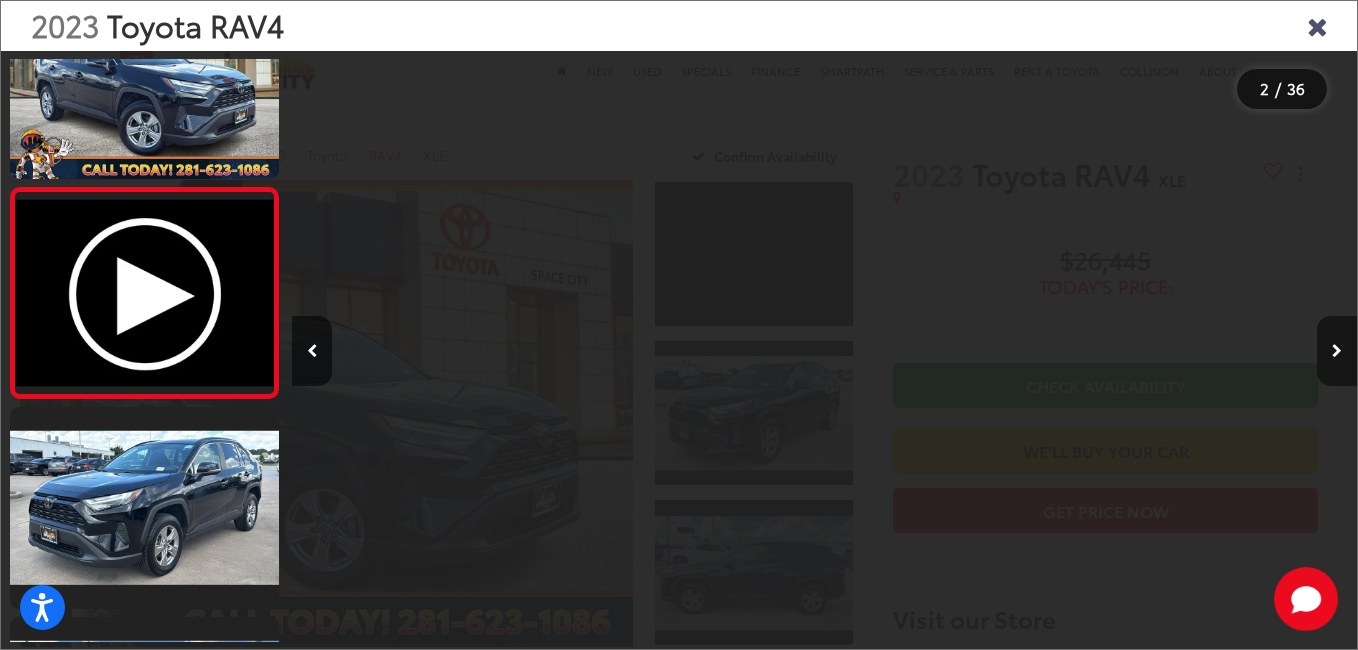 click at bounding box center [1337, 351] 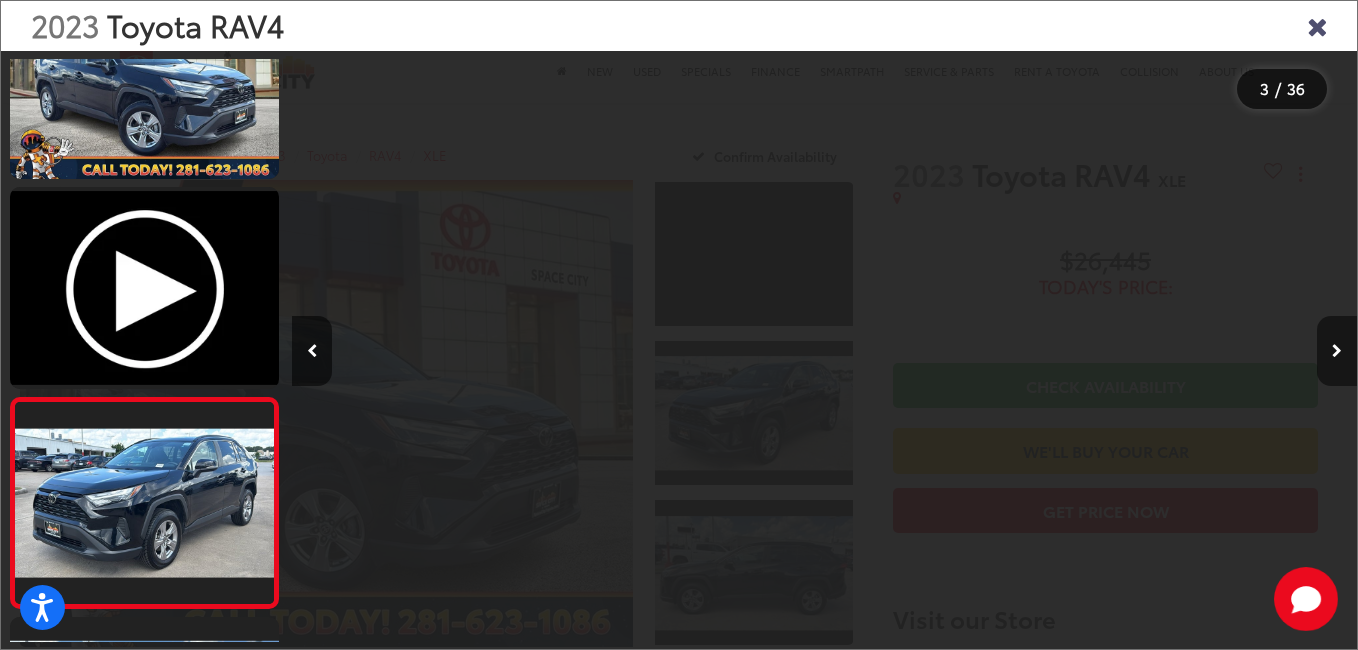 scroll, scrollTop: 0, scrollLeft: 1525, axis: horizontal 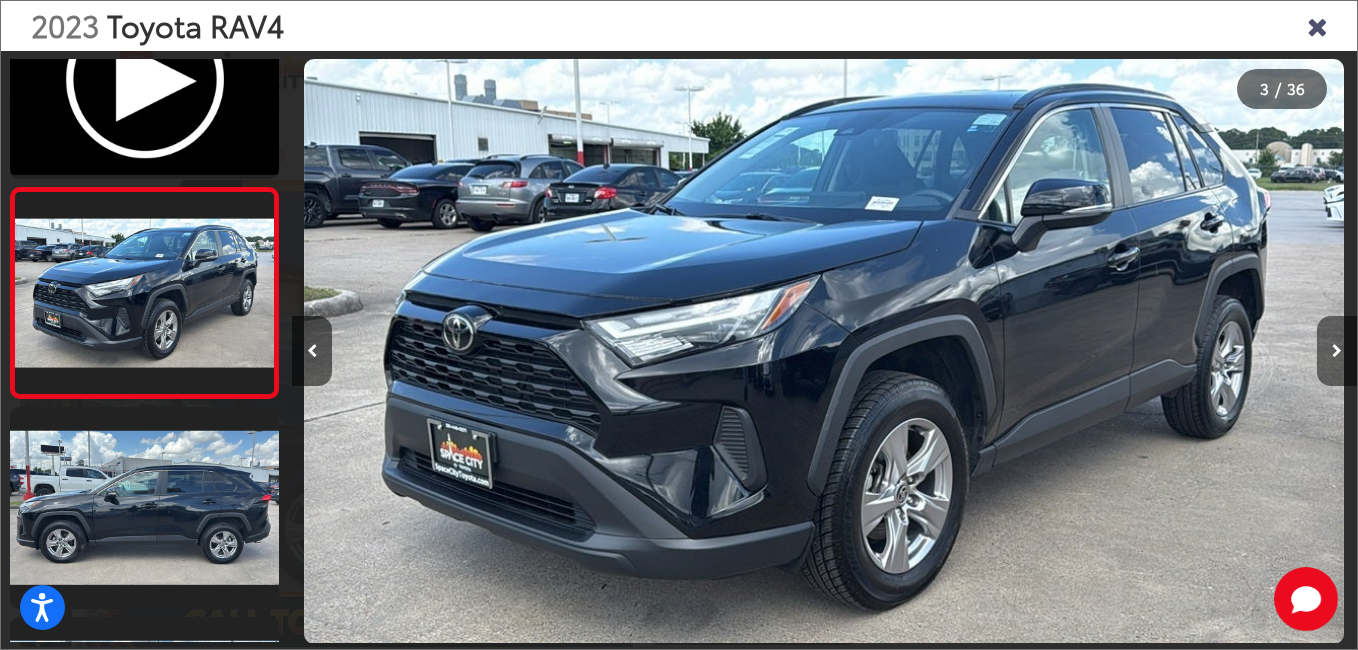 click at bounding box center (1337, 351) 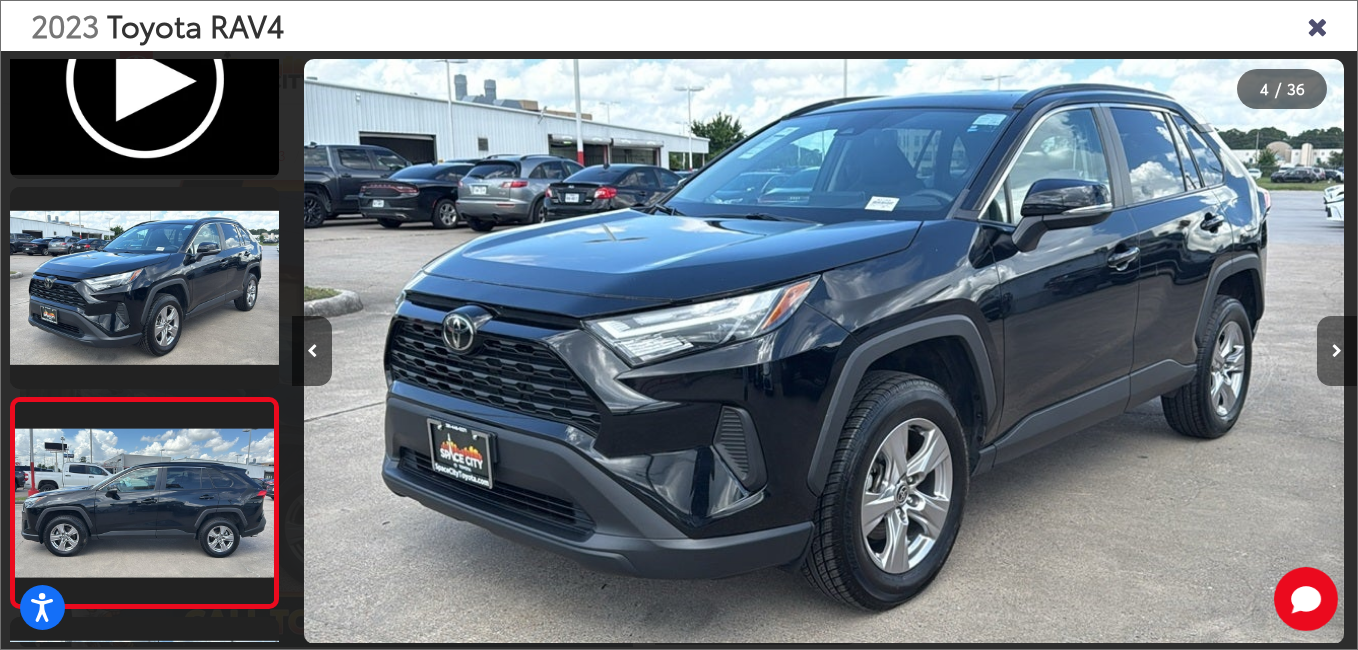 scroll, scrollTop: 0, scrollLeft: 2289, axis: horizontal 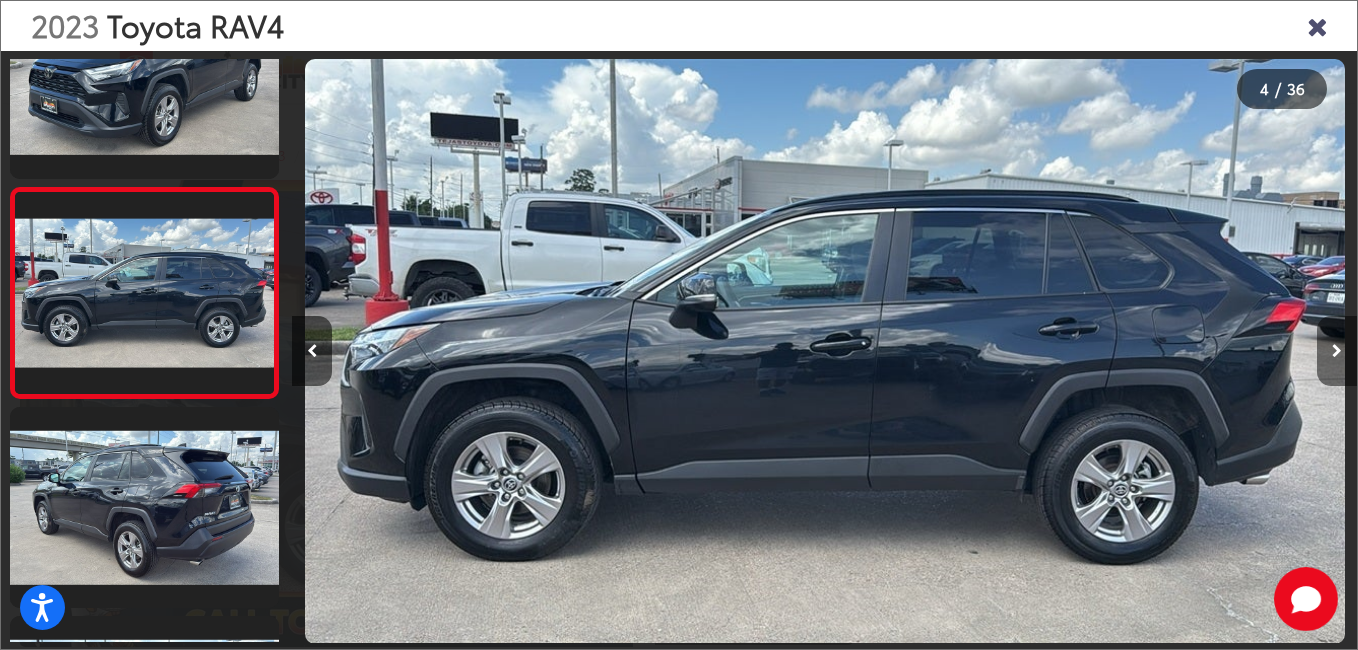 click at bounding box center (1337, 351) 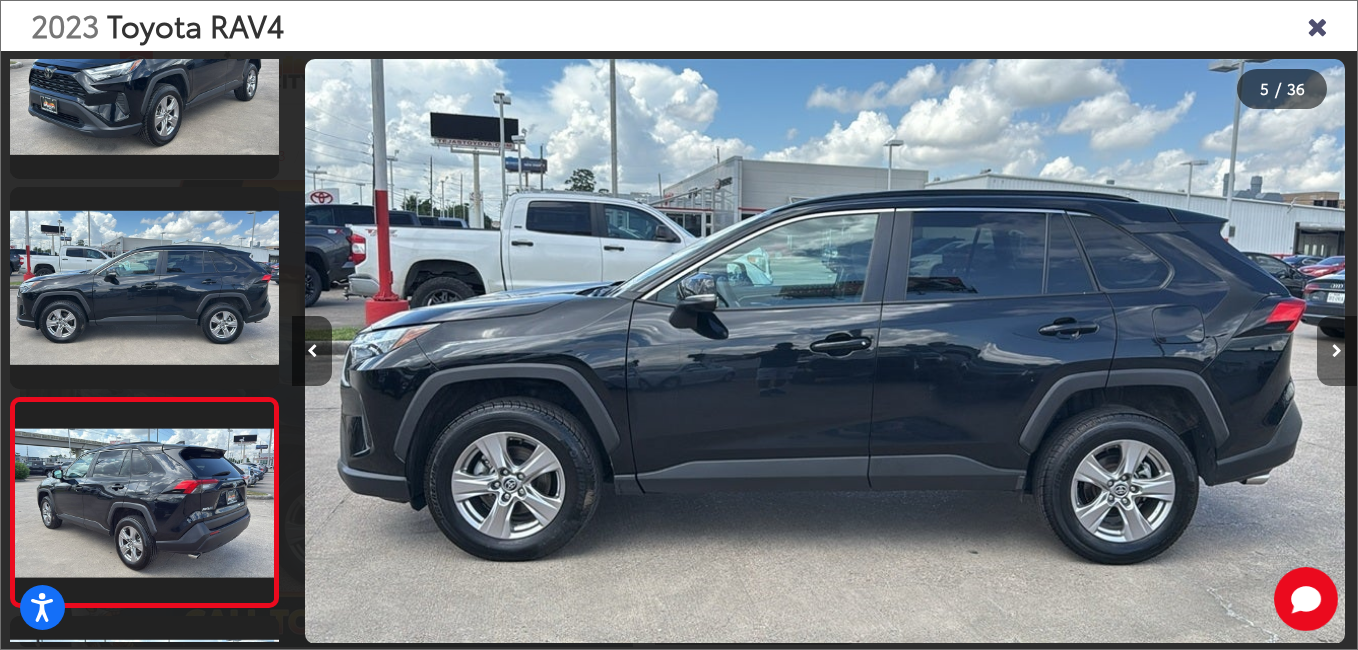 scroll, scrollTop: 0, scrollLeft: 3354, axis: horizontal 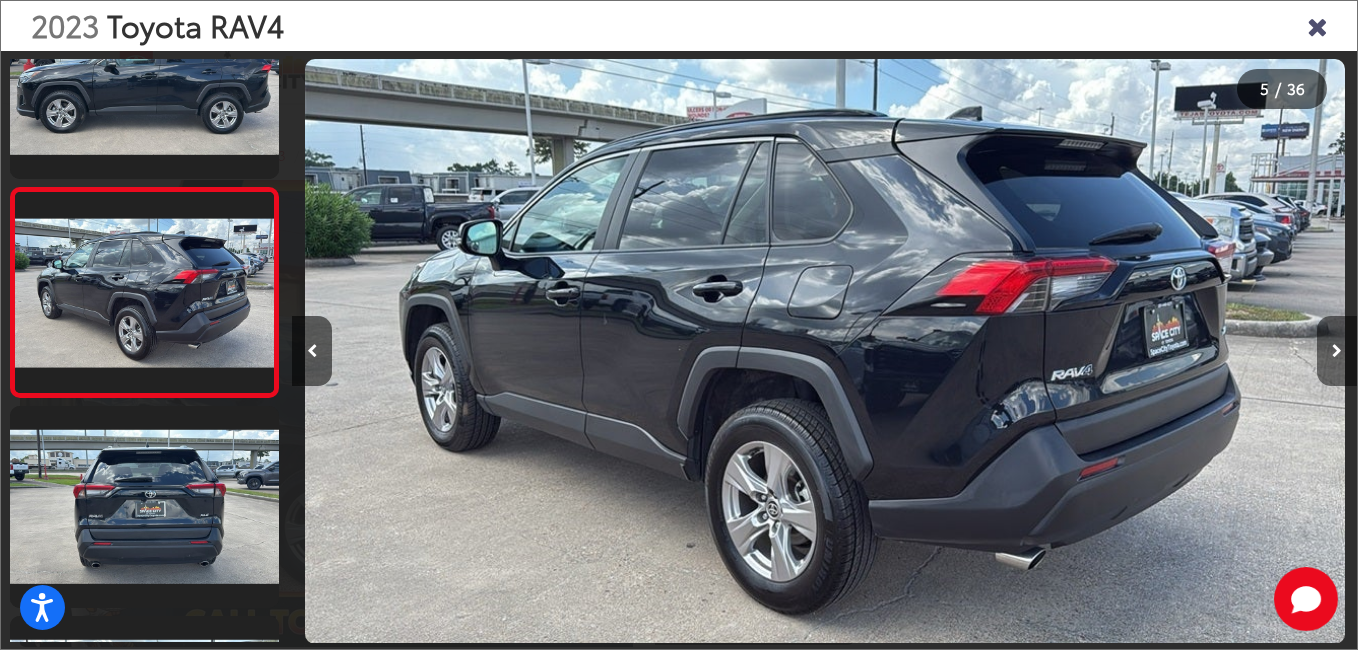 click at bounding box center [1337, 351] 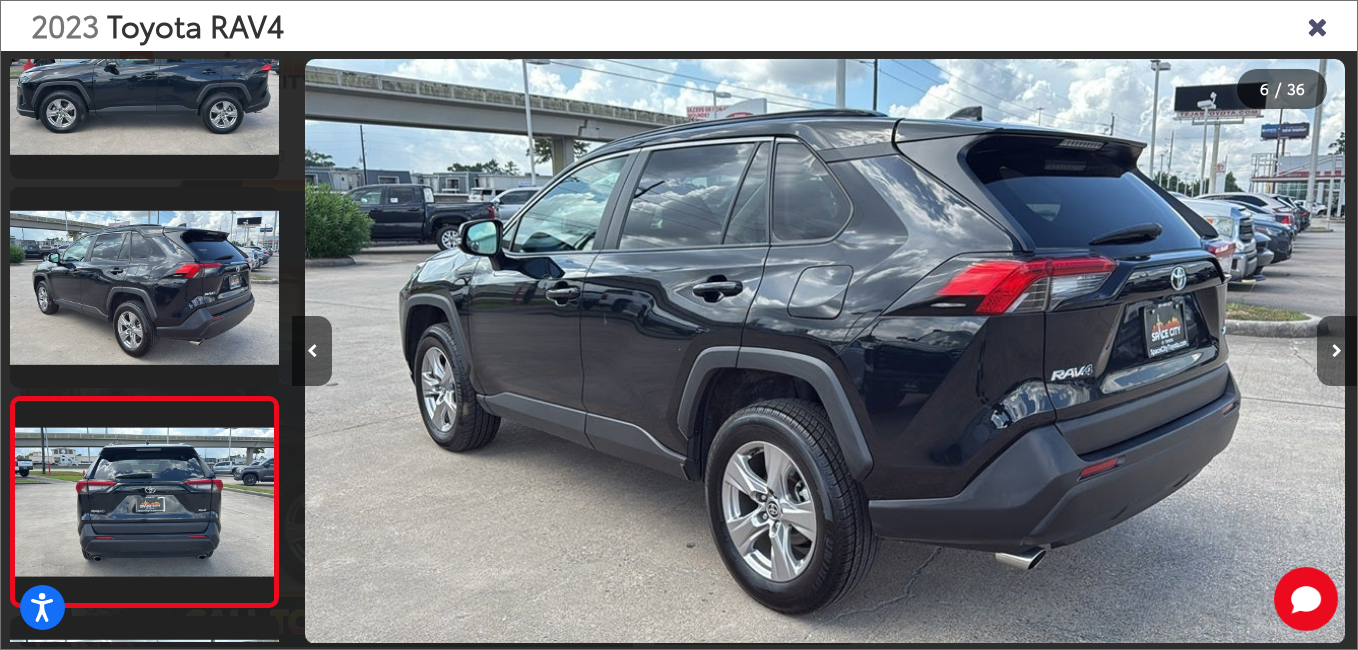 scroll, scrollTop: 0, scrollLeft: 4719, axis: horizontal 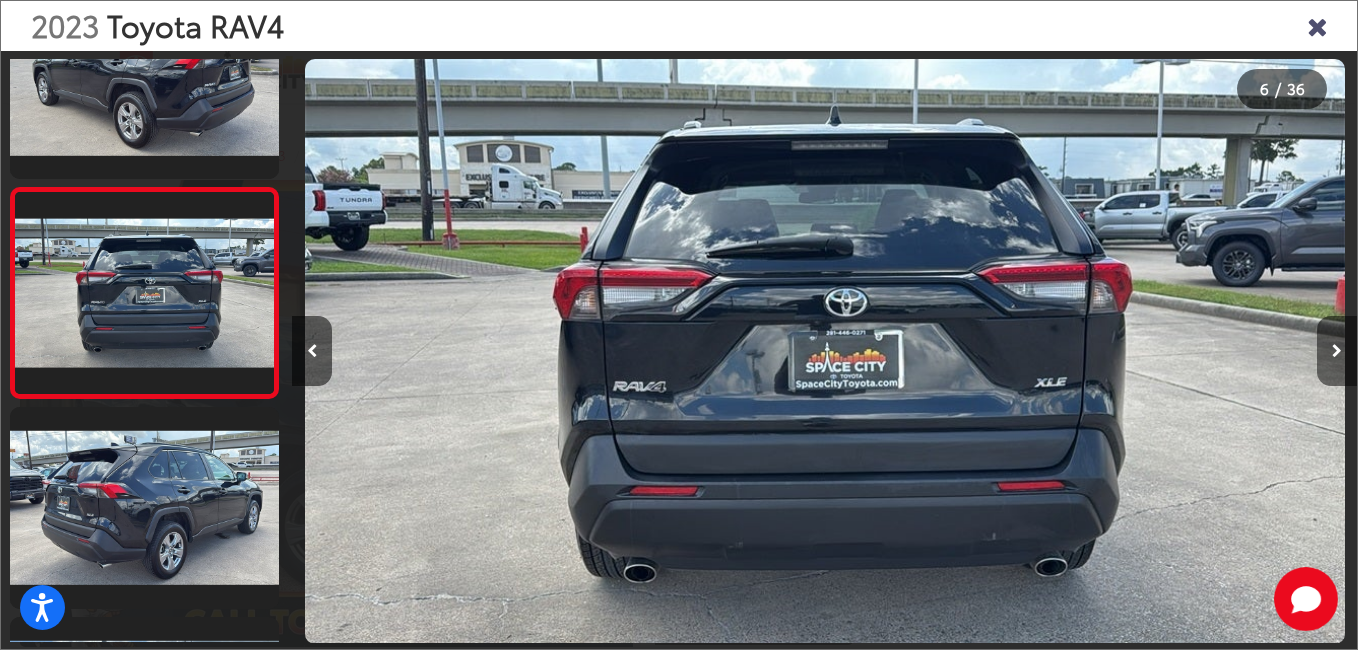 click at bounding box center [1337, 351] 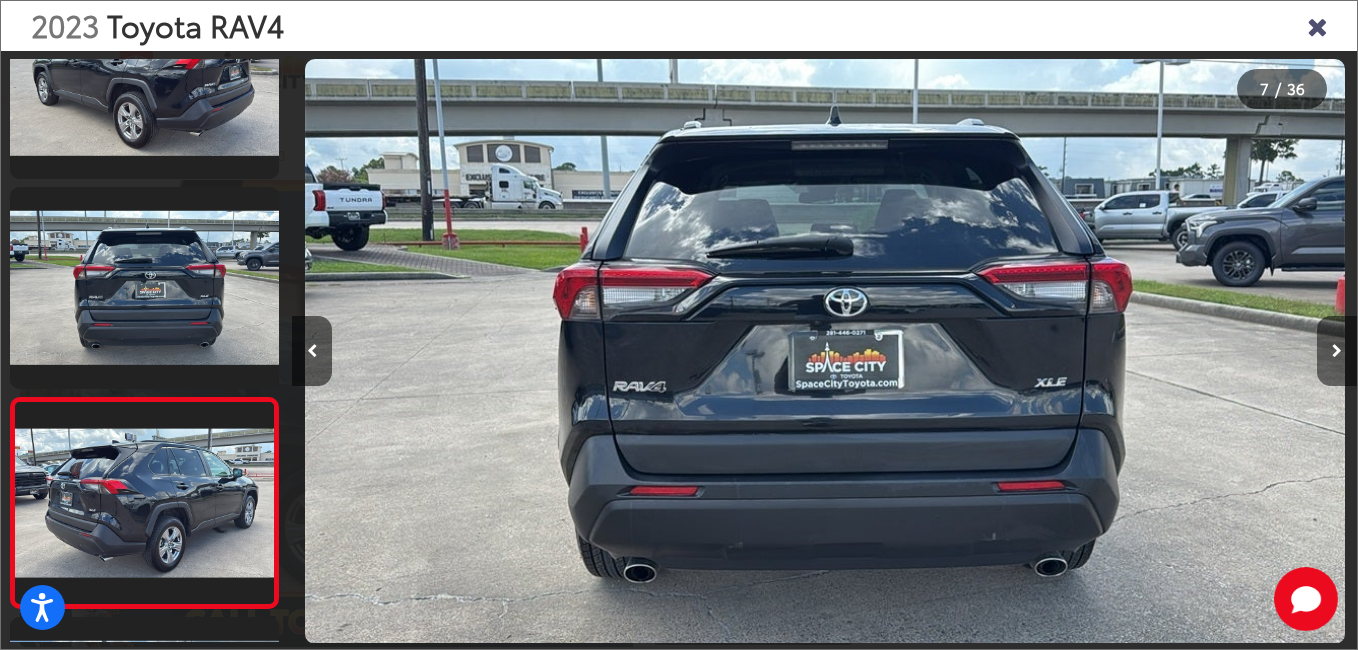 scroll, scrollTop: 0, scrollLeft: 5783, axis: horizontal 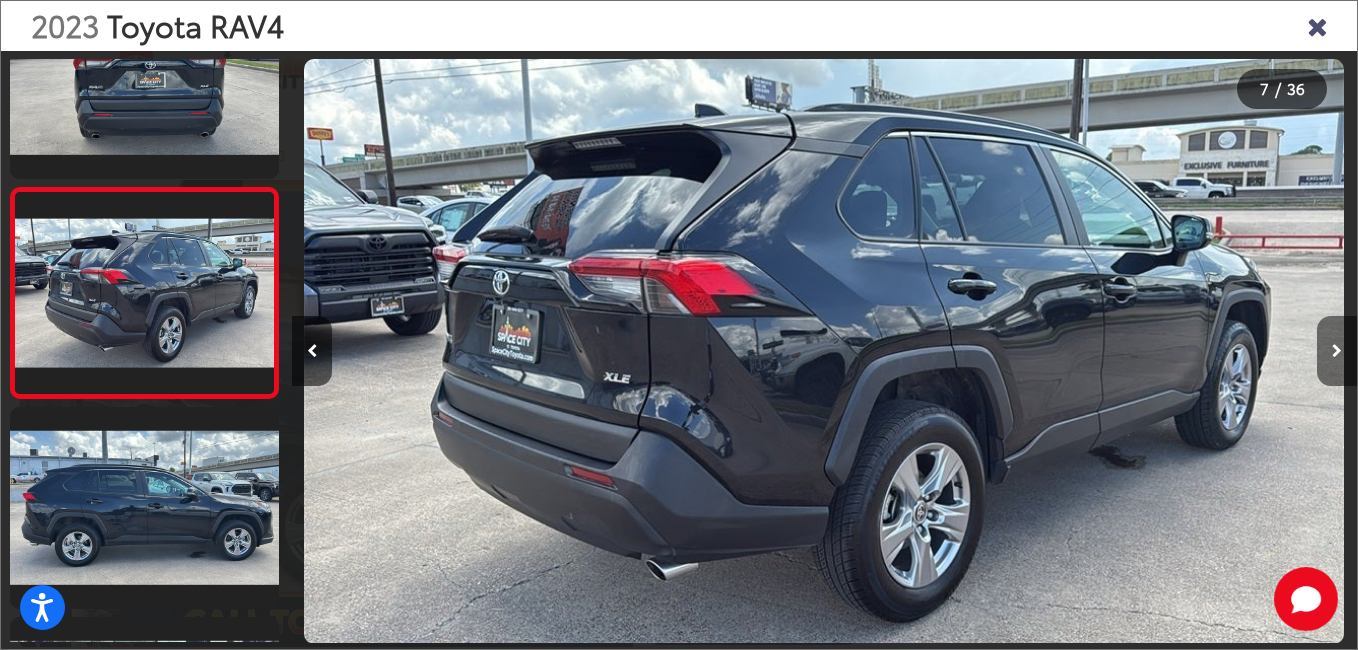 click at bounding box center [1337, 351] 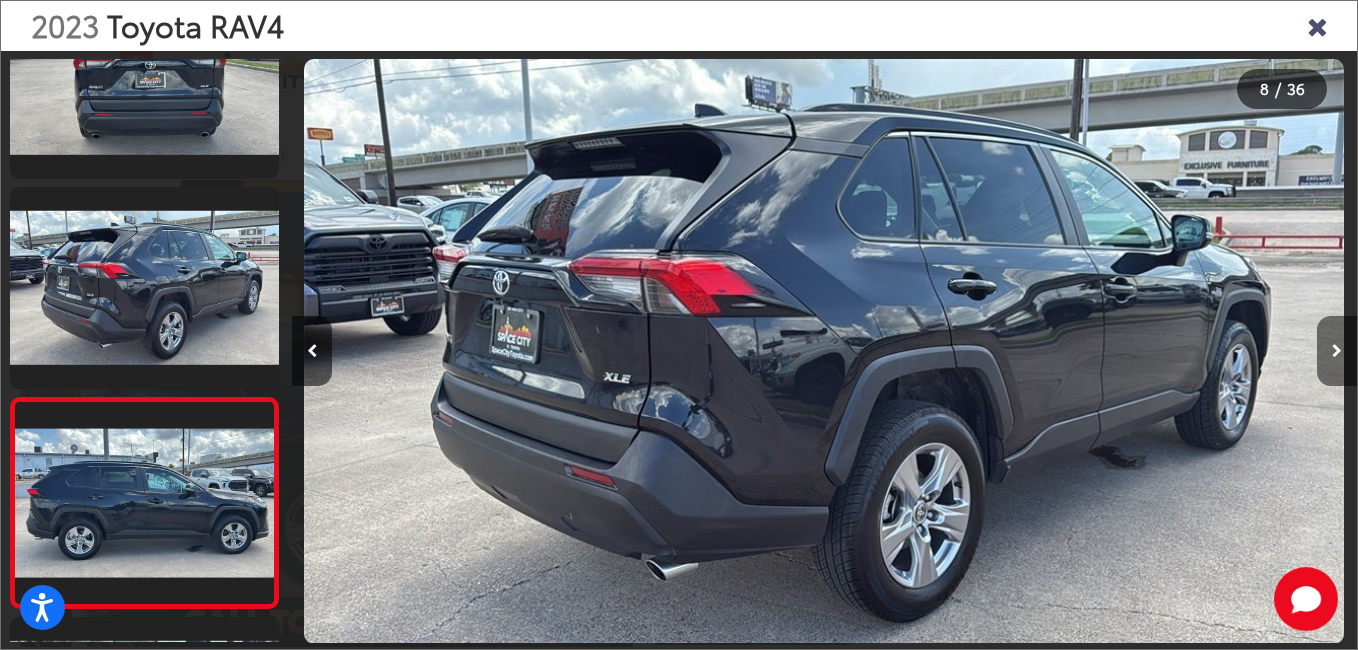 scroll, scrollTop: 0, scrollLeft: 6919, axis: horizontal 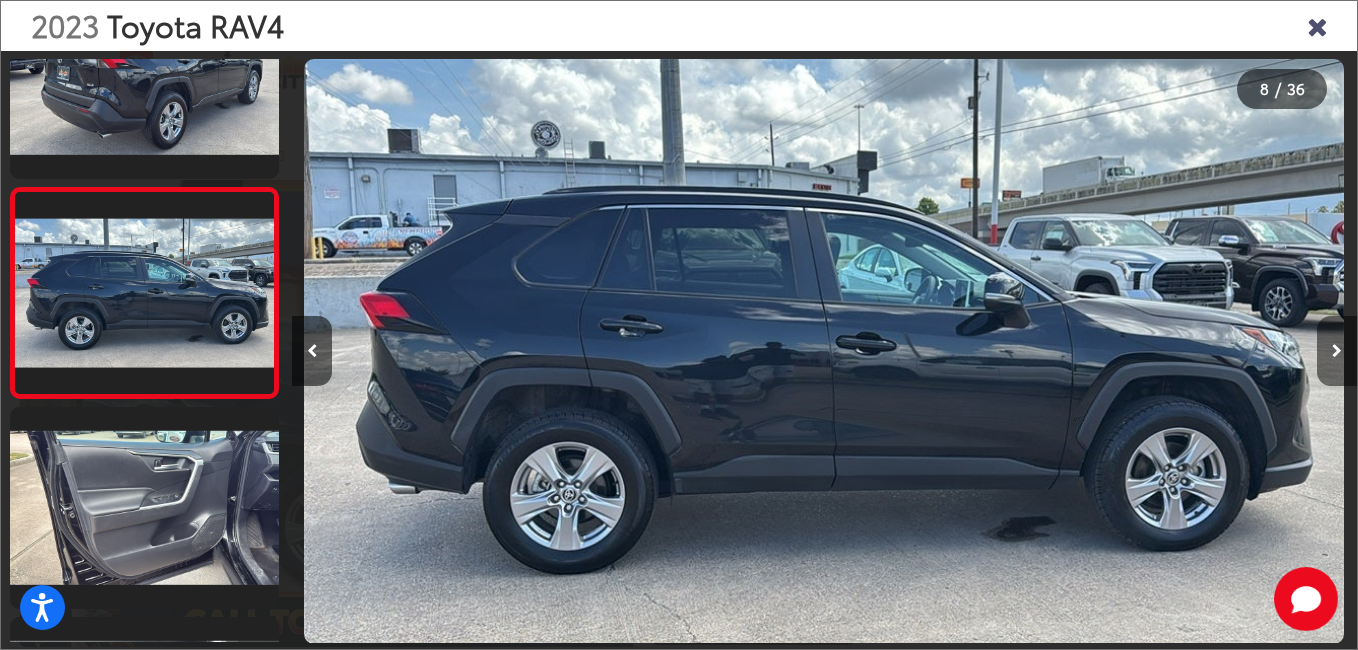 click at bounding box center [1337, 351] 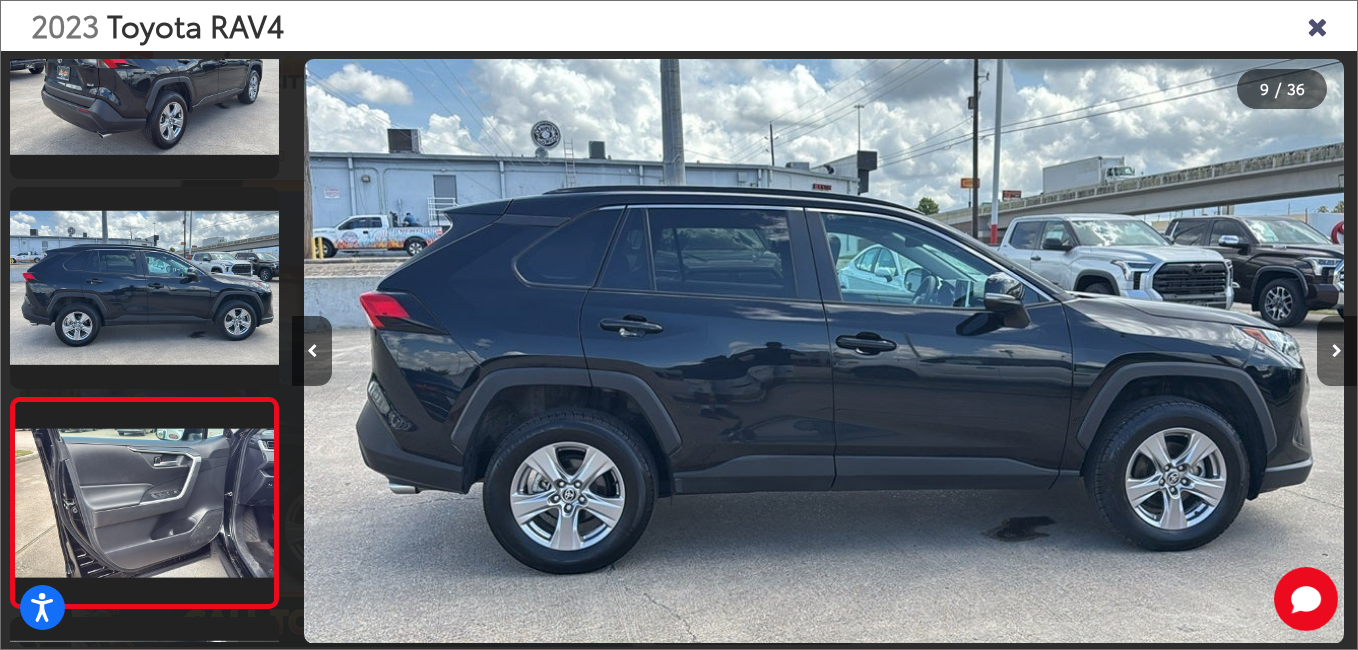 scroll, scrollTop: 0, scrollLeft: 7614, axis: horizontal 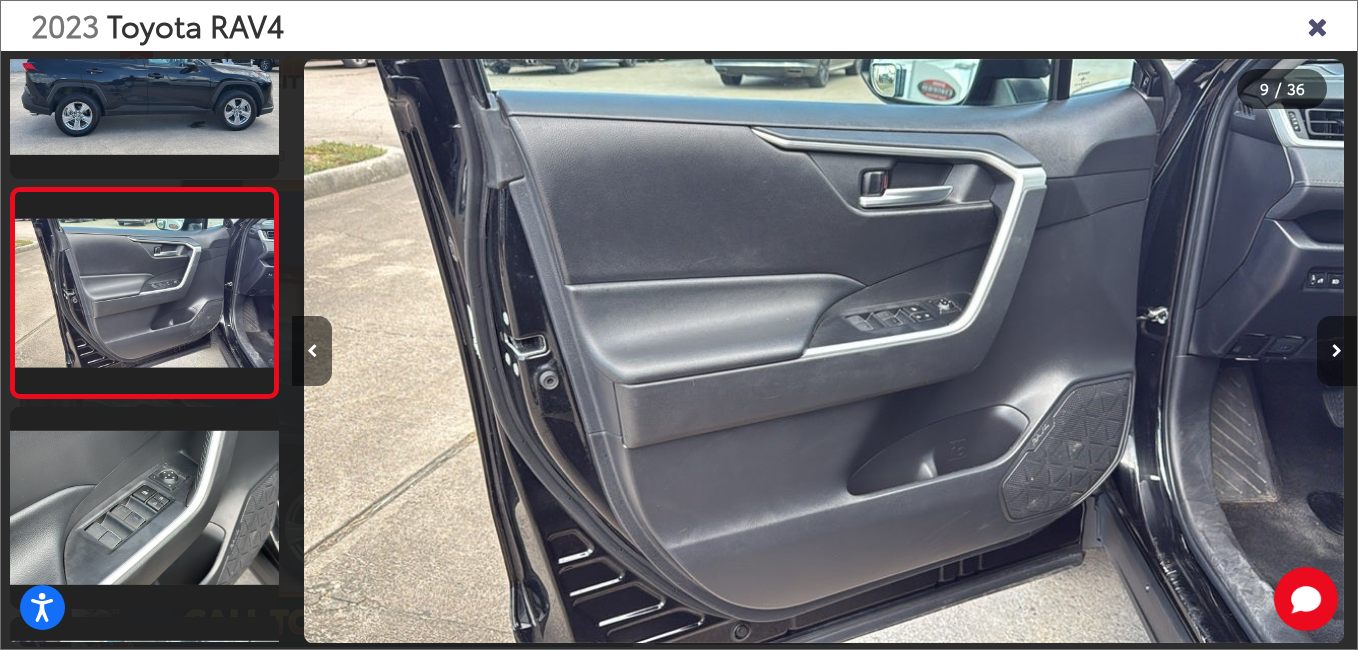 click at bounding box center (1337, 351) 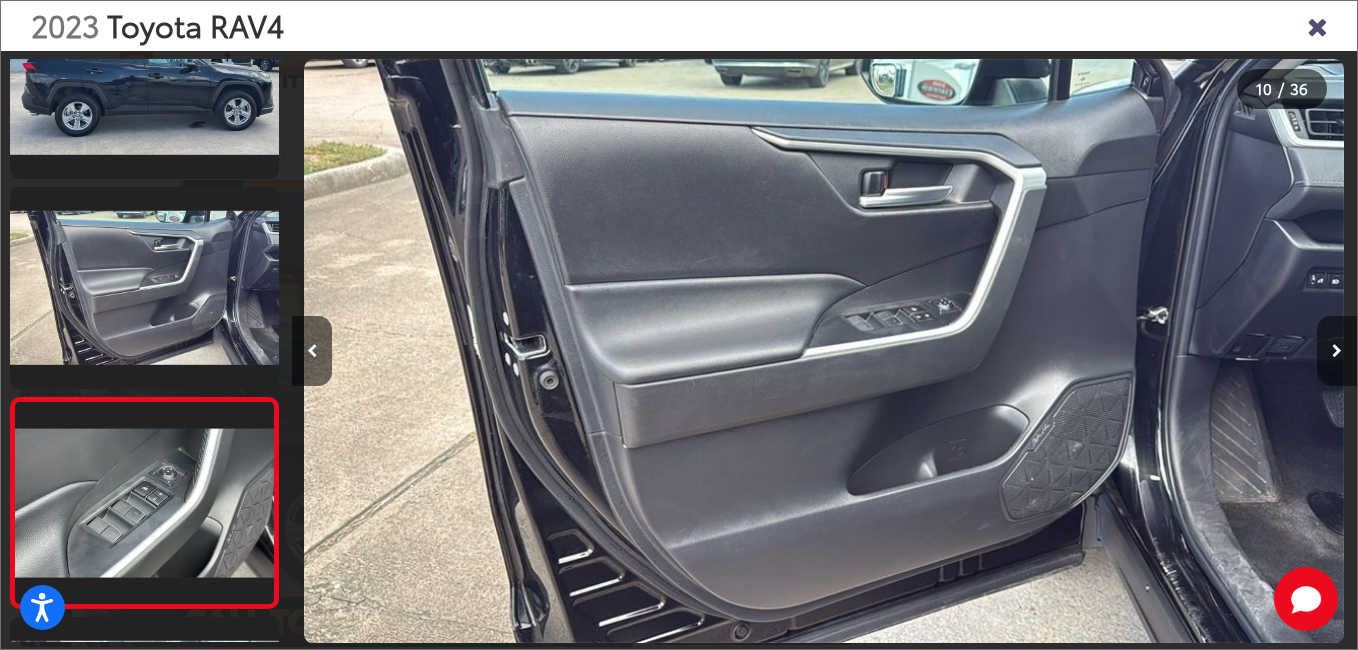 scroll, scrollTop: 0, scrollLeft: 8910, axis: horizontal 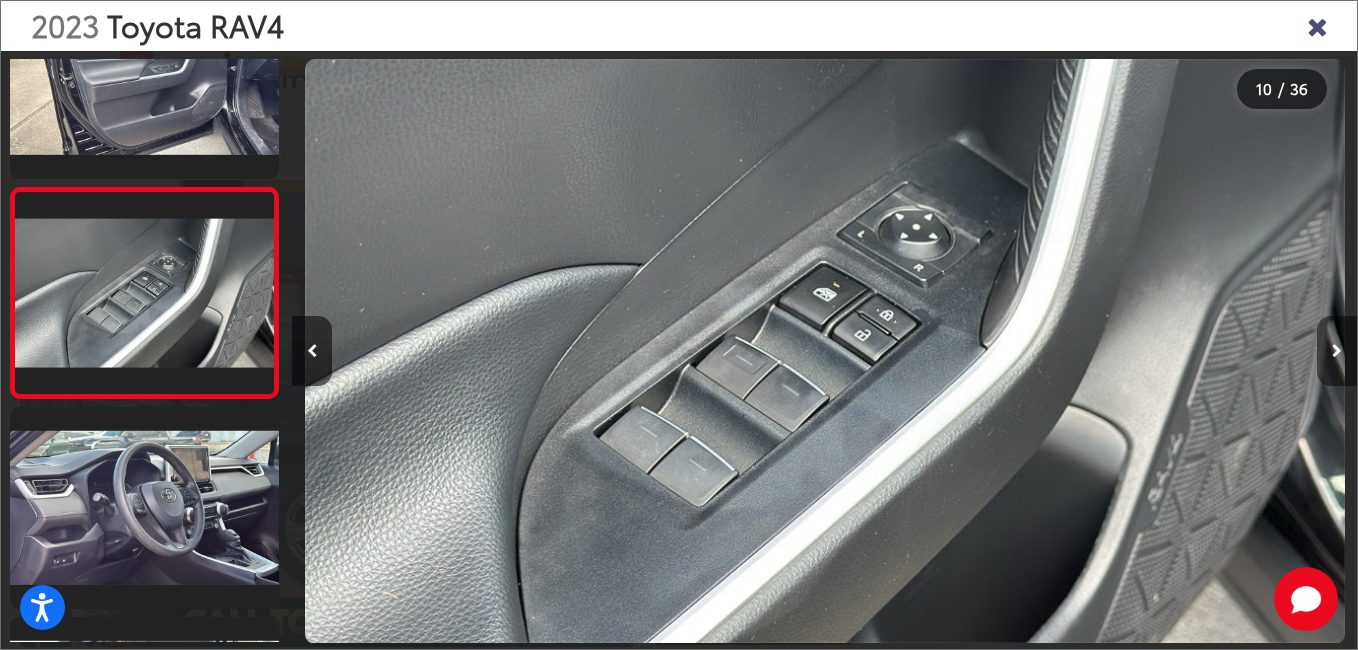 click at bounding box center [1337, 351] 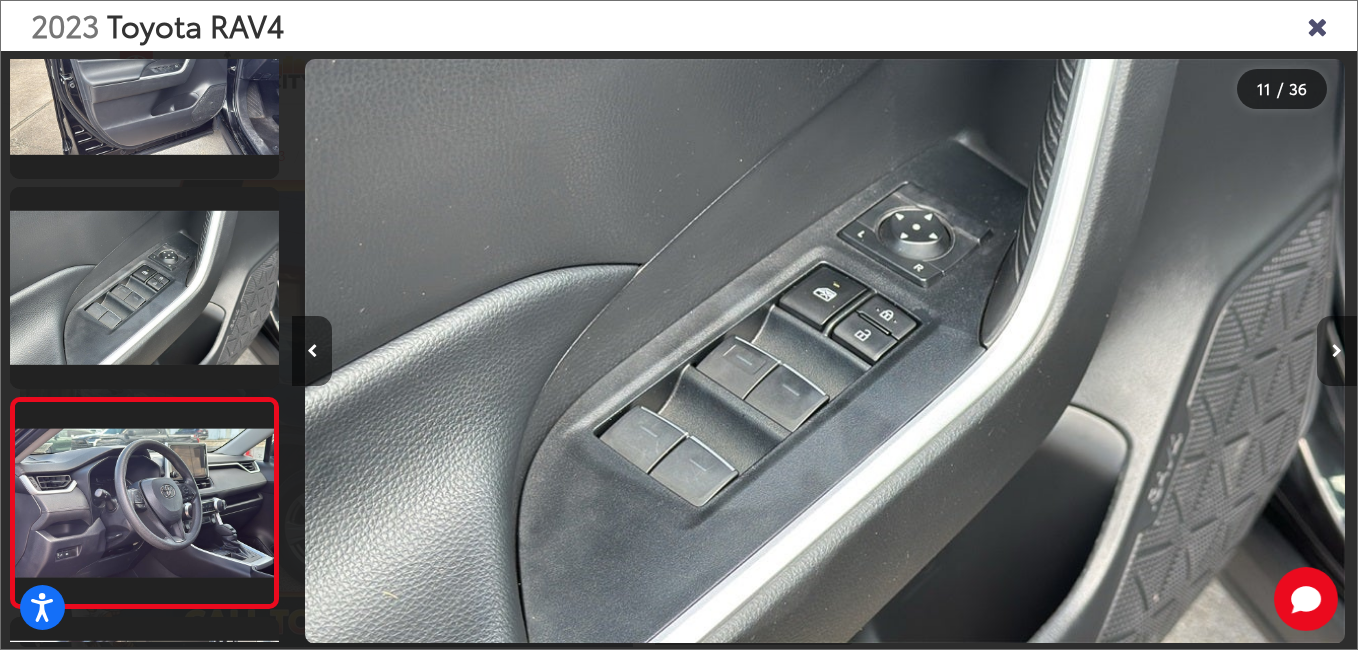 scroll, scrollTop: 0, scrollLeft: 9742, axis: horizontal 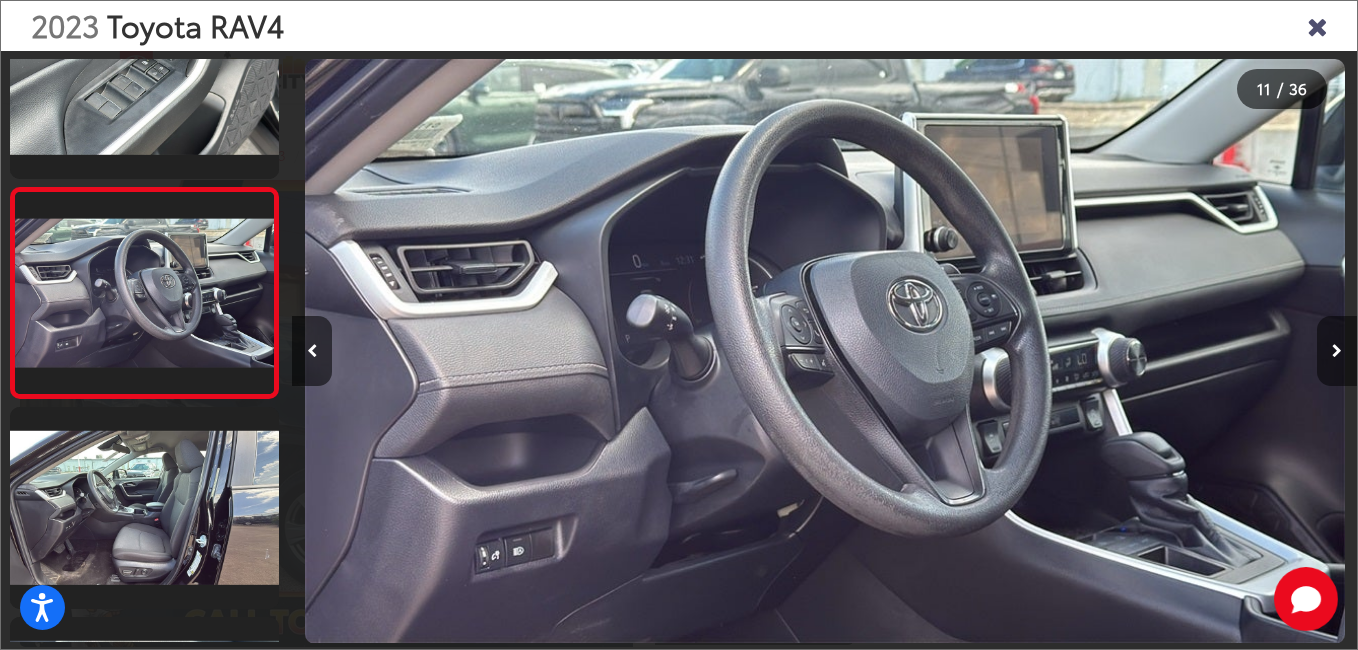 click at bounding box center [1337, 351] 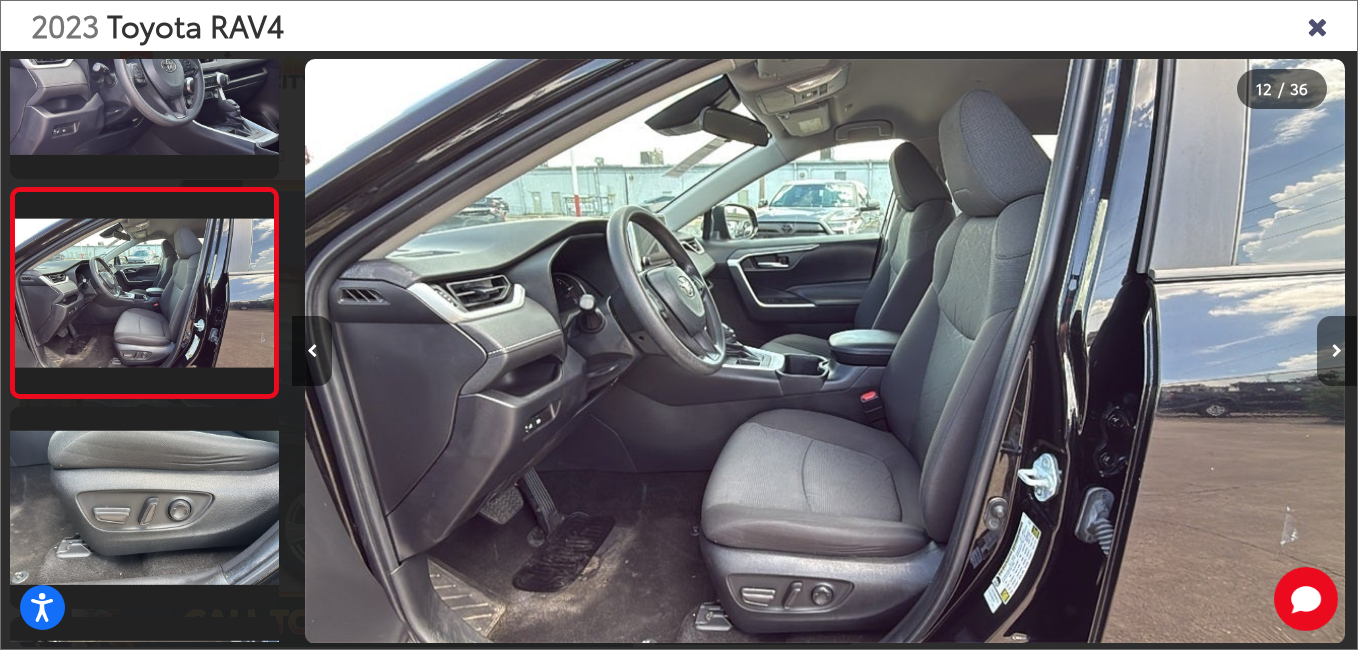 click at bounding box center [1337, 351] 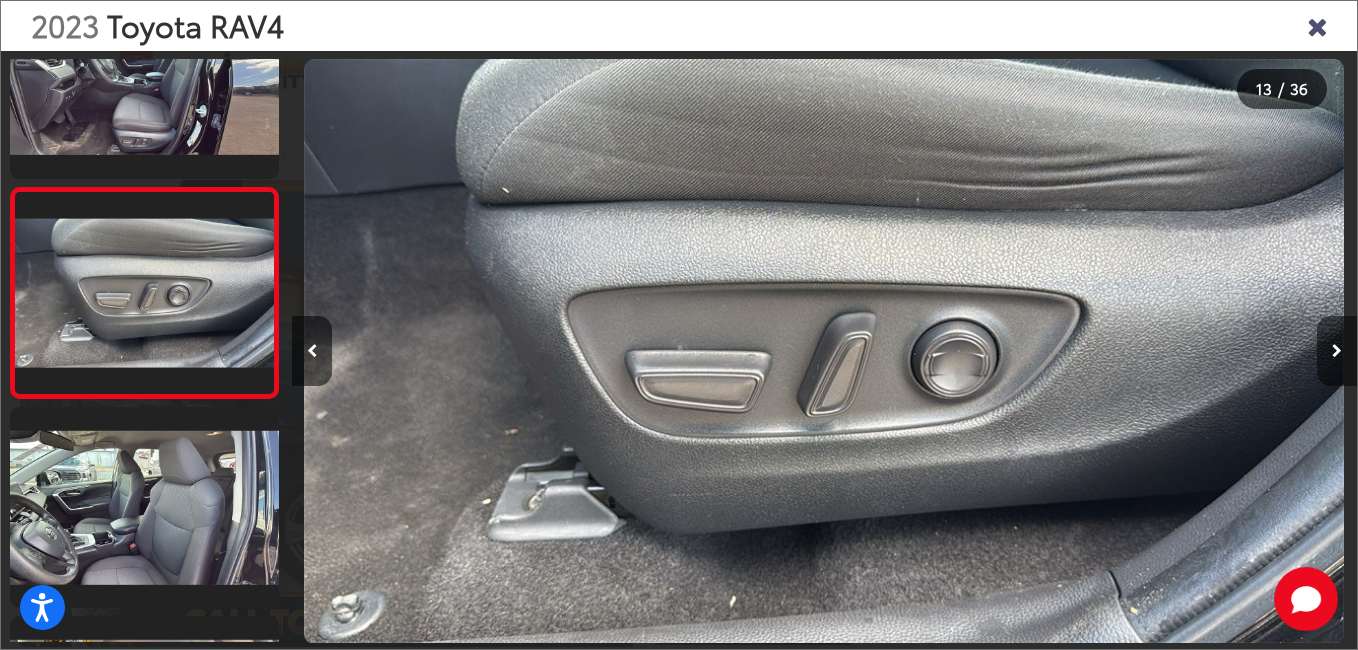 click at bounding box center (1337, 351) 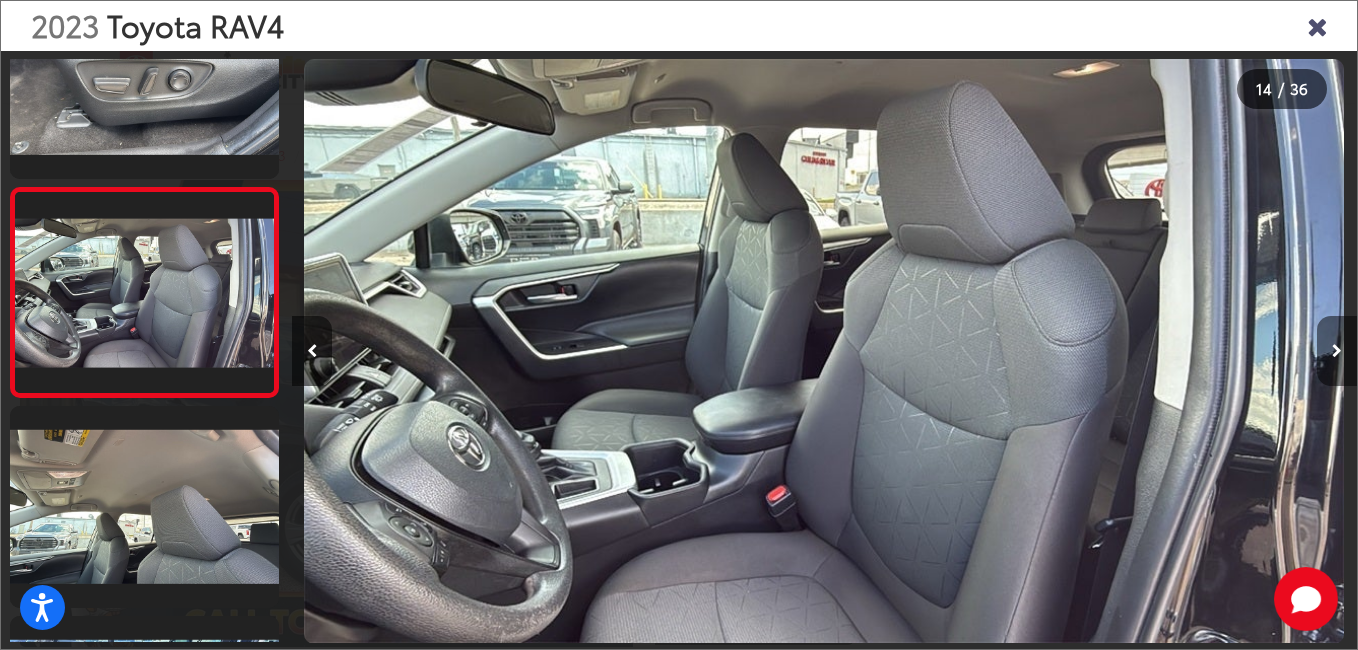 click at bounding box center (1337, 351) 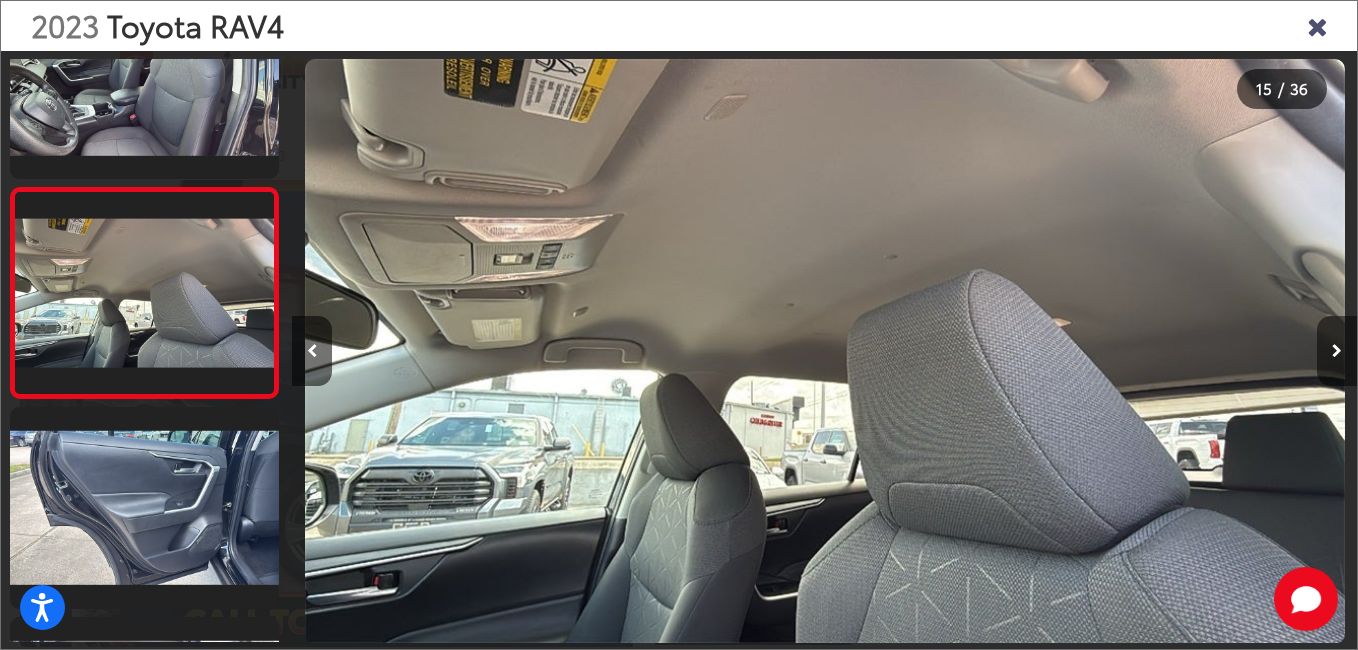 click at bounding box center [1337, 351] 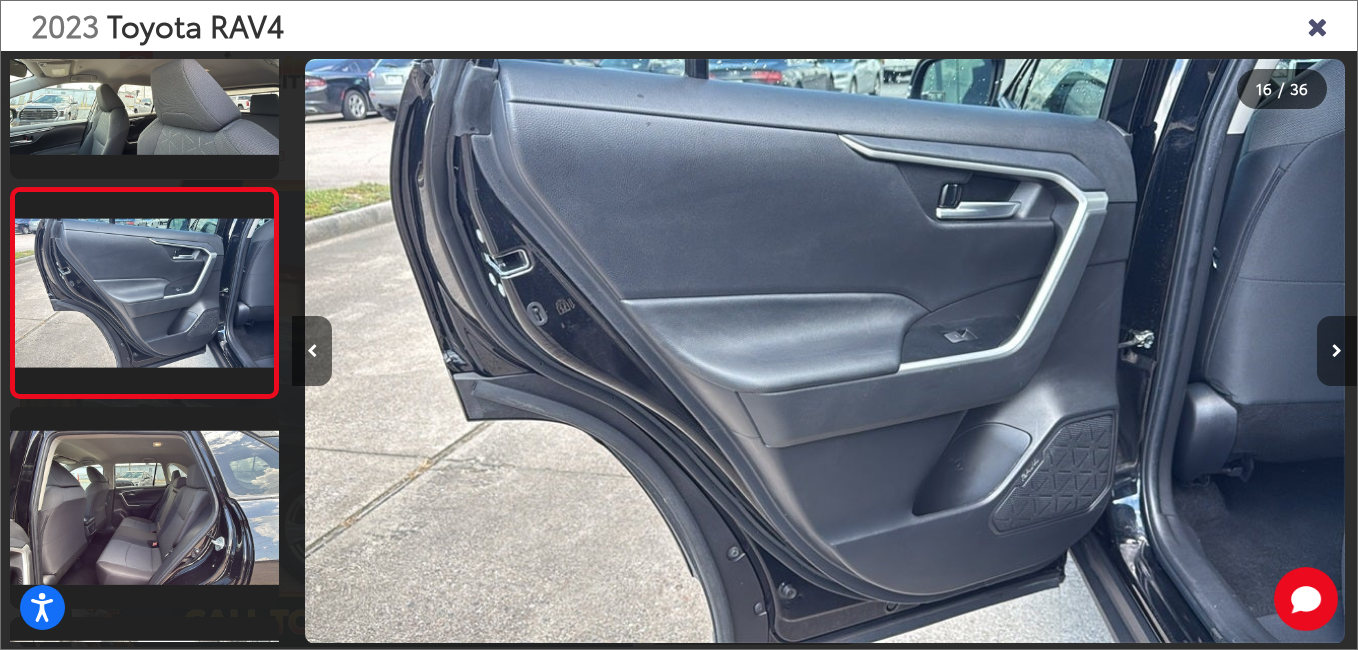 click at bounding box center (1337, 351) 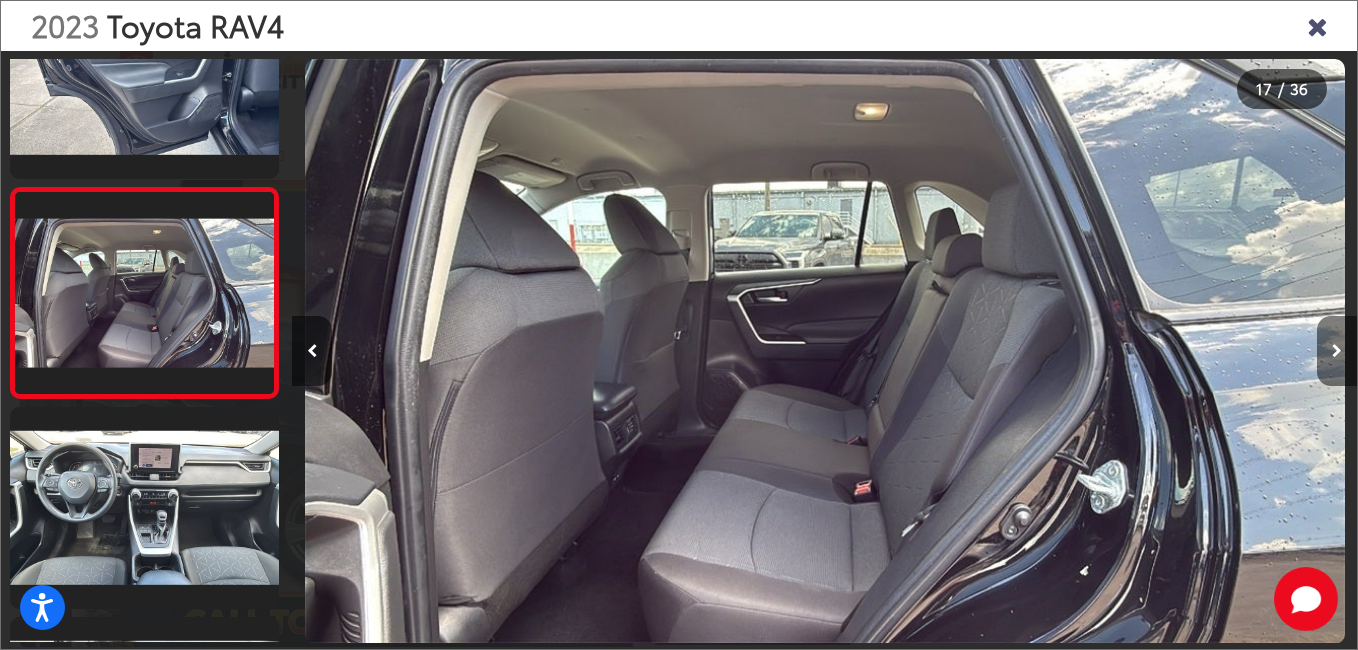 click at bounding box center [1337, 351] 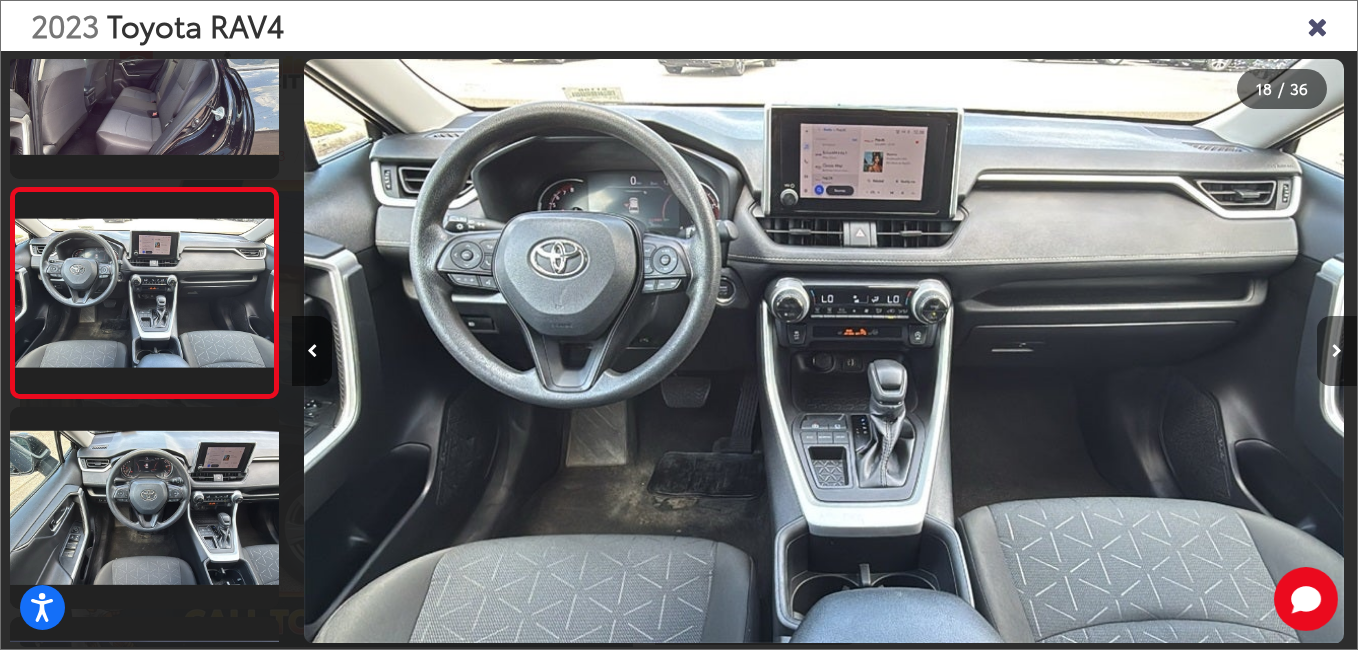 click at bounding box center (1337, 351) 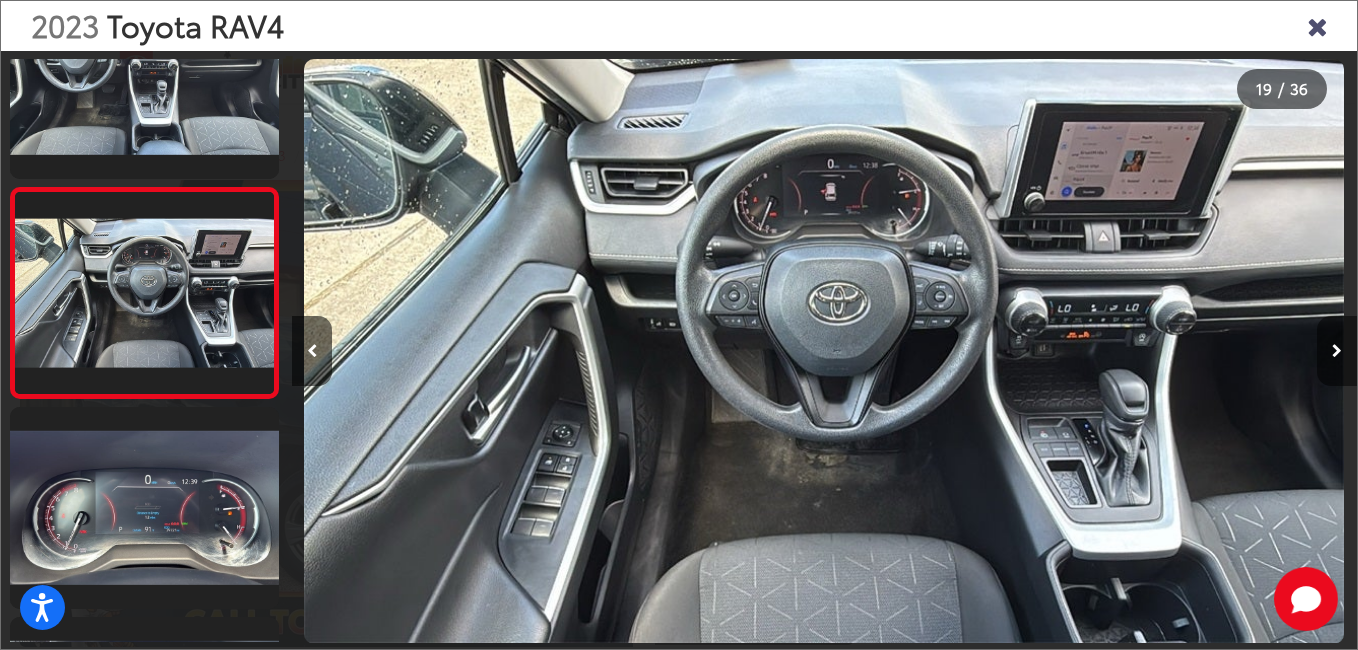 click at bounding box center [1337, 351] 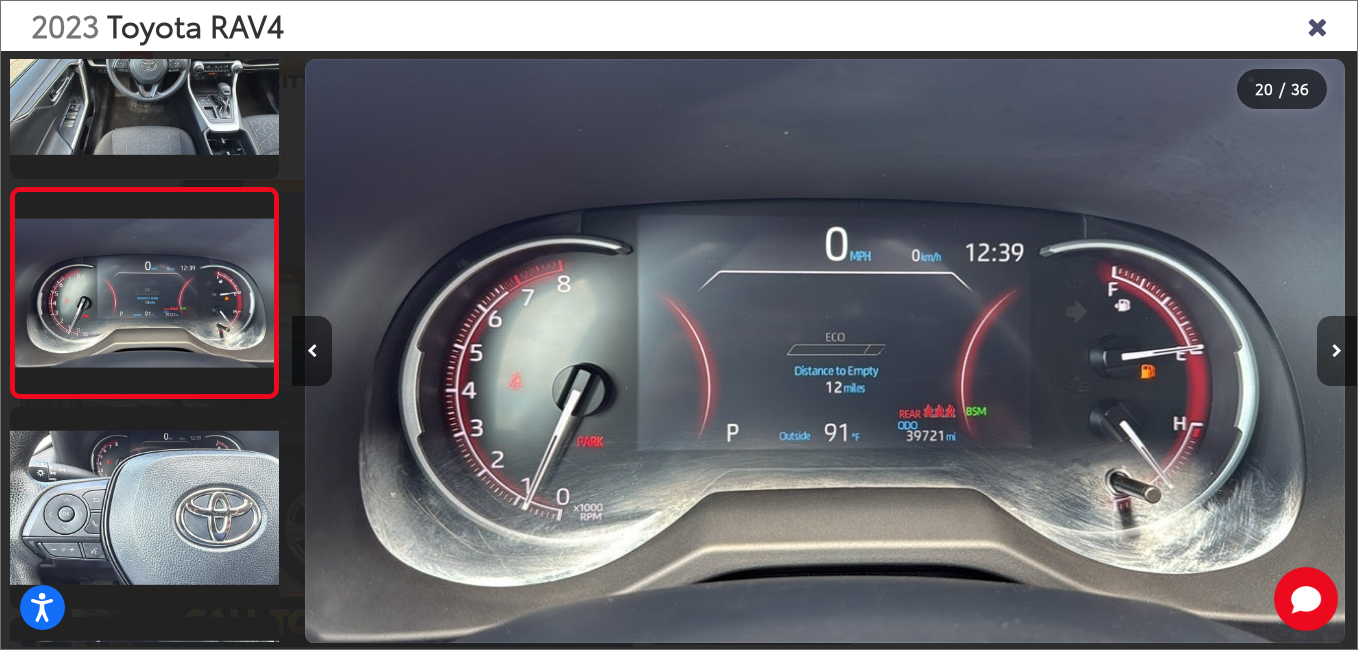 click at bounding box center [1337, 351] 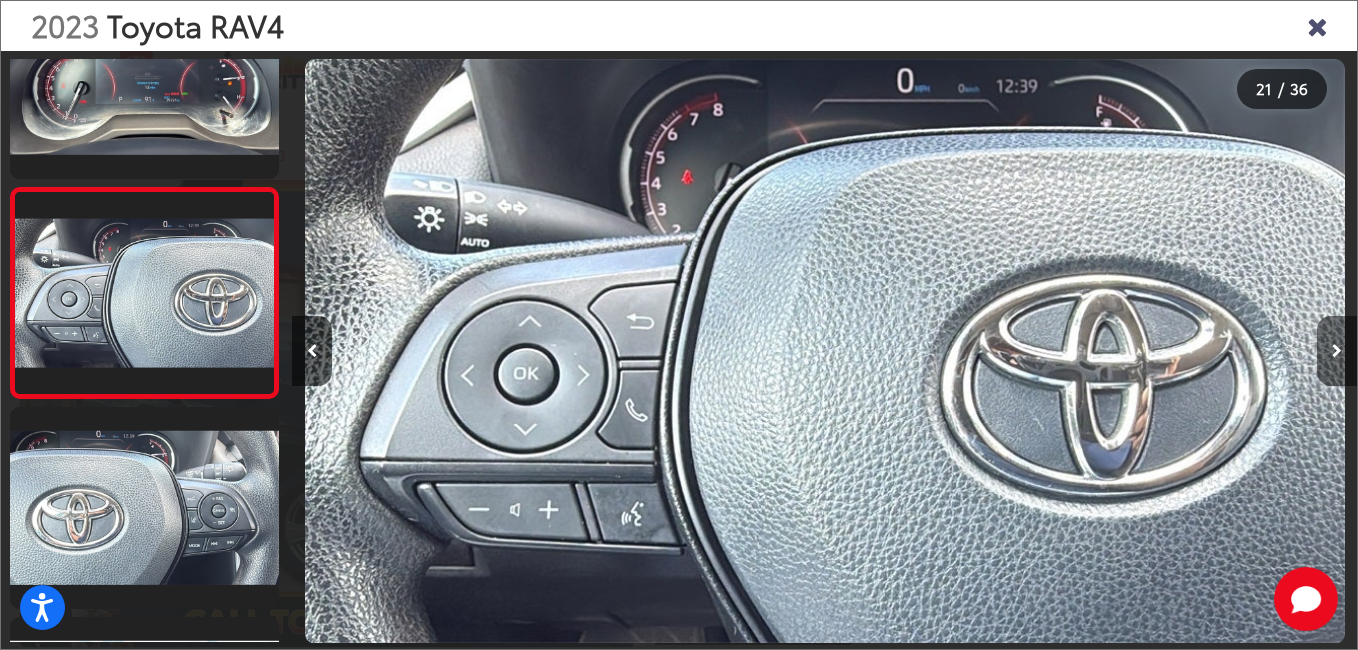 click at bounding box center (1337, 351) 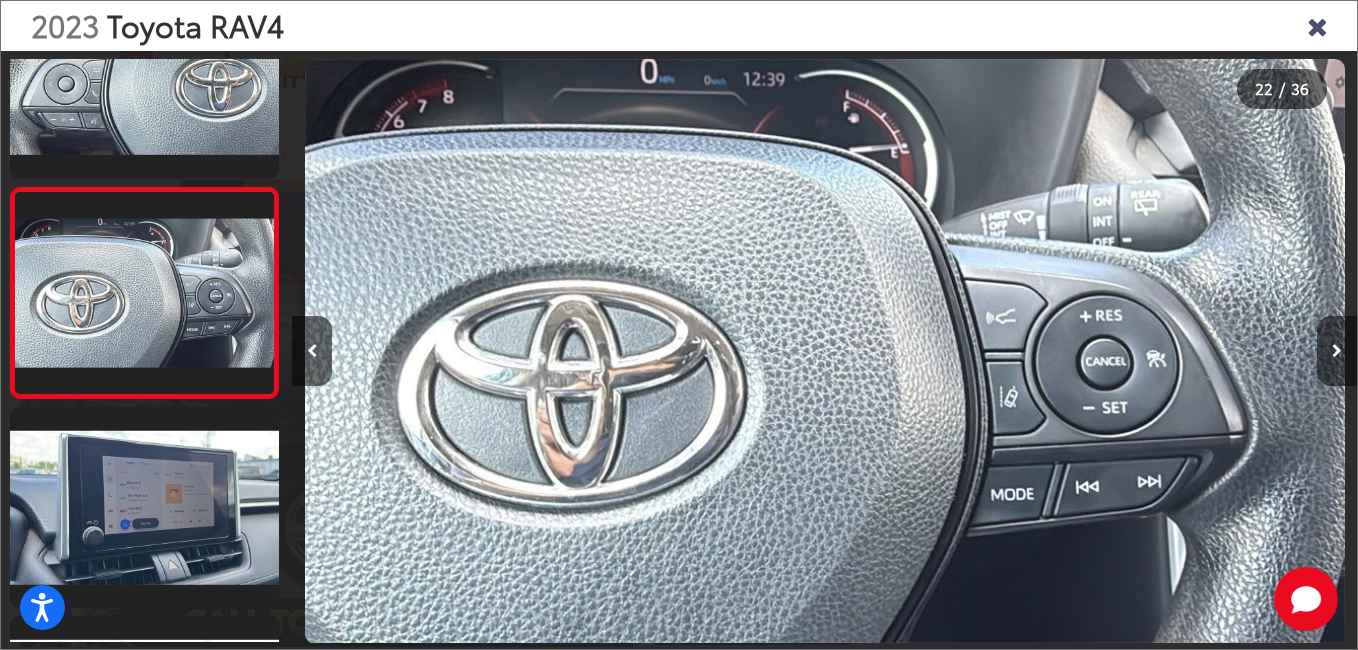 click at bounding box center [1337, 351] 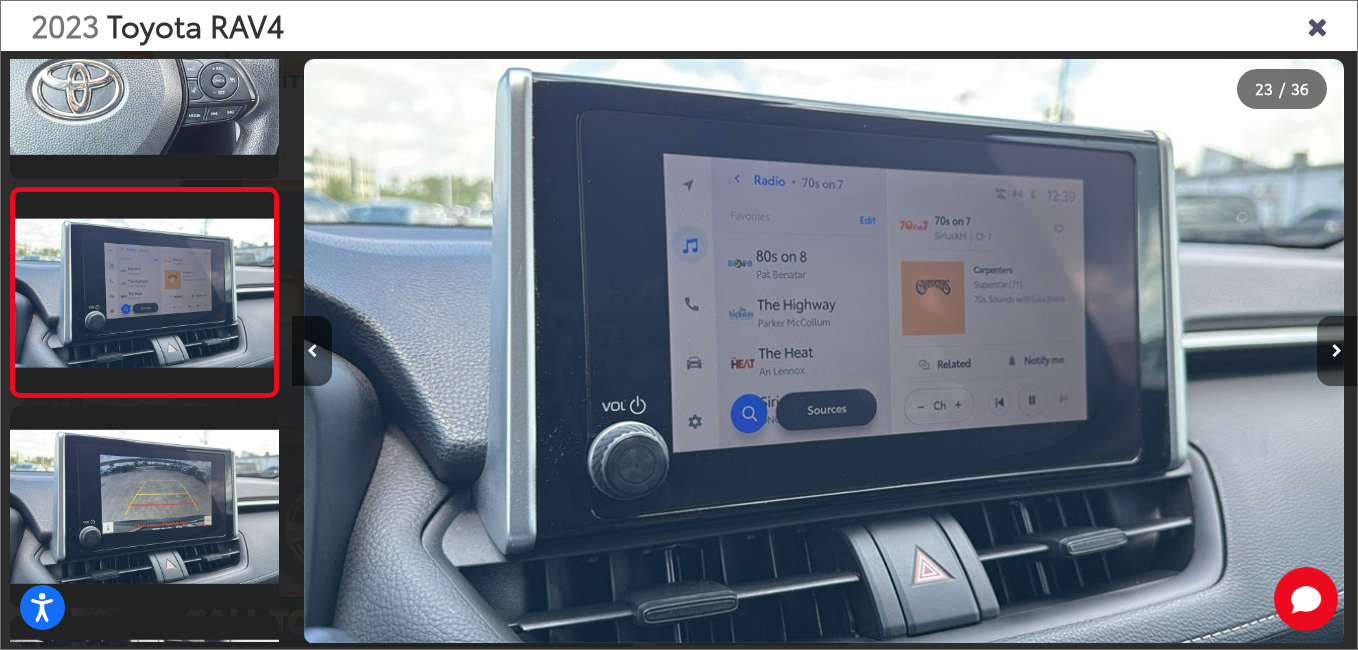 click at bounding box center (1337, 351) 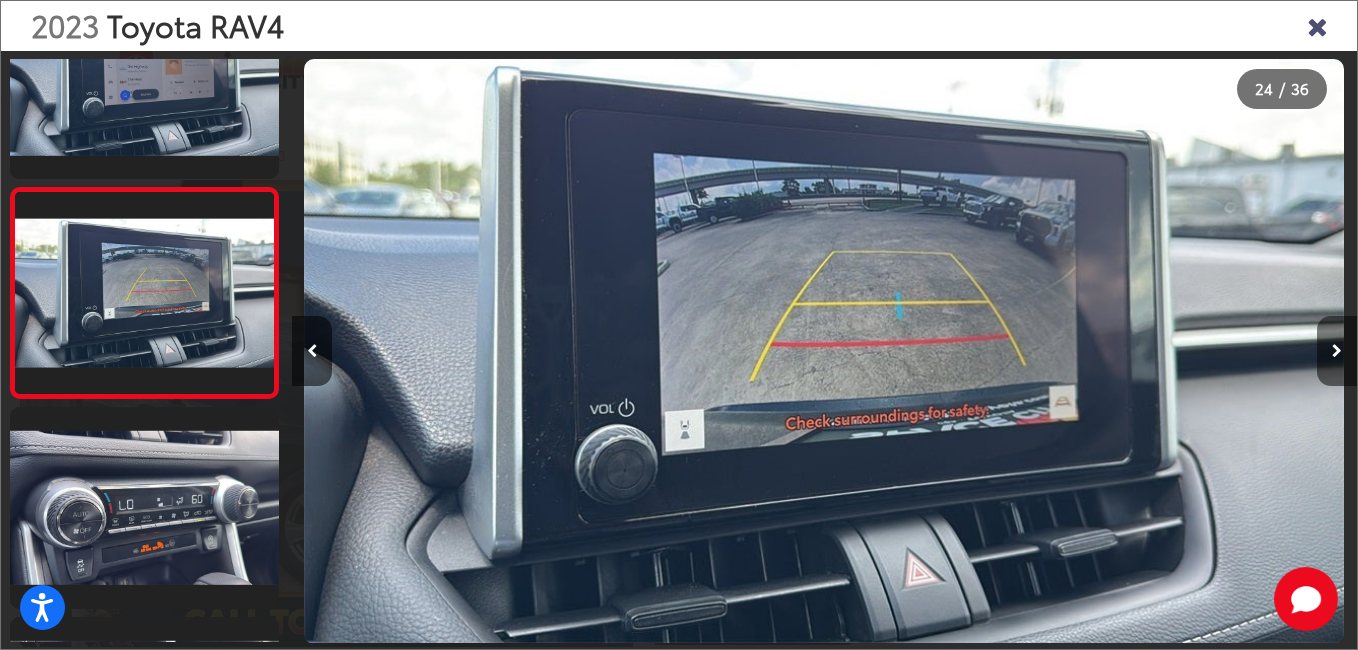 click at bounding box center (1337, 351) 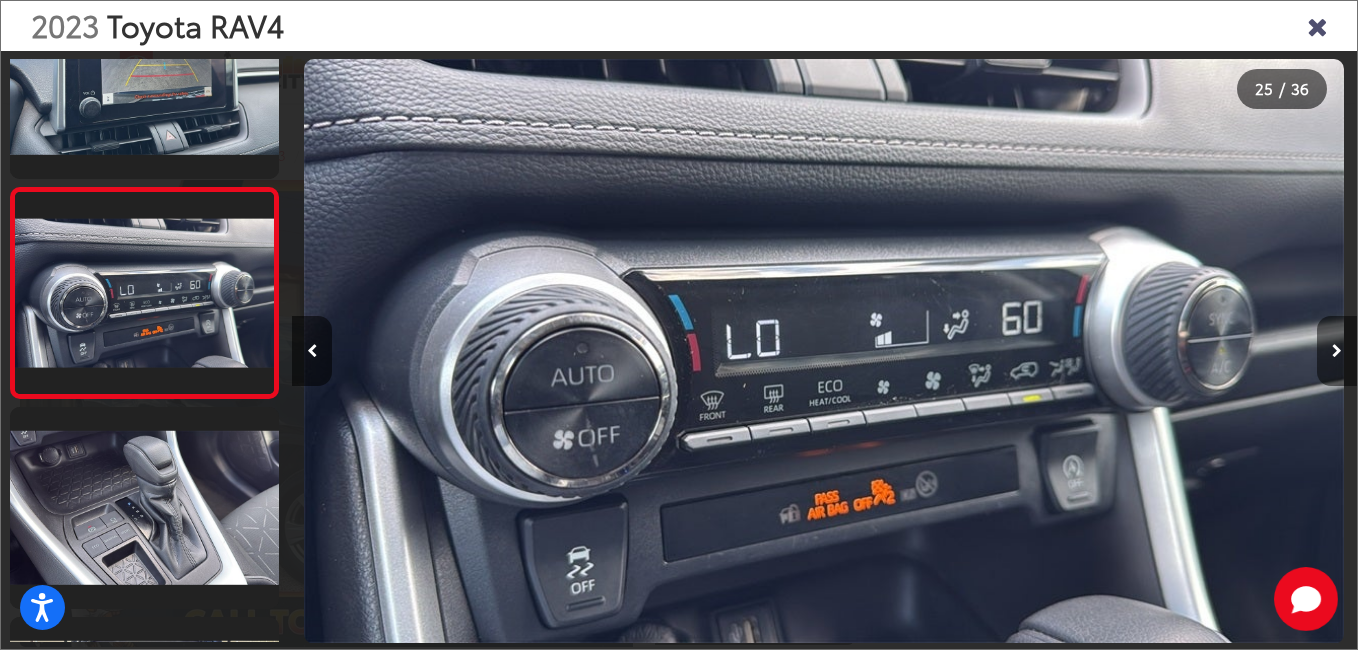 click at bounding box center [1337, 351] 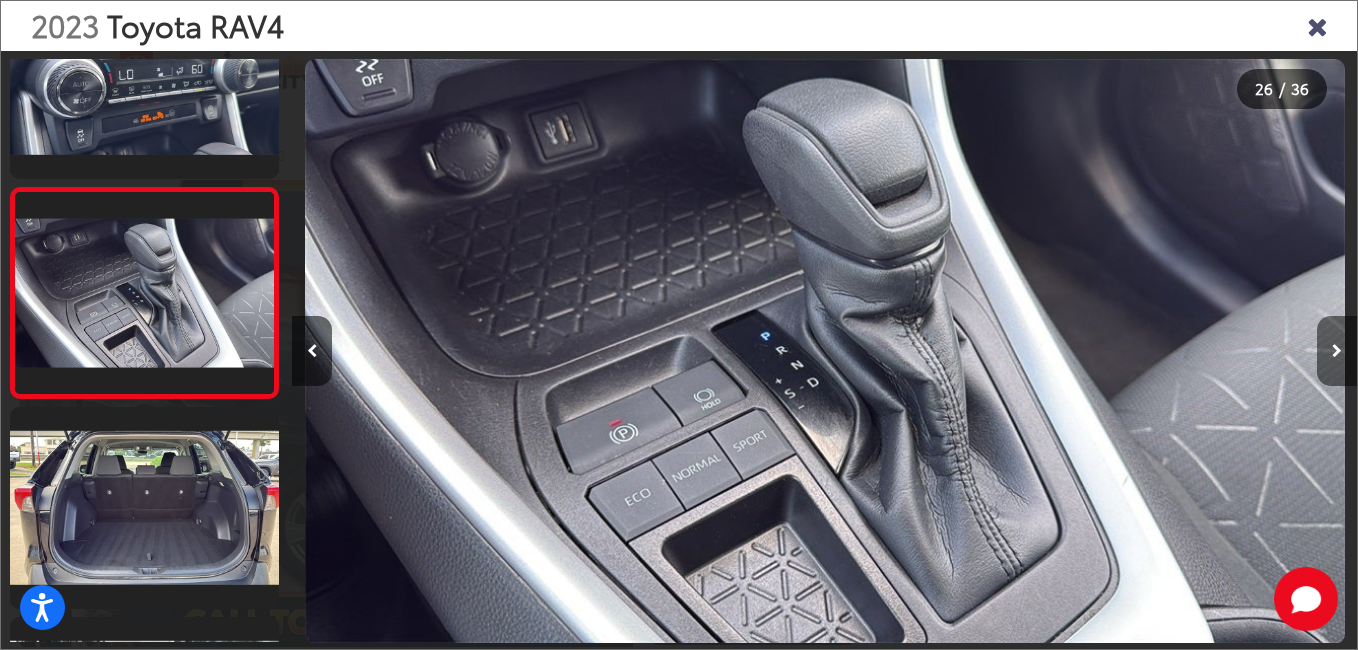 click at bounding box center (1337, 351) 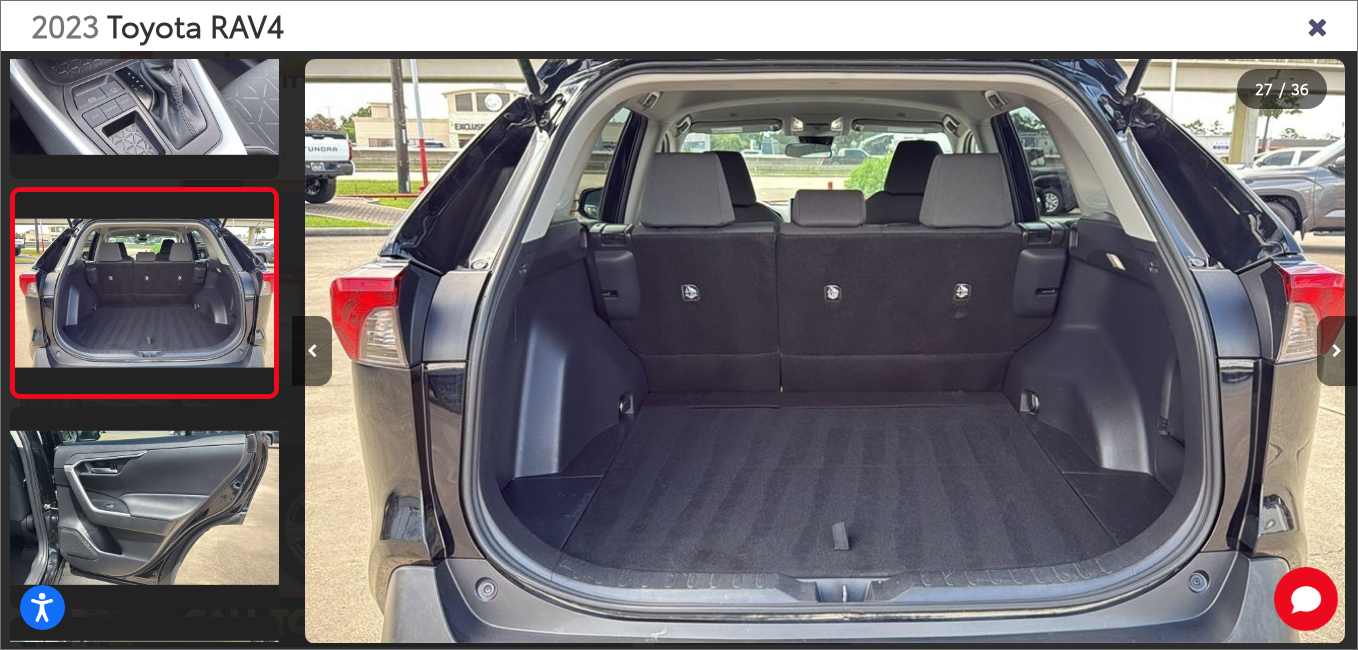 click at bounding box center [1337, 351] 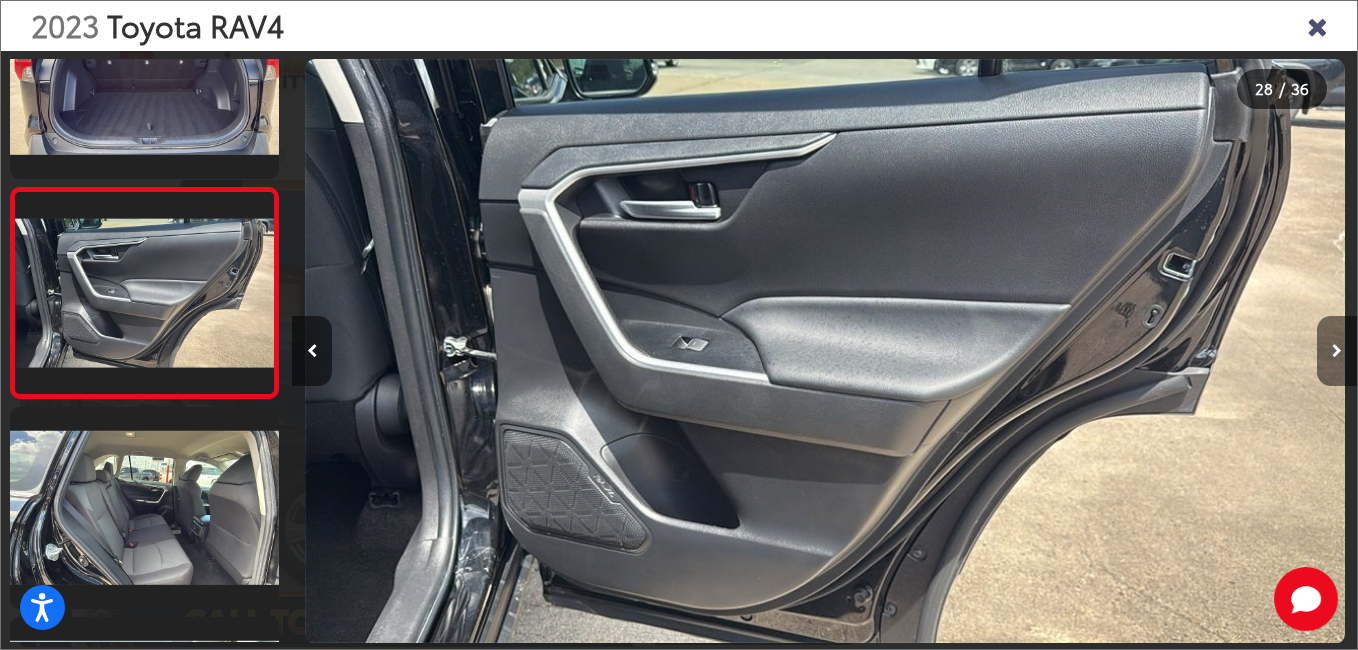 click at bounding box center [1337, 351] 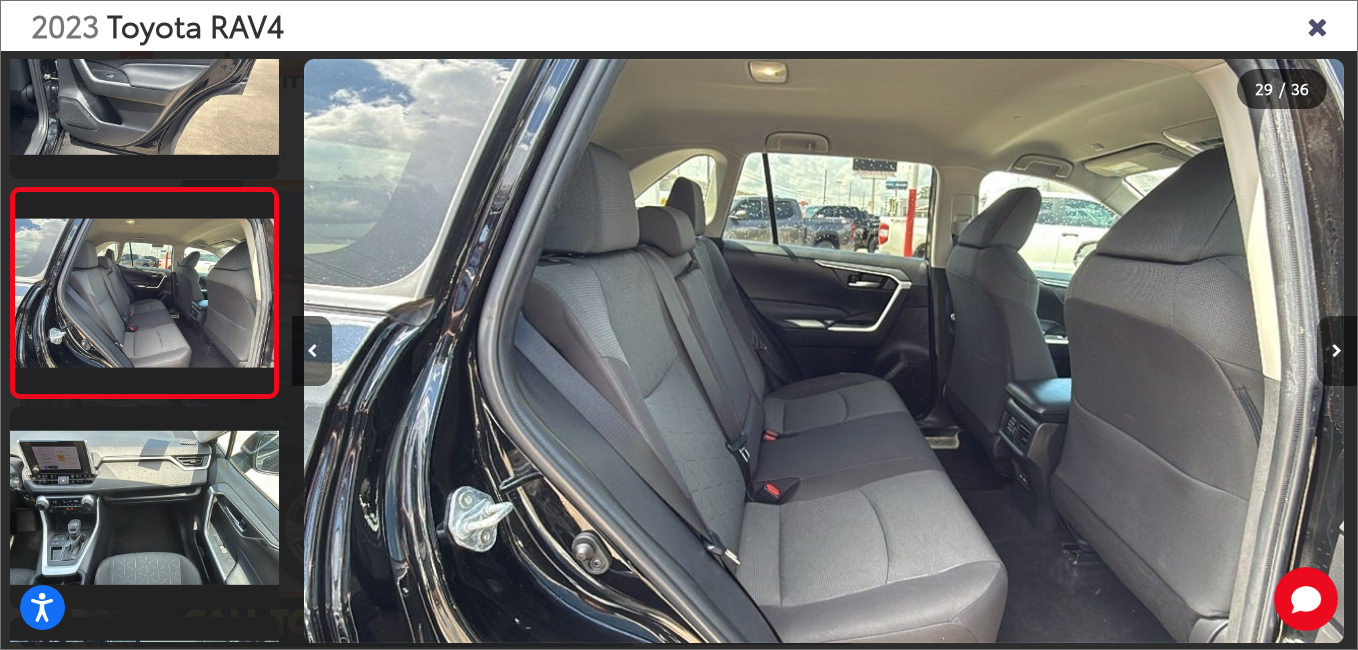 click at bounding box center (1337, 351) 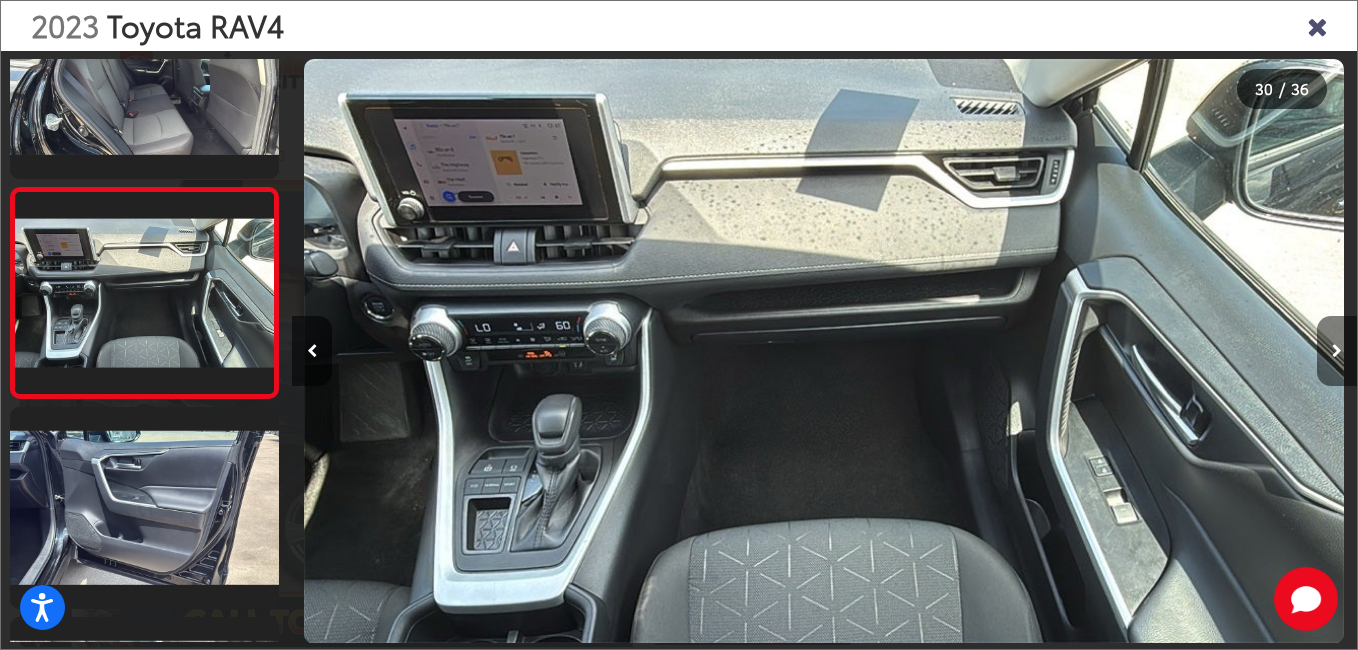 click at bounding box center (1337, 351) 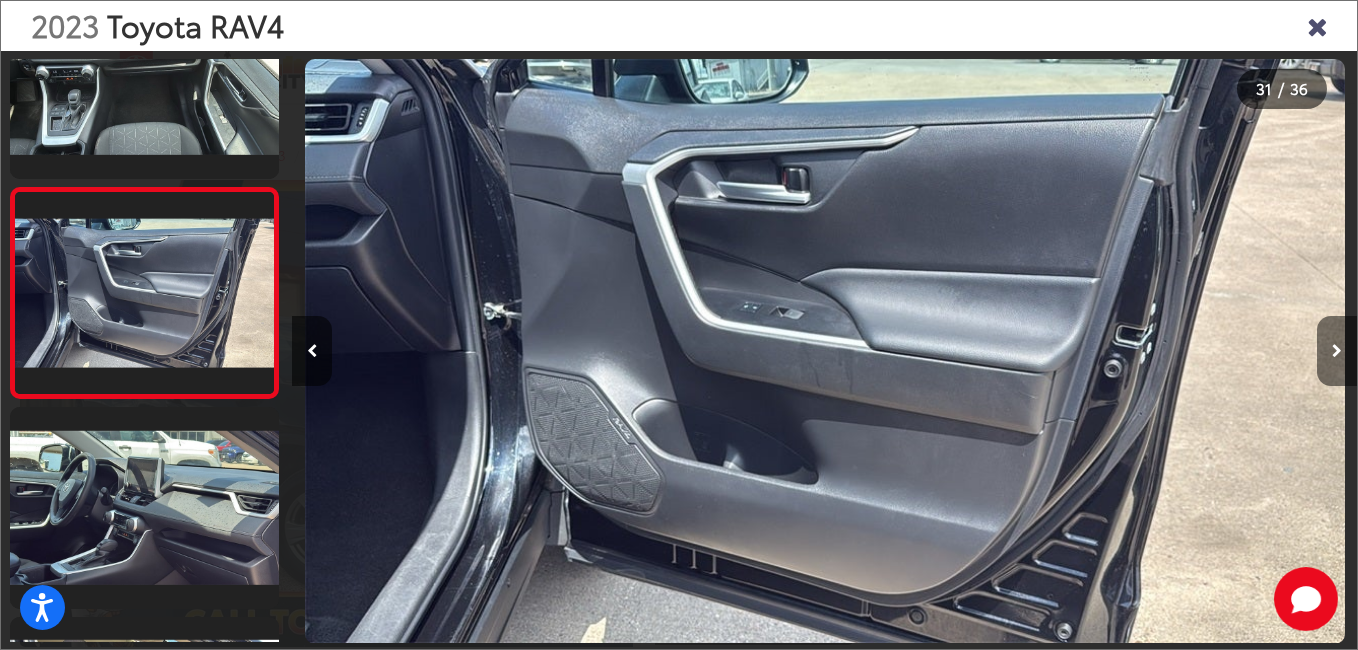 click at bounding box center (1337, 351) 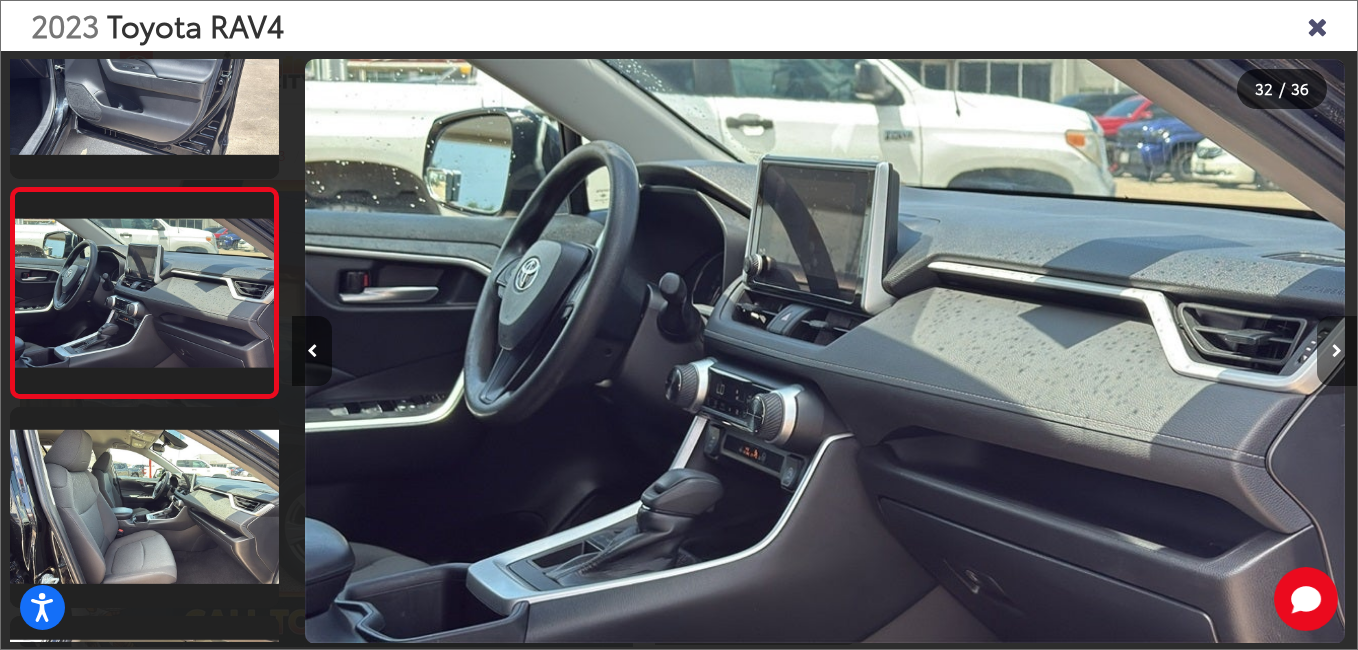click at bounding box center [1337, 351] 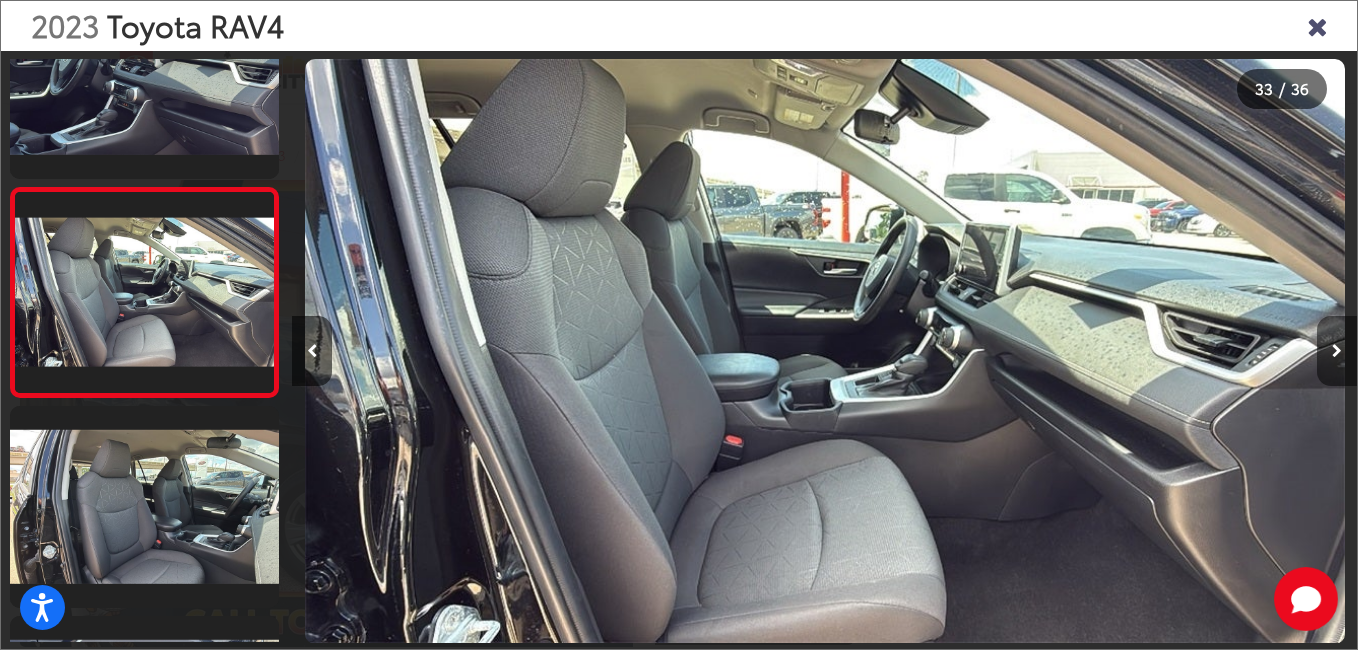 click at bounding box center [1337, 351] 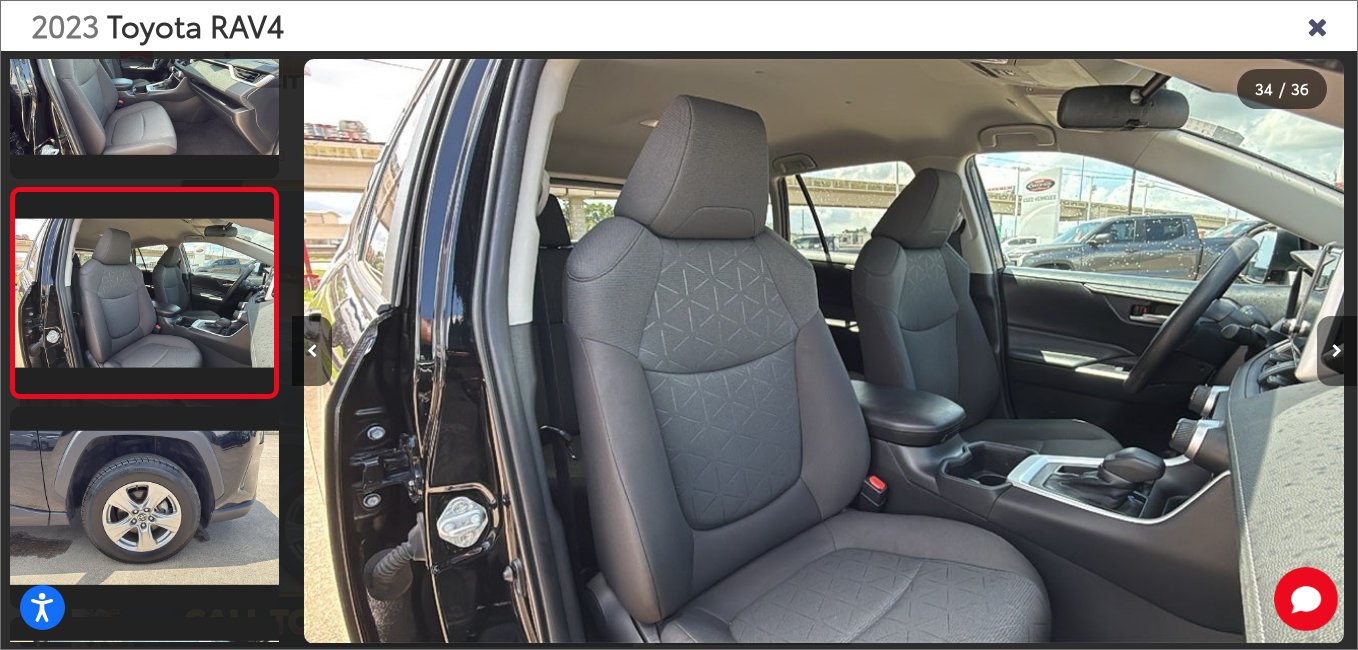 click at bounding box center [1337, 351] 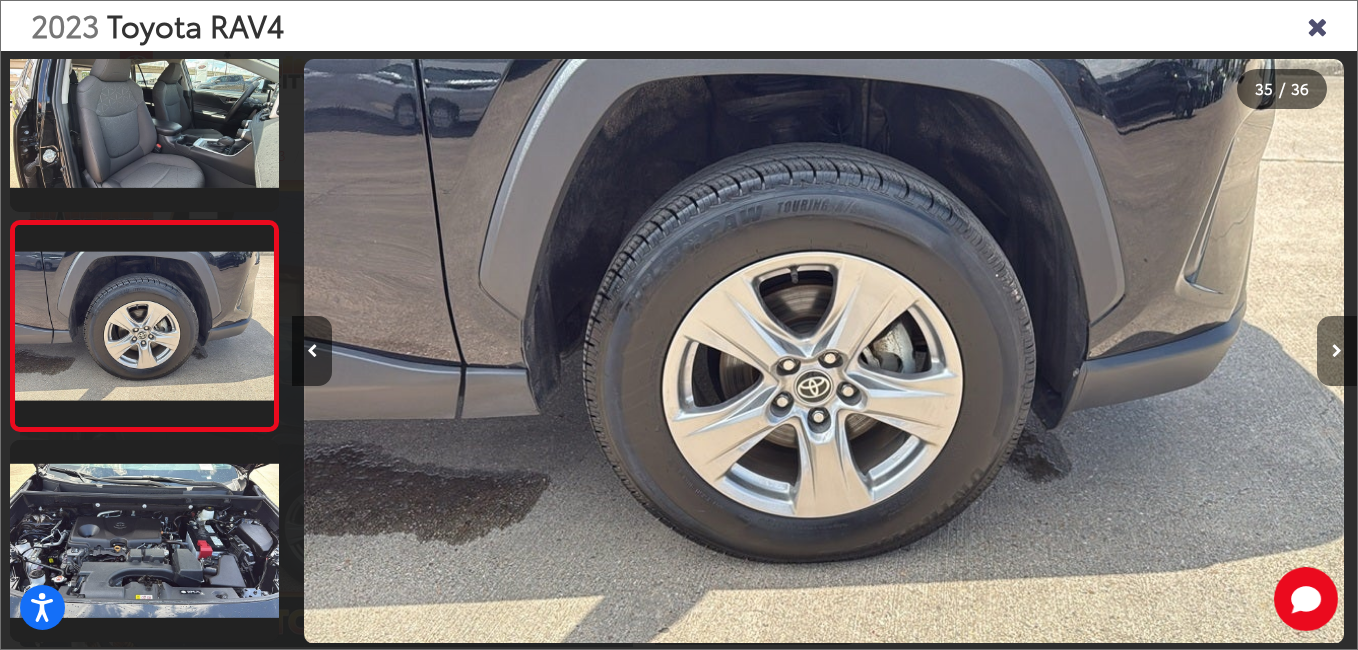click at bounding box center [1337, 351] 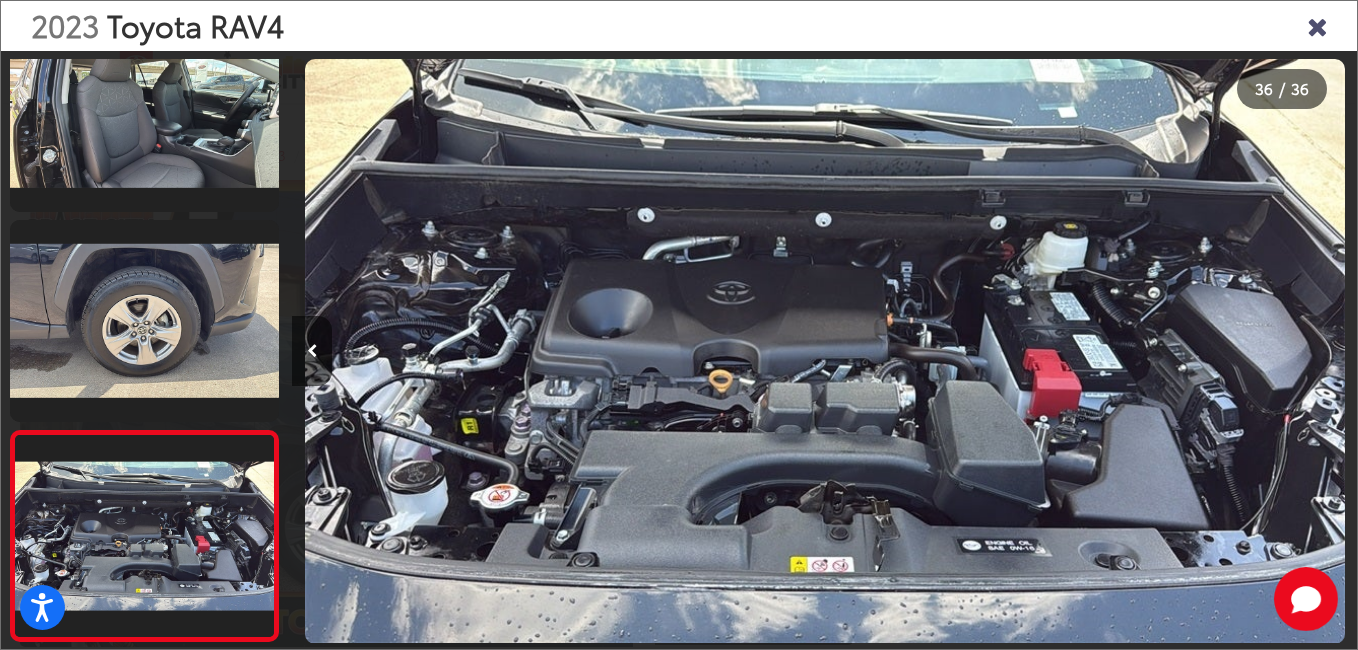 click at bounding box center (1317, 25) 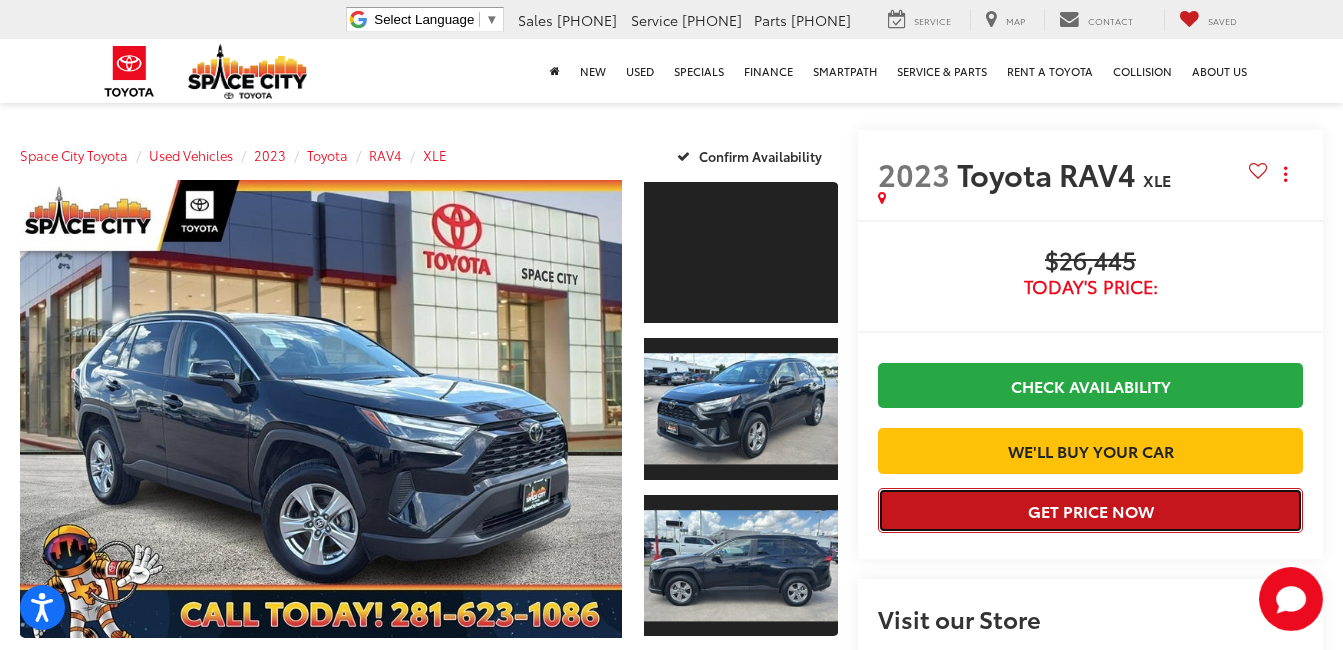 click on "Get Price Now" at bounding box center [1090, 510] 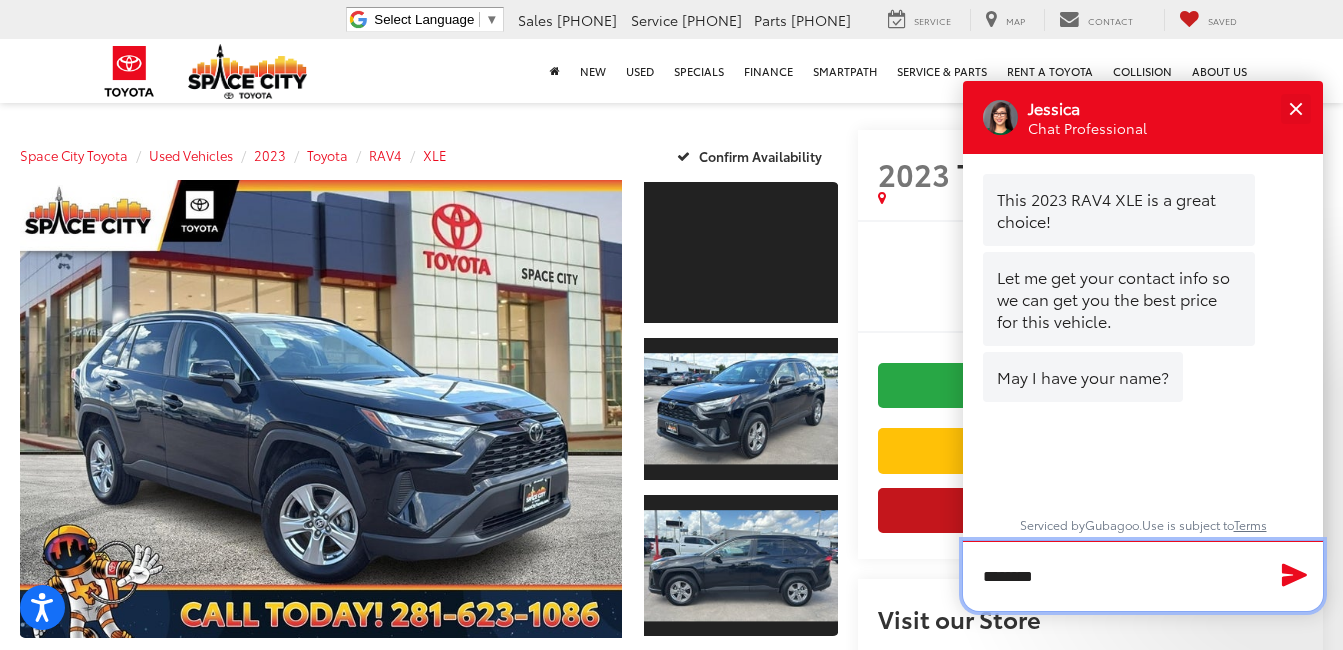 type on "*********" 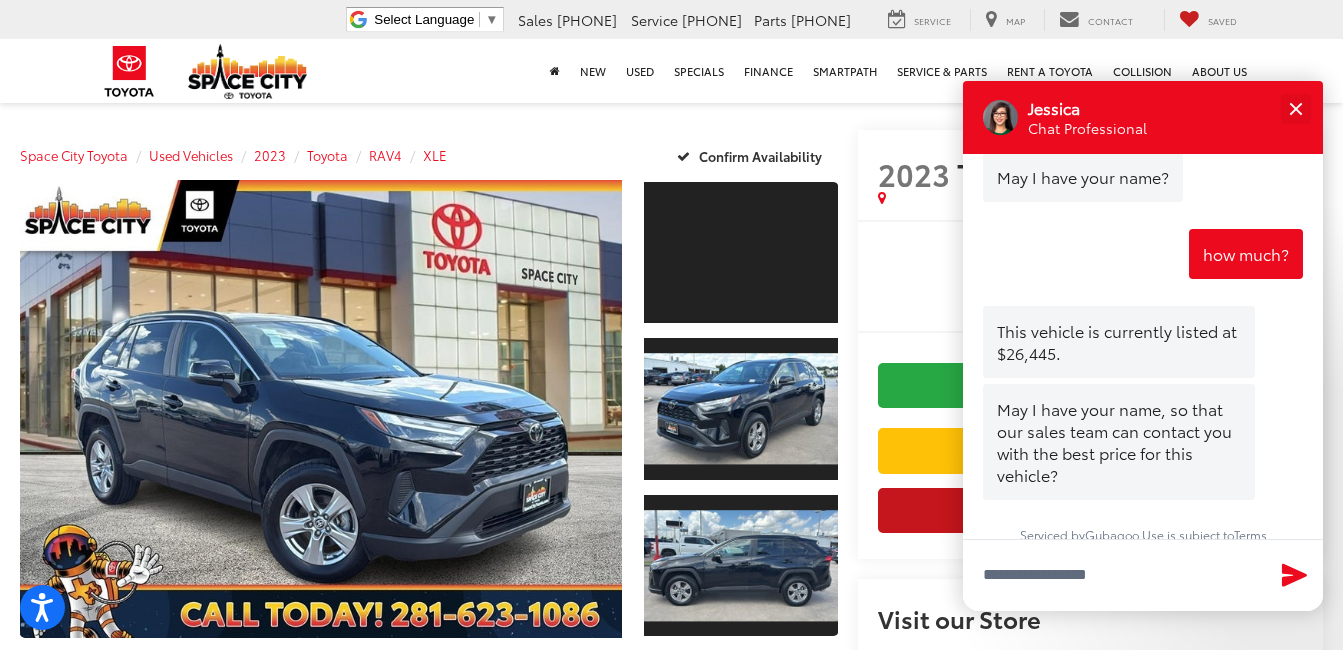 scroll, scrollTop: 212, scrollLeft: 0, axis: vertical 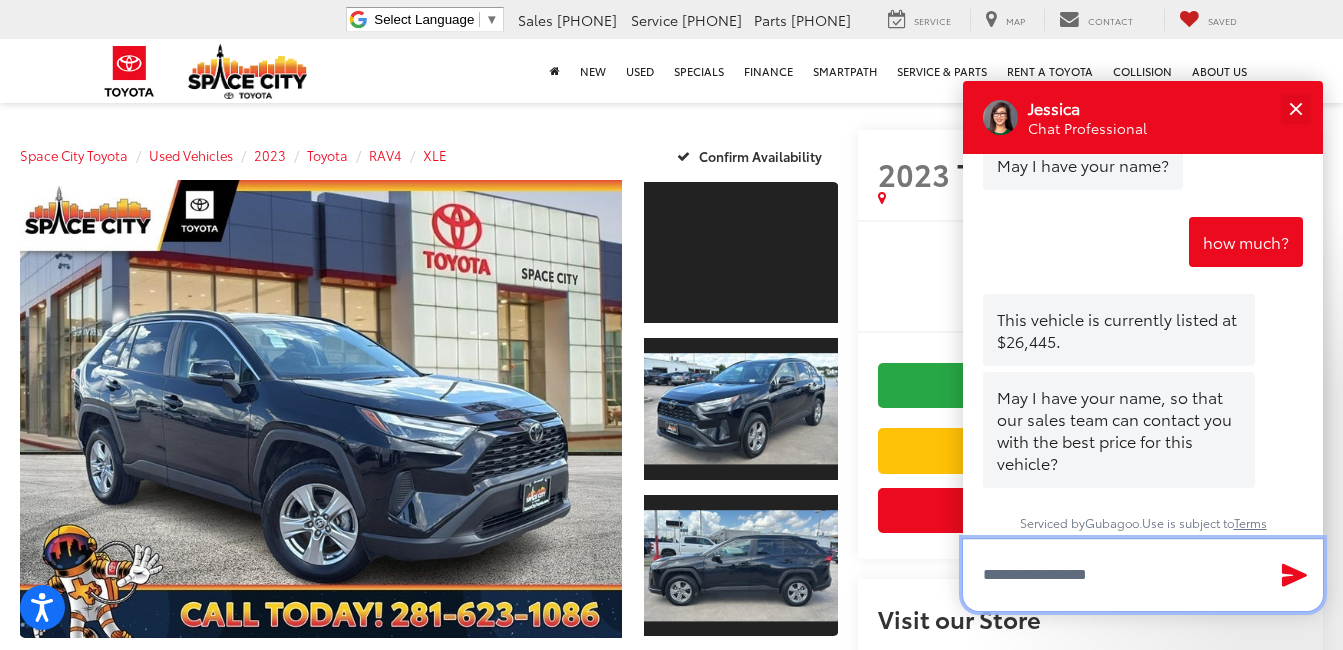 click at bounding box center [1143, 575] 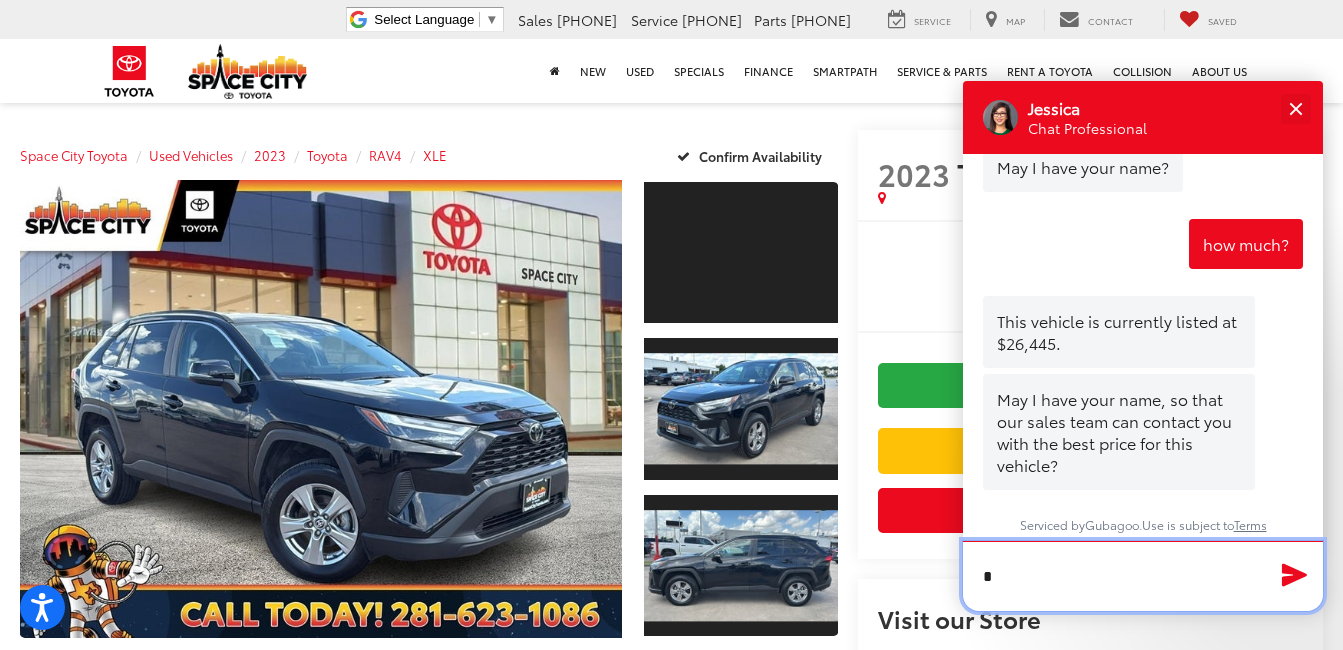 scroll, scrollTop: 210, scrollLeft: 0, axis: vertical 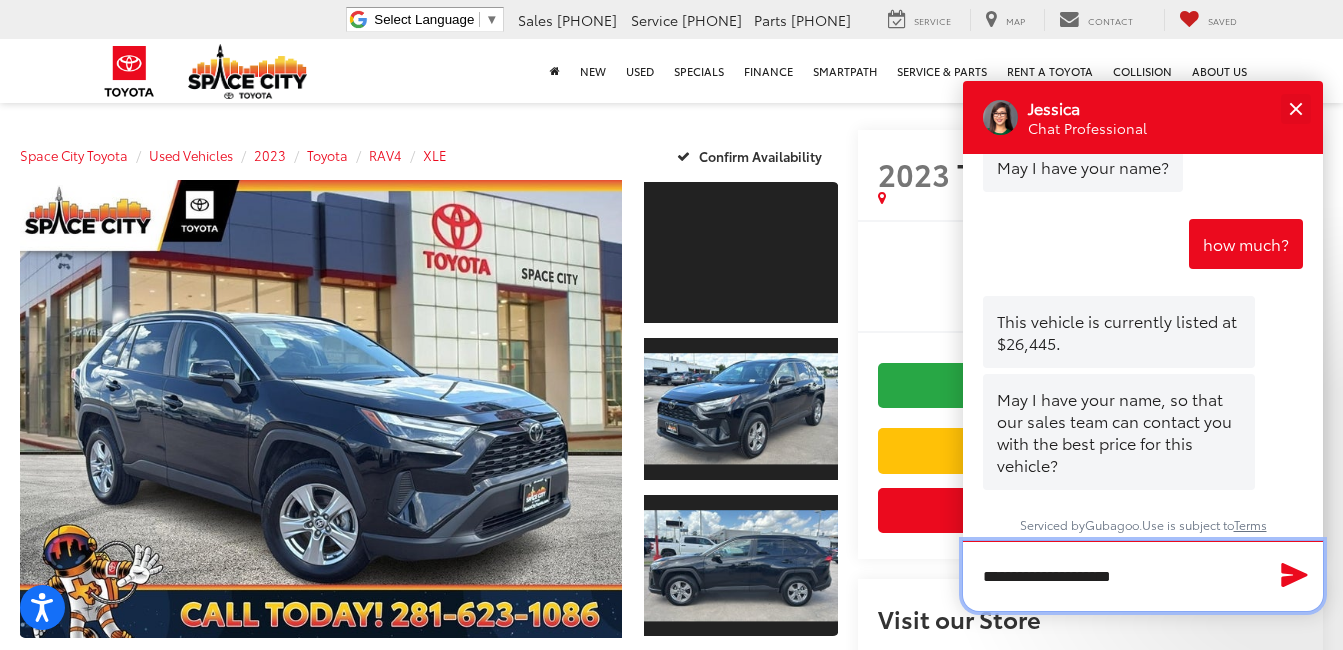 type on "**********" 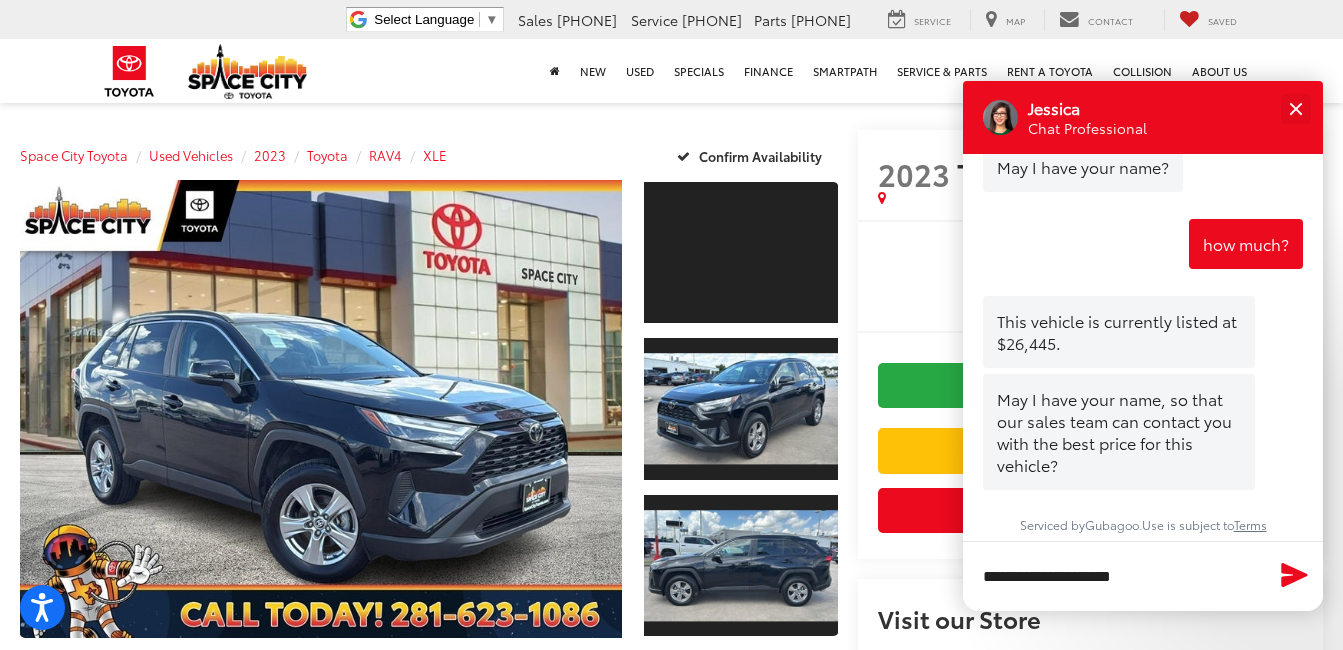 click 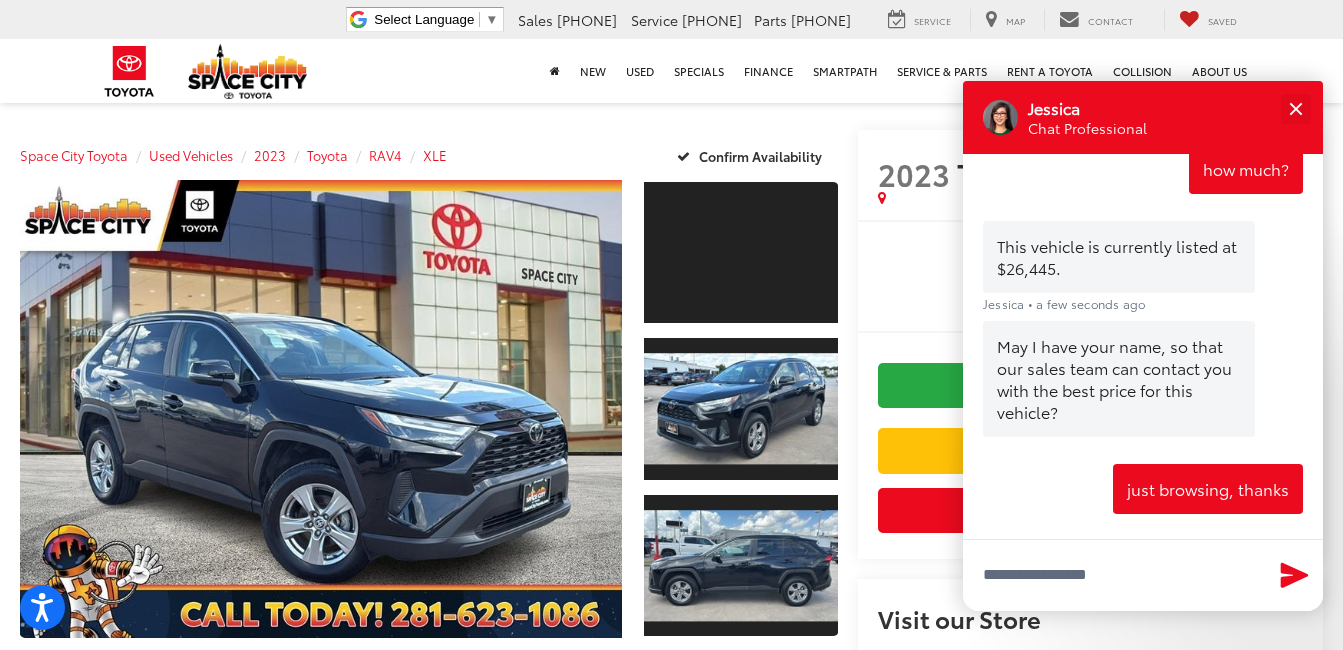scroll, scrollTop: 289, scrollLeft: 0, axis: vertical 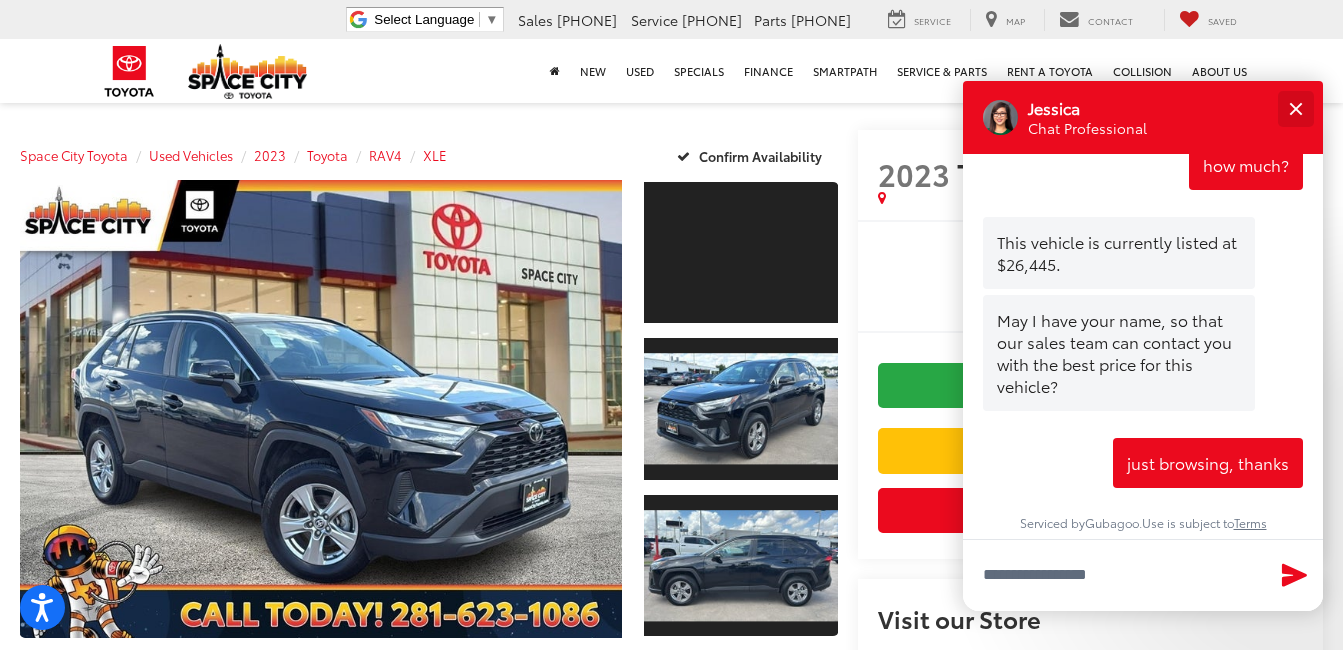 click at bounding box center (1295, 108) 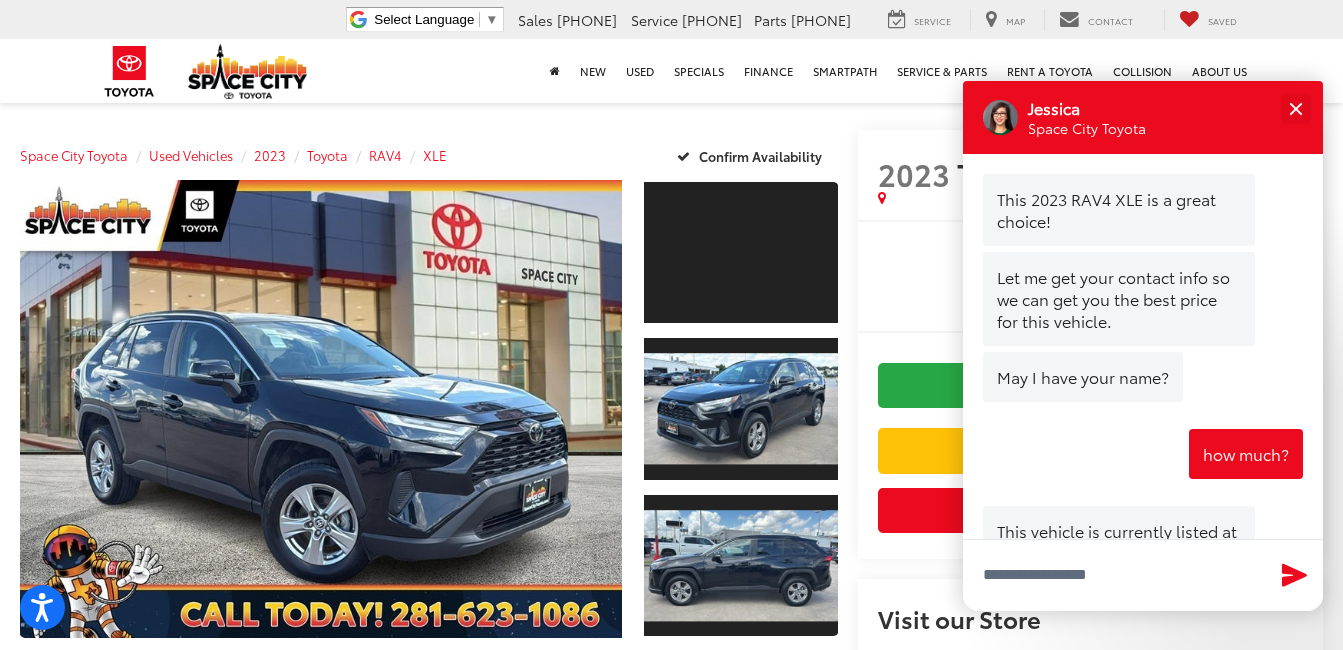 scroll, scrollTop: 388, scrollLeft: 0, axis: vertical 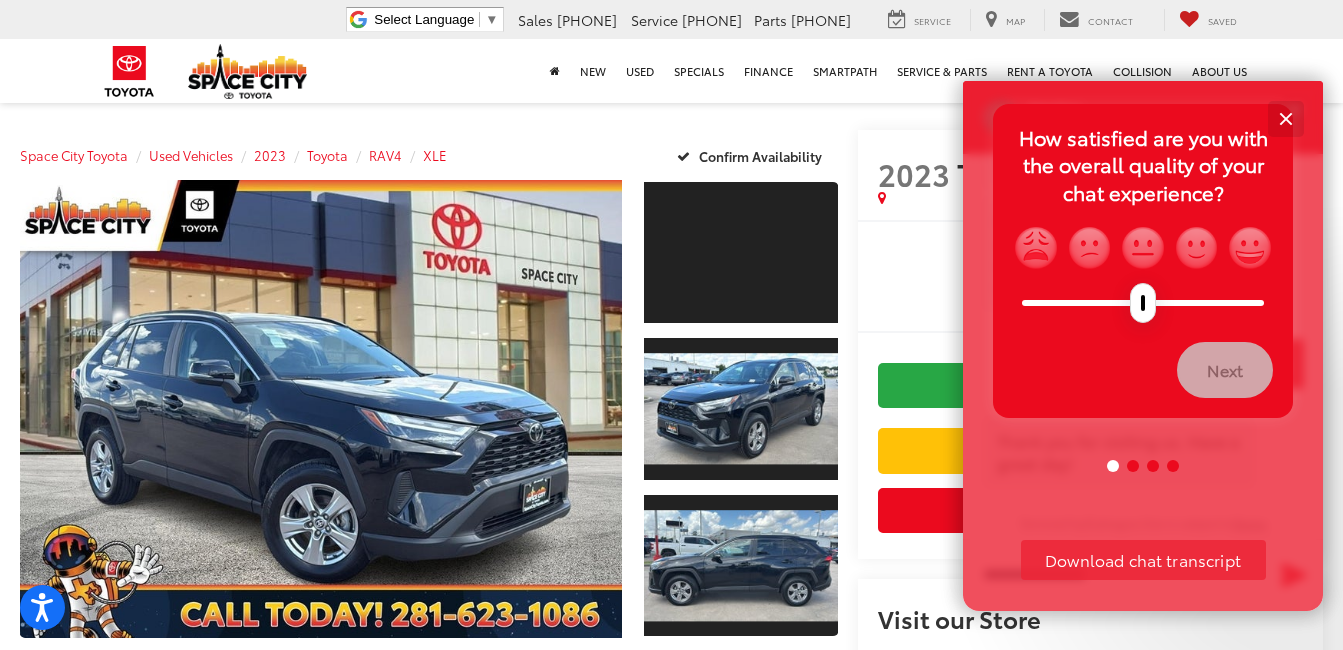 click at bounding box center (1285, 118) 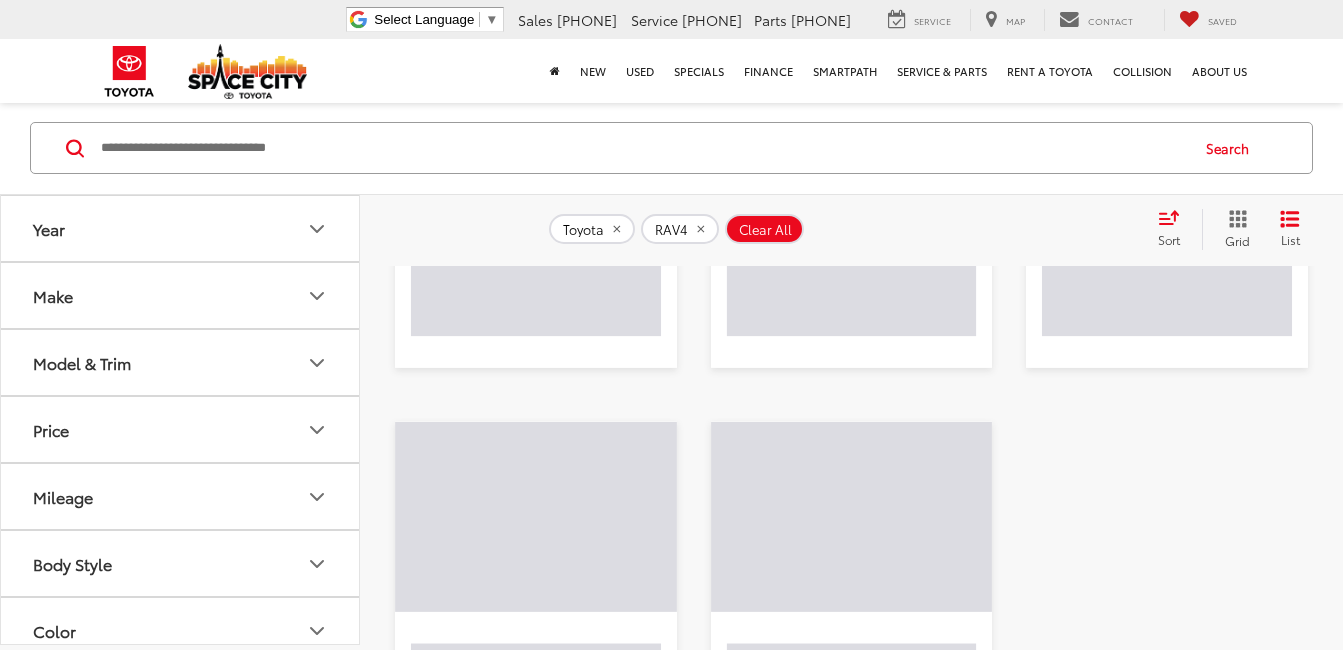 scroll, scrollTop: 132, scrollLeft: 0, axis: vertical 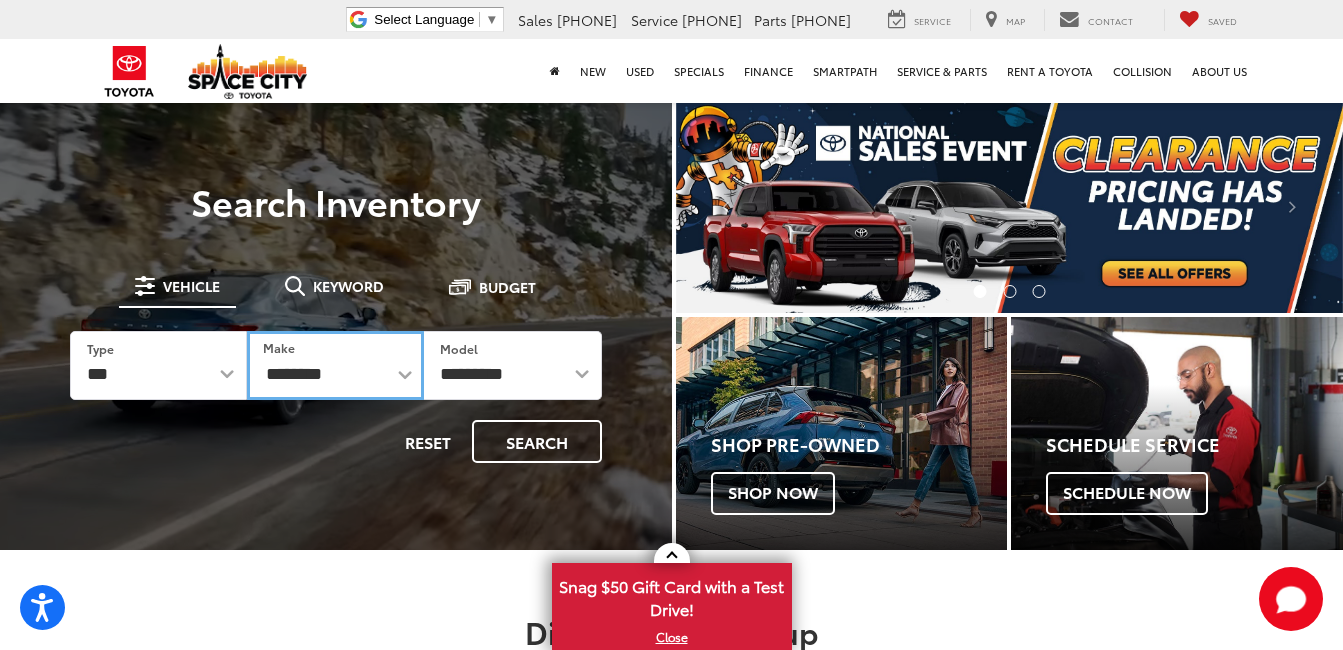 click on "**********" at bounding box center (335, 365) 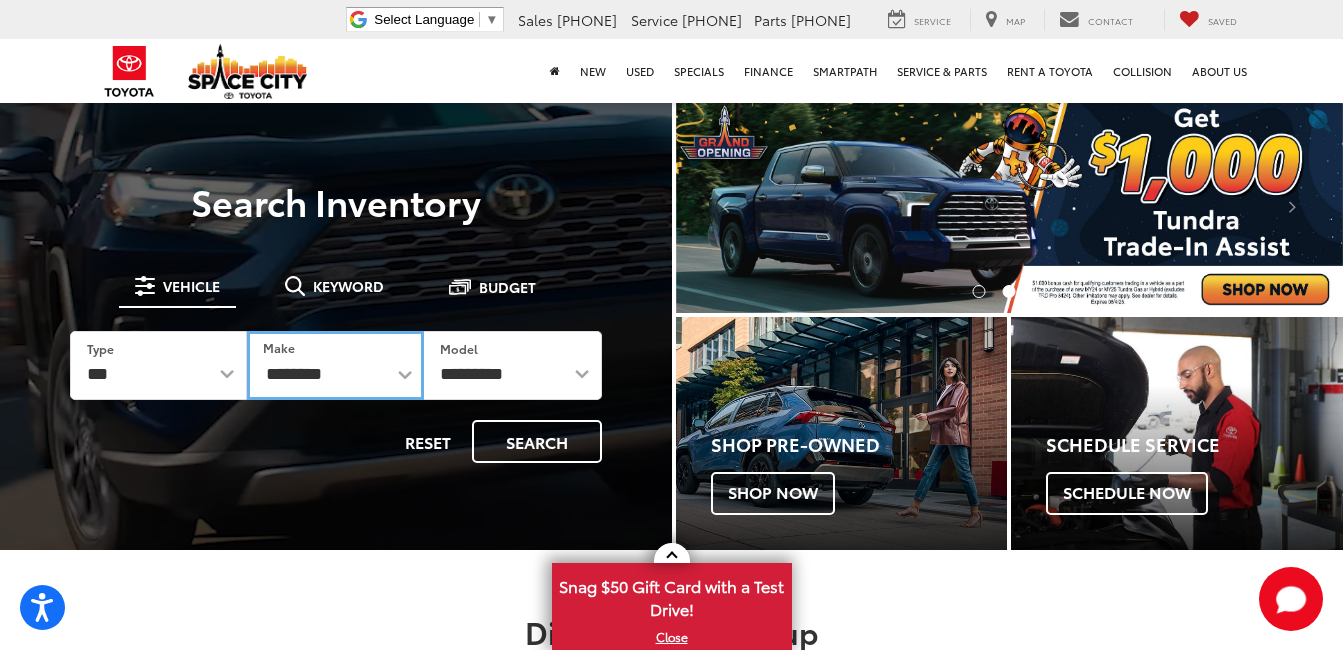 select on "******" 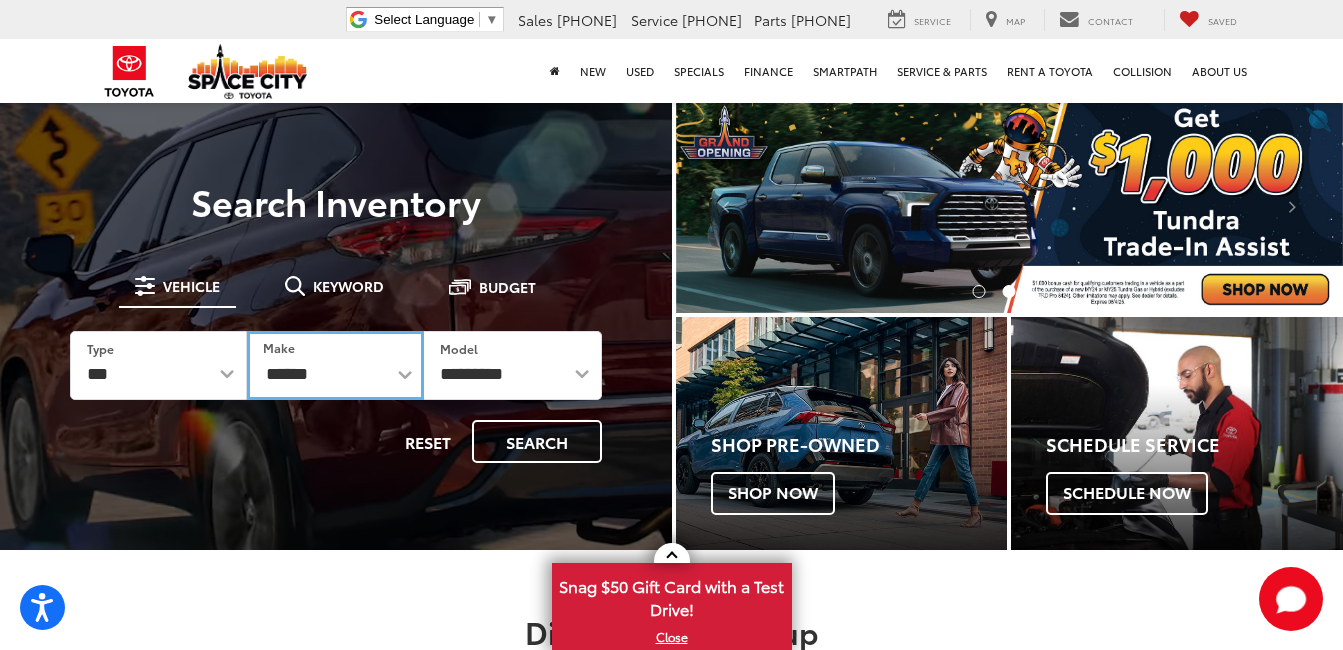 click on "**********" at bounding box center [335, 365] 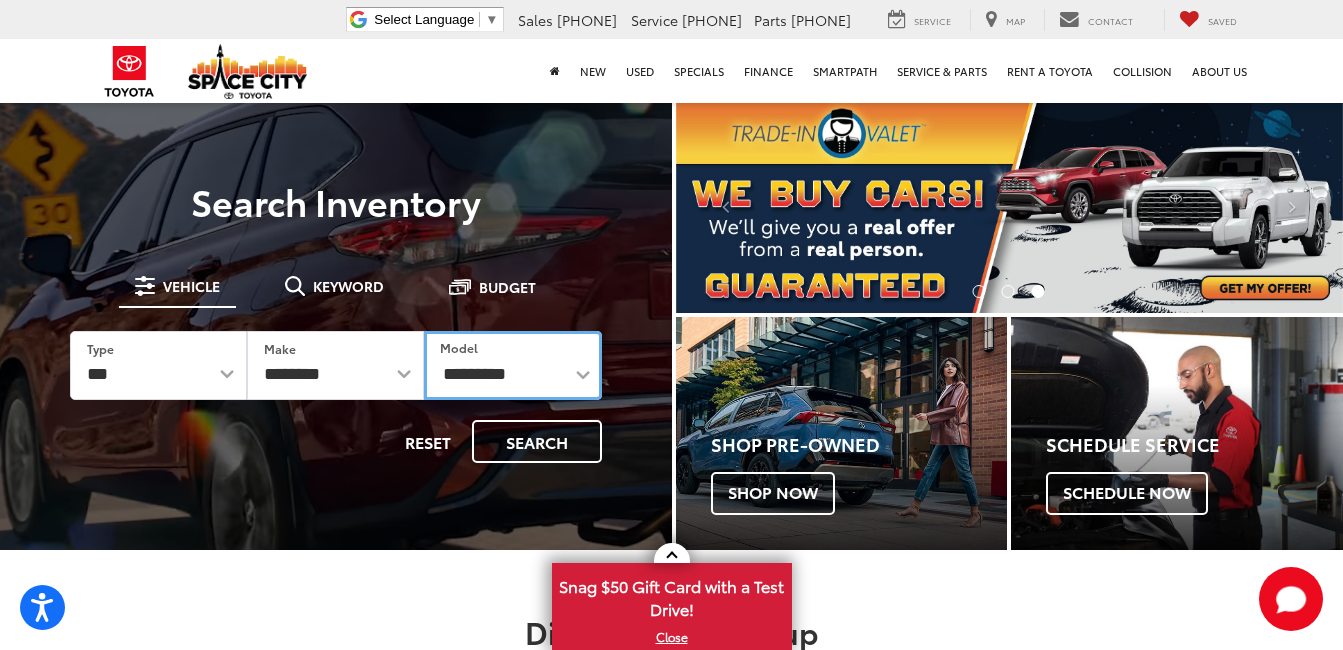 click on "**********" at bounding box center [512, 365] 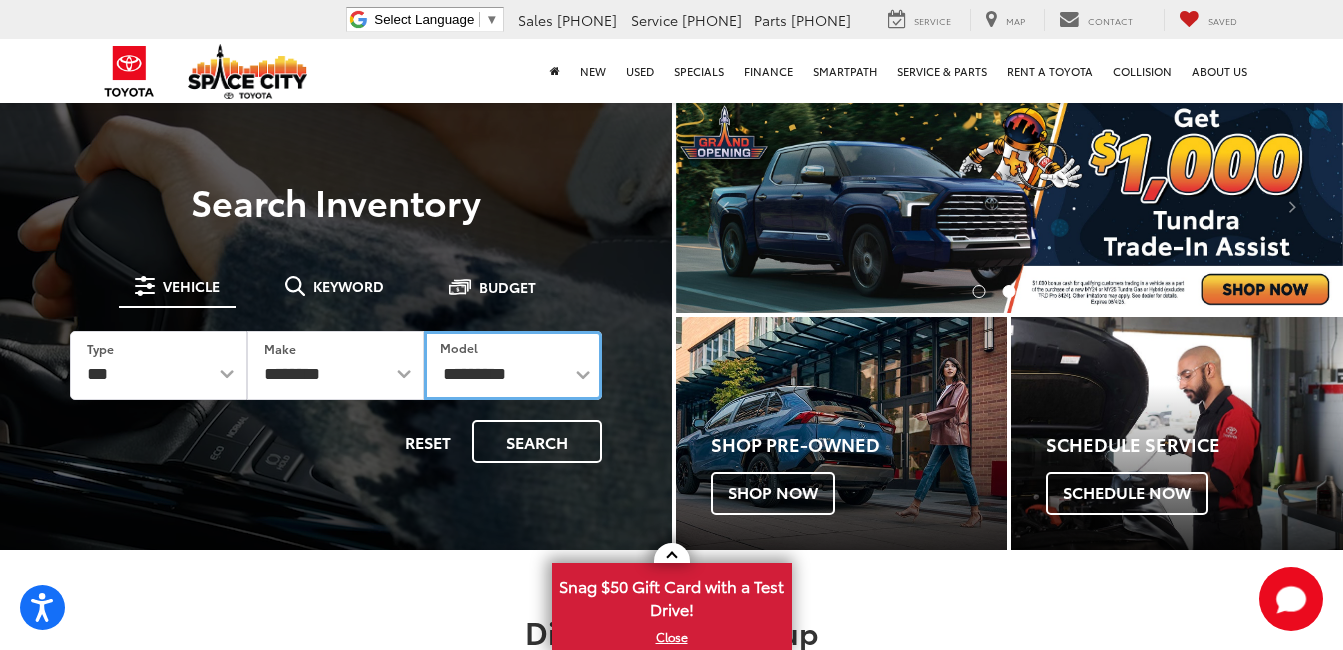 select on "*********" 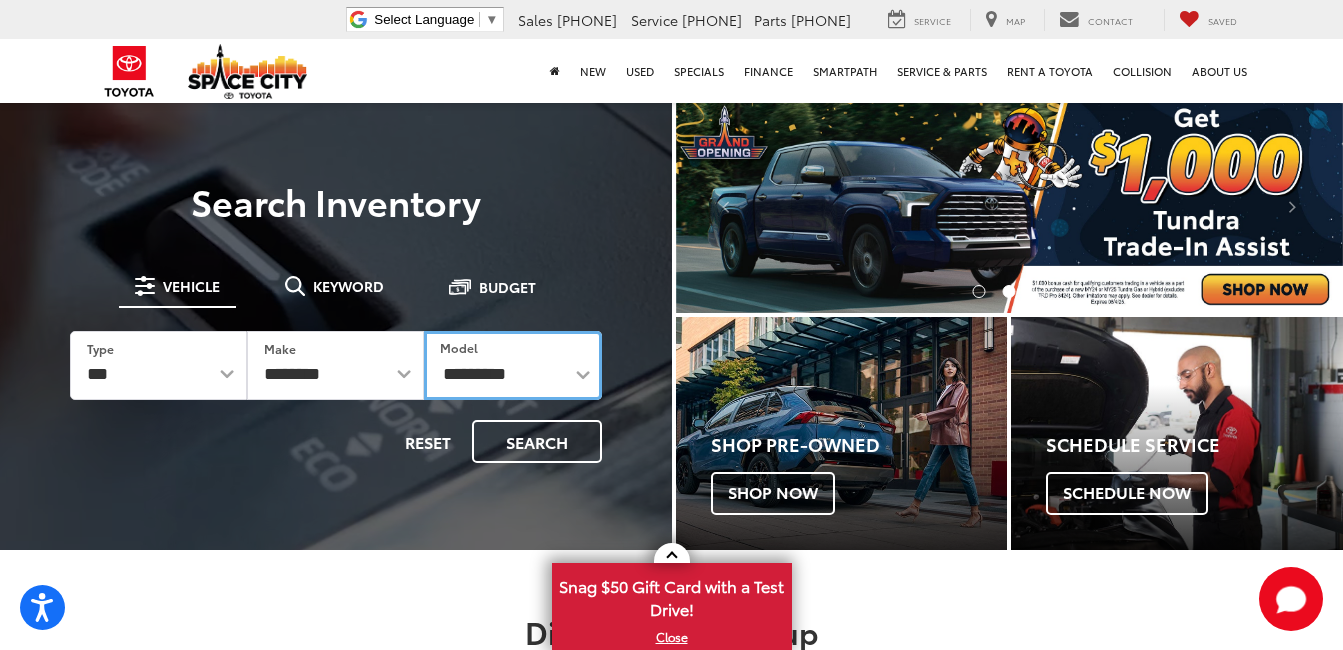 click on "**********" at bounding box center (512, 365) 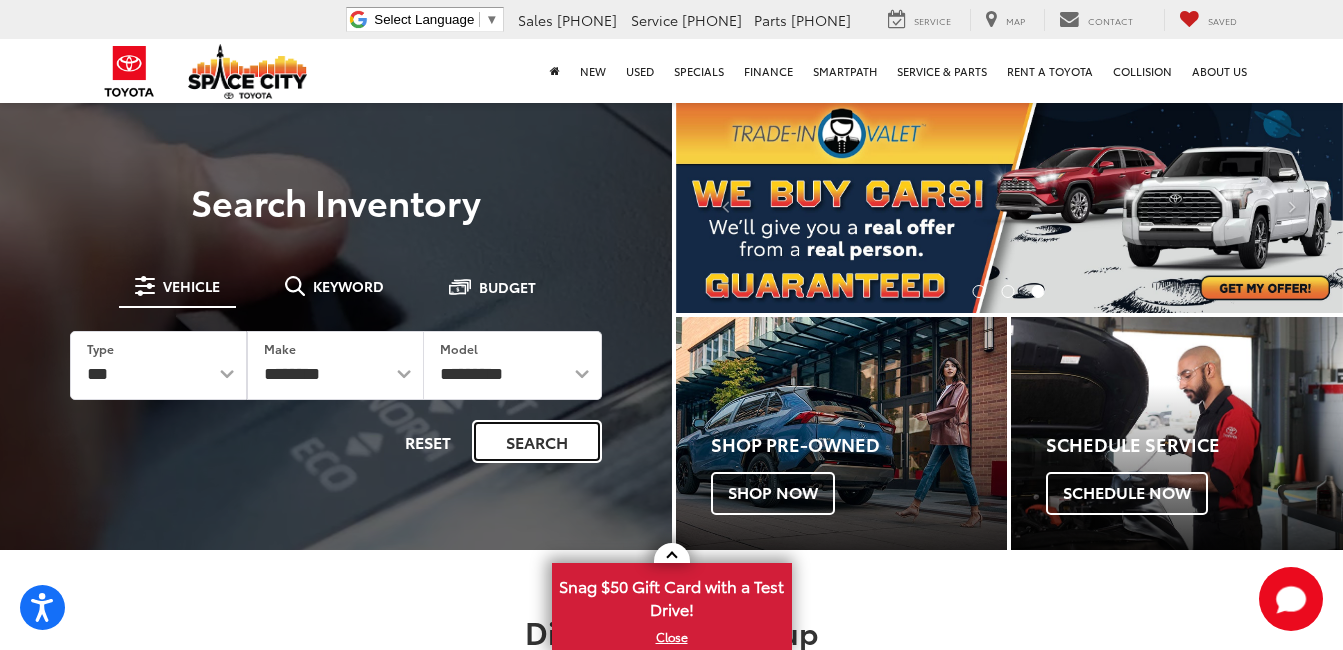 click on "Search" at bounding box center [537, 441] 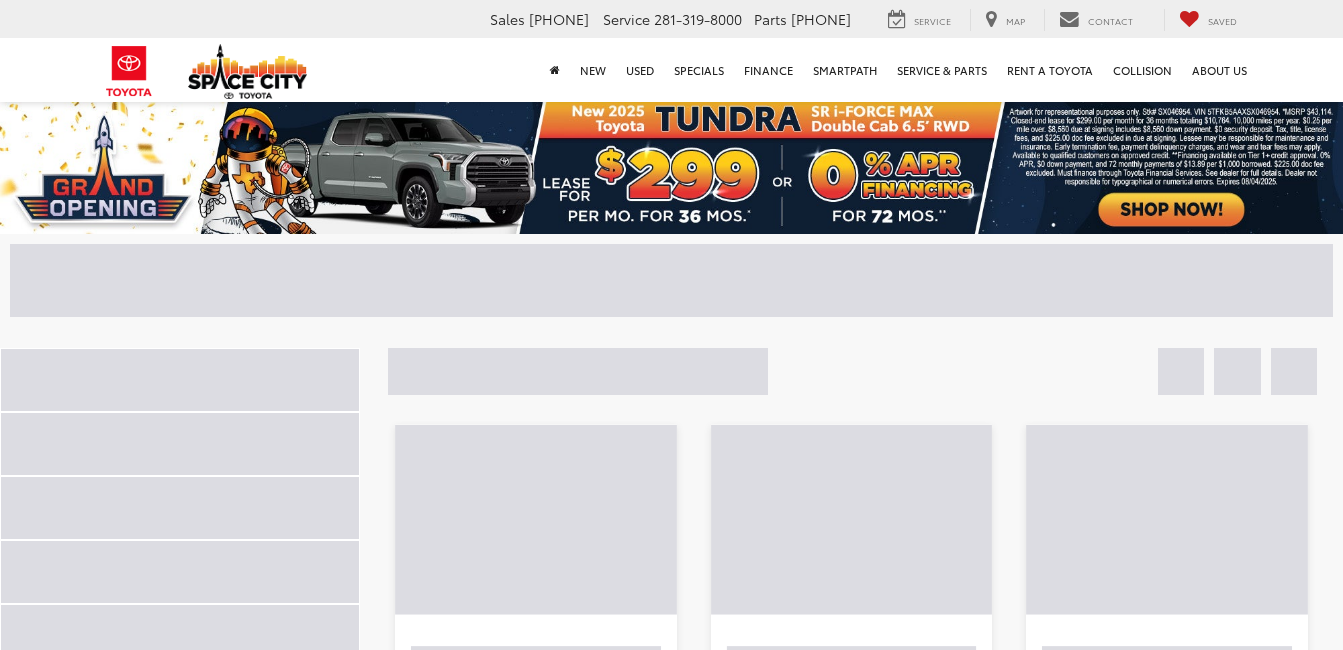 scroll, scrollTop: 0, scrollLeft: 0, axis: both 